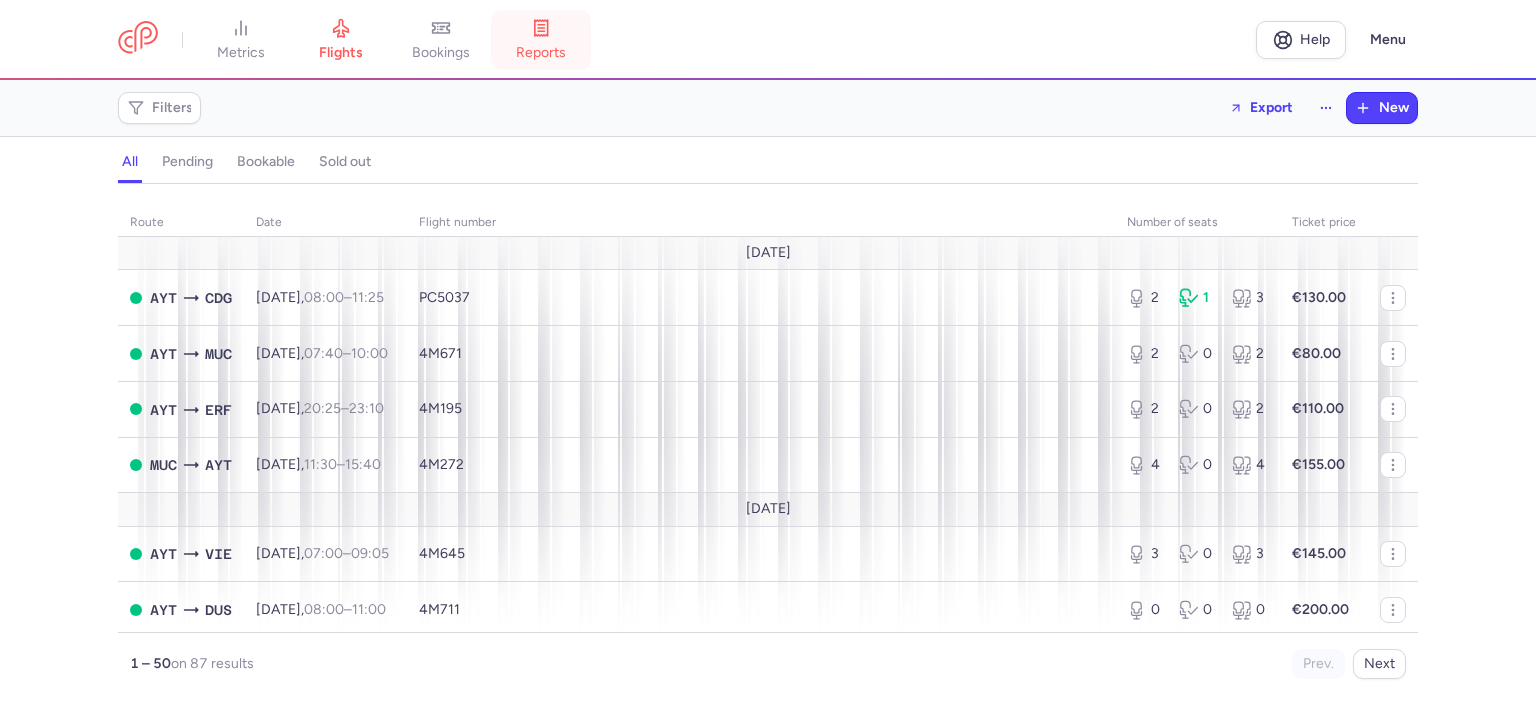scroll, scrollTop: 0, scrollLeft: 0, axis: both 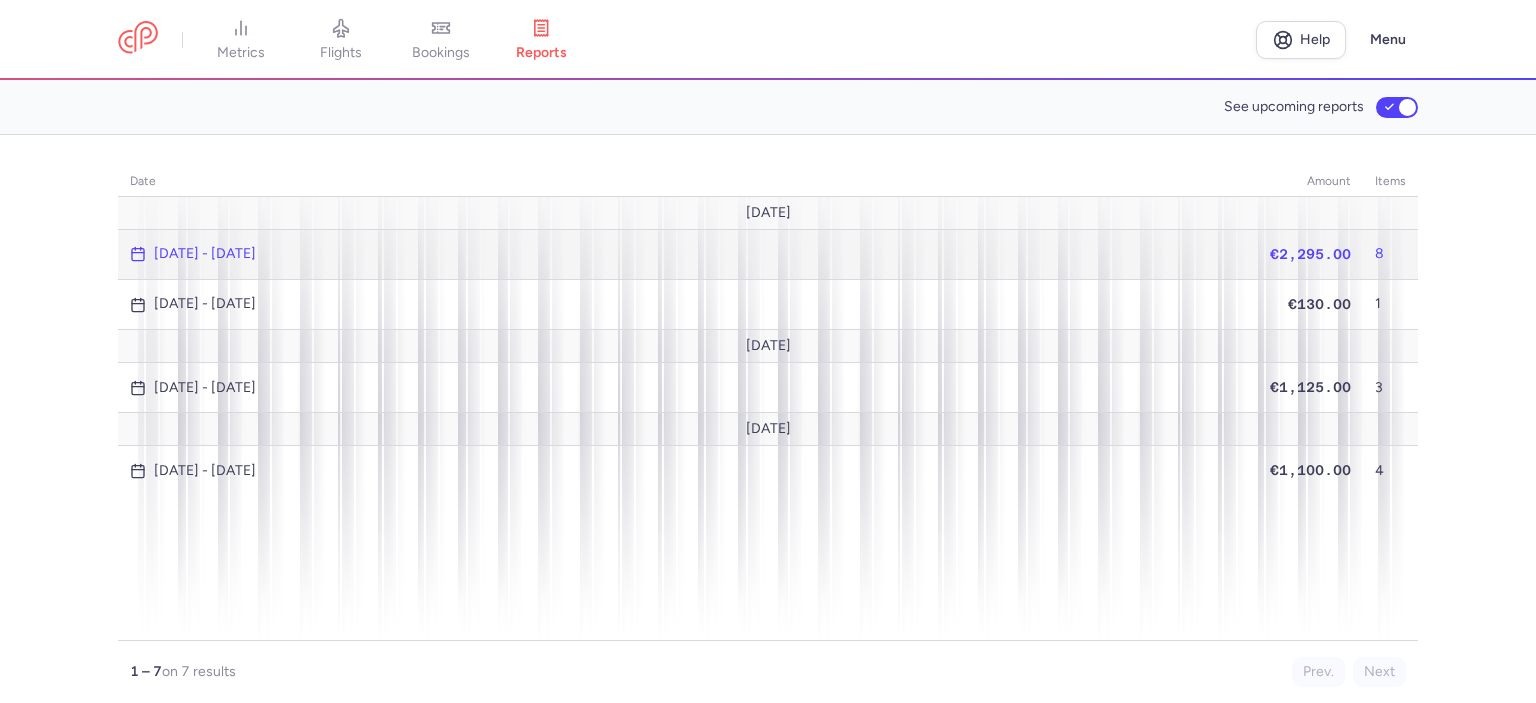 click on "[DATE] - [DATE]" 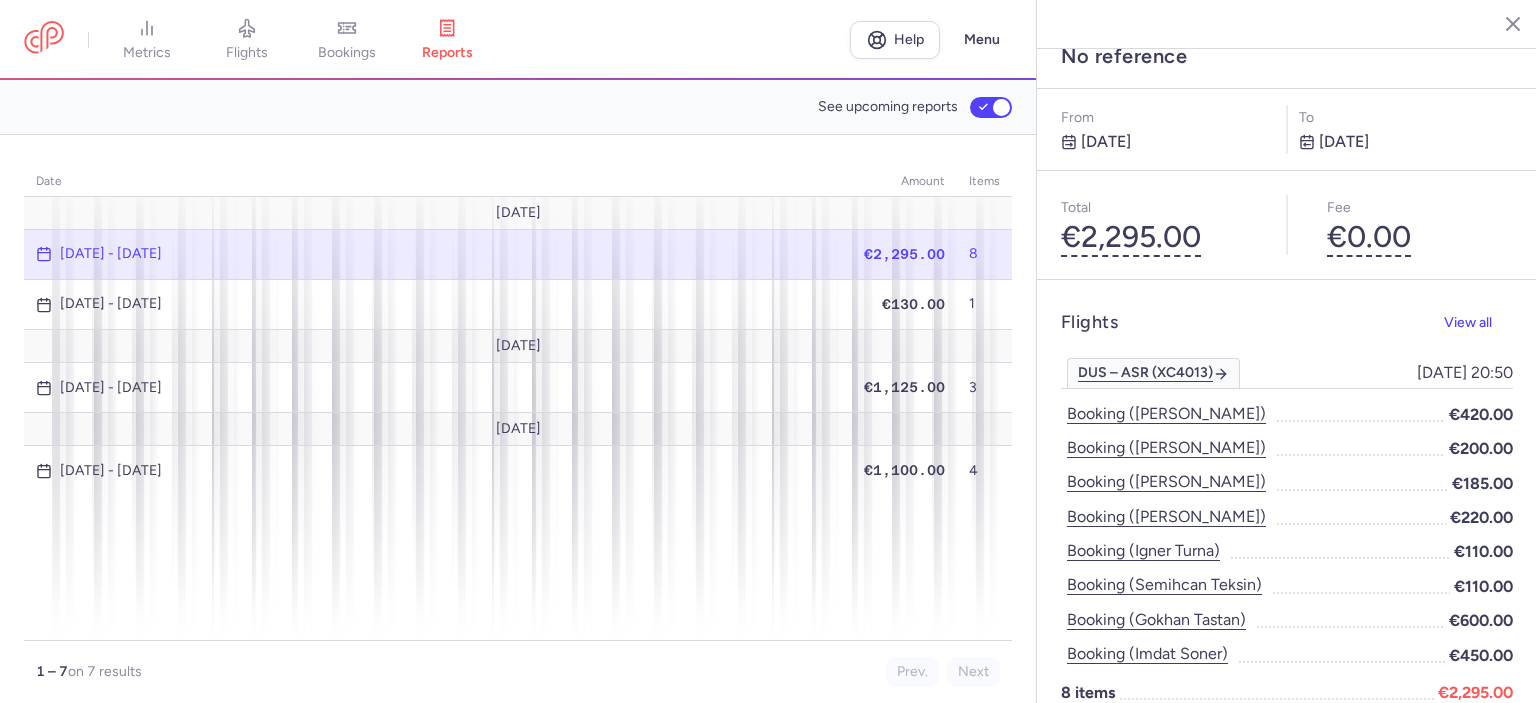 scroll, scrollTop: 0, scrollLeft: 0, axis: both 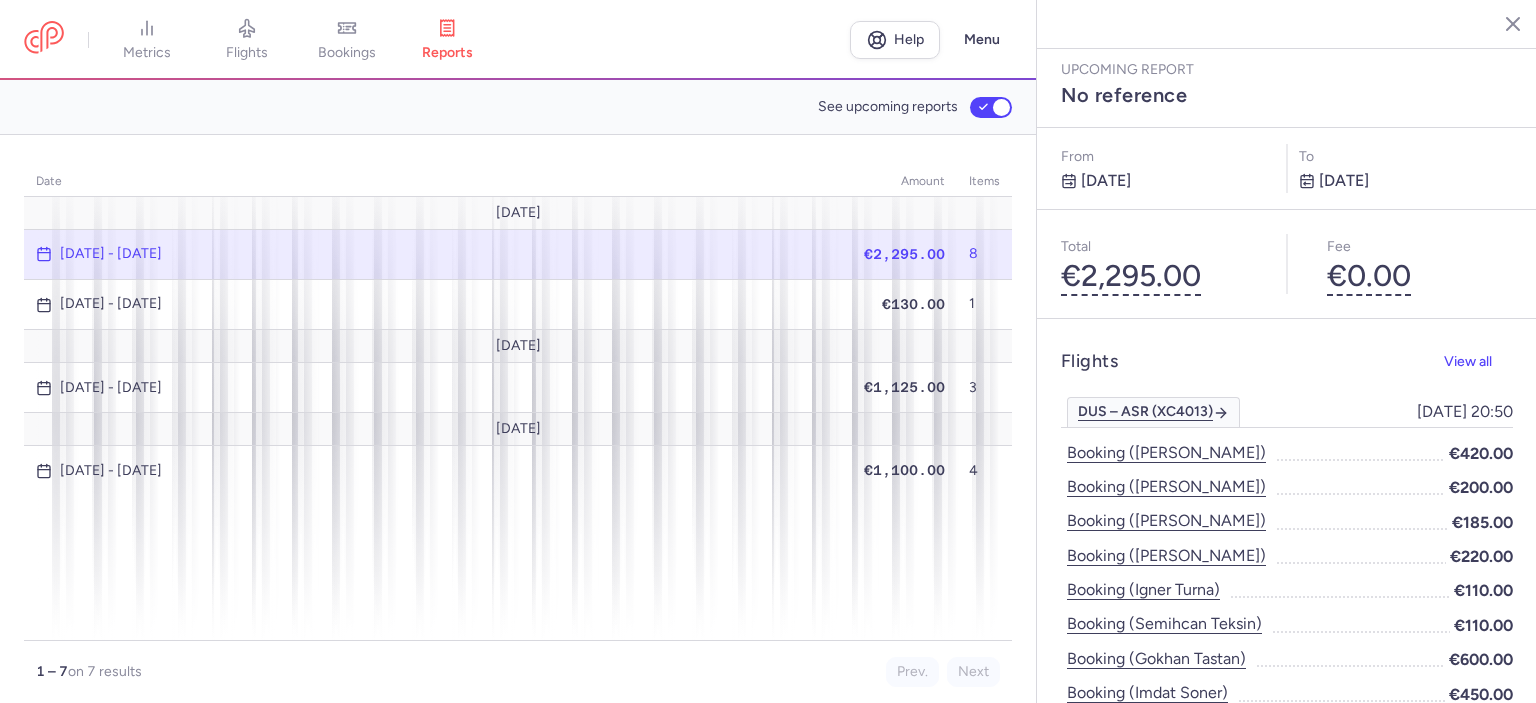 click 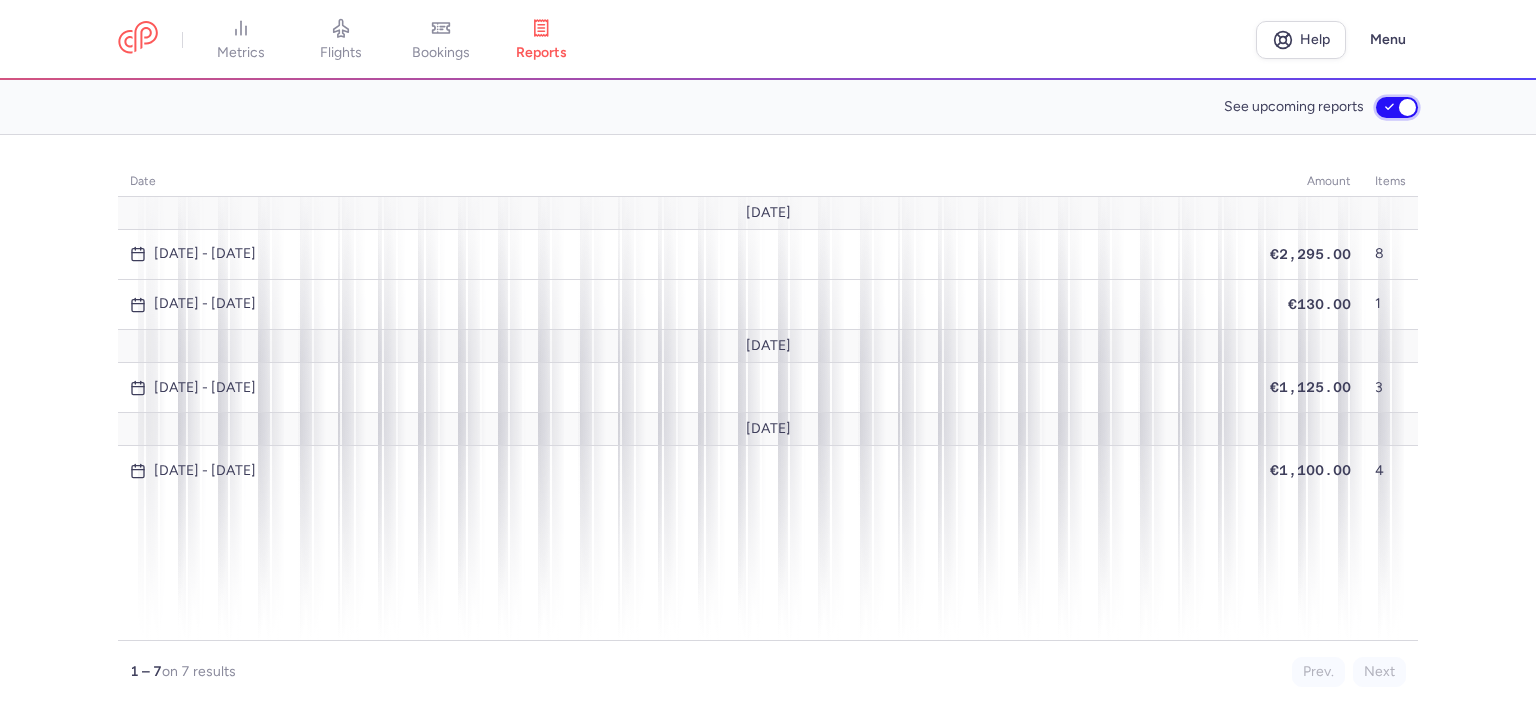click on "See upcoming reports" at bounding box center (1397, 107) 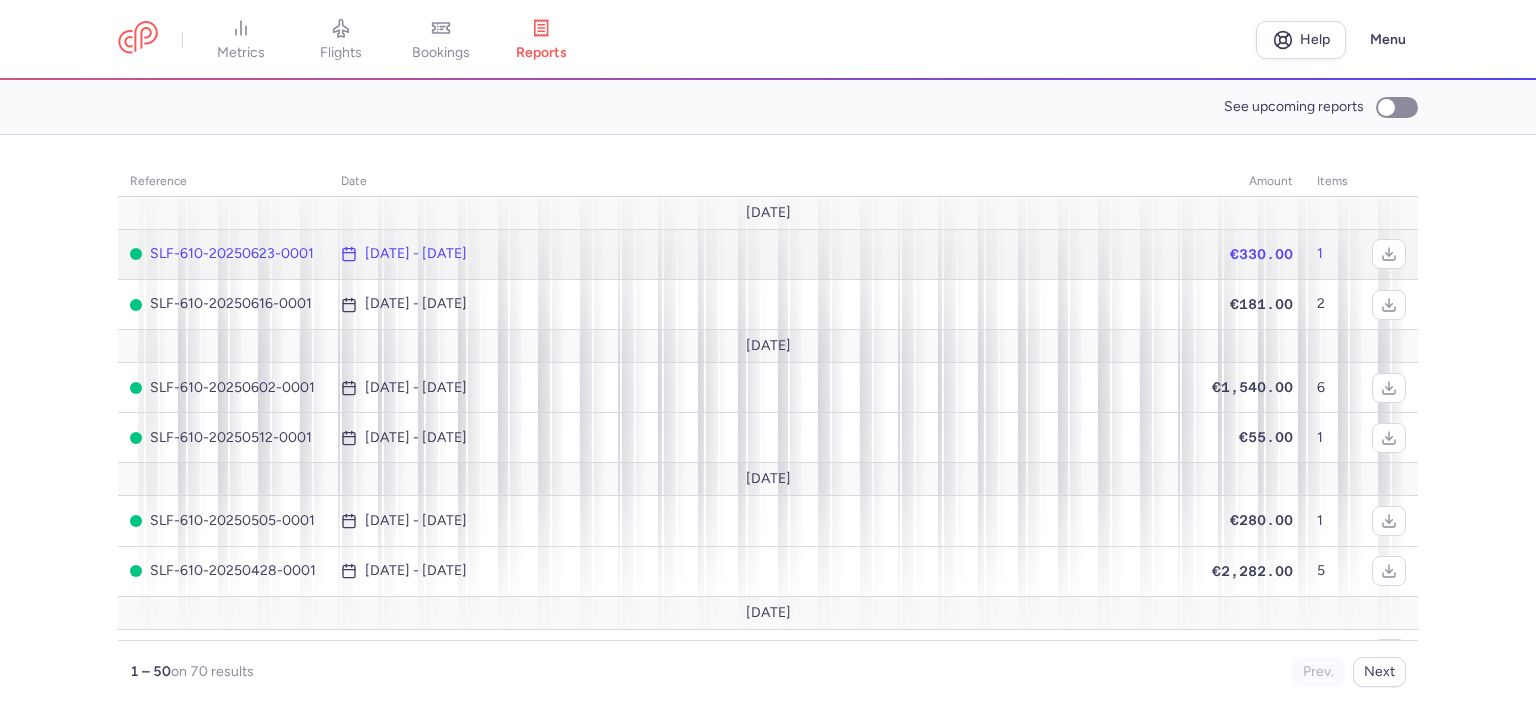 click on "[DATE] - [DATE]" at bounding box center (416, 254) 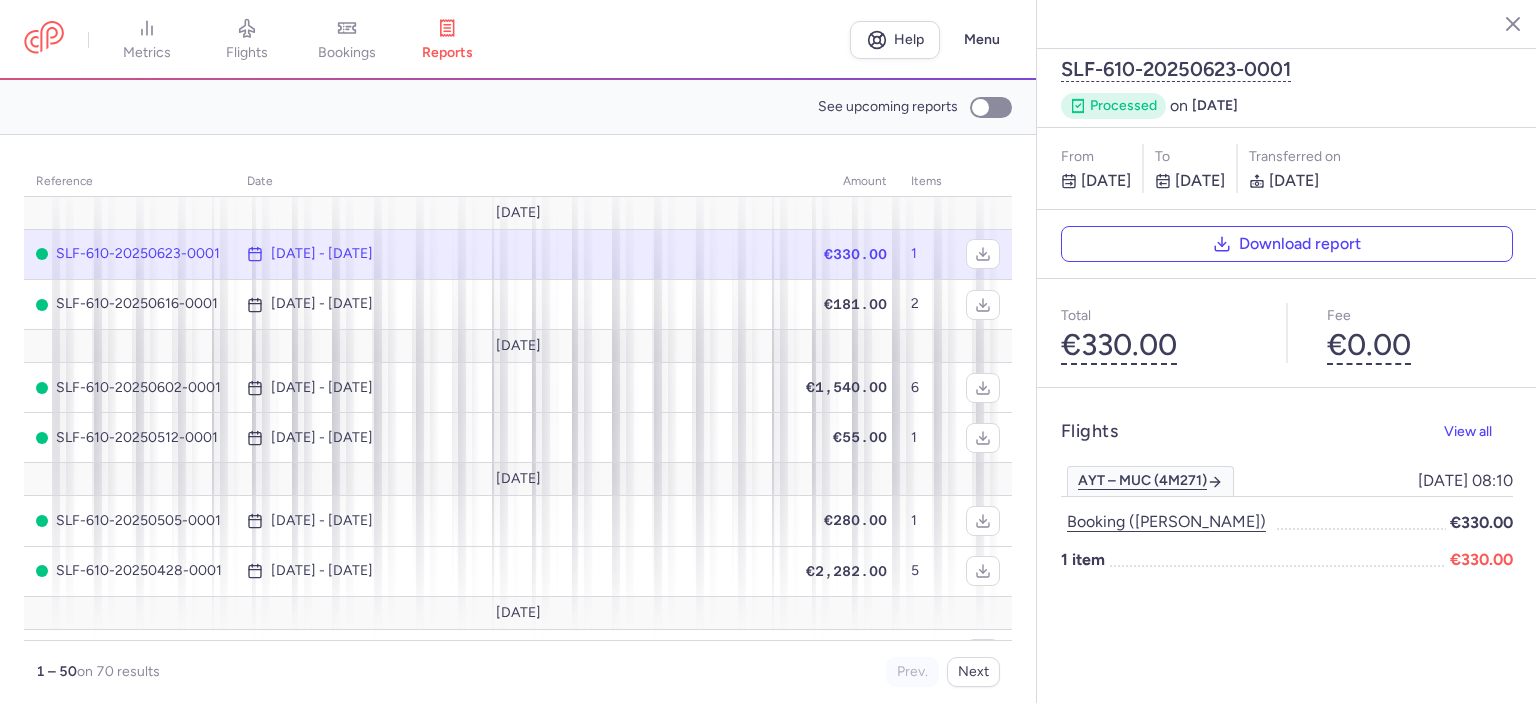 click 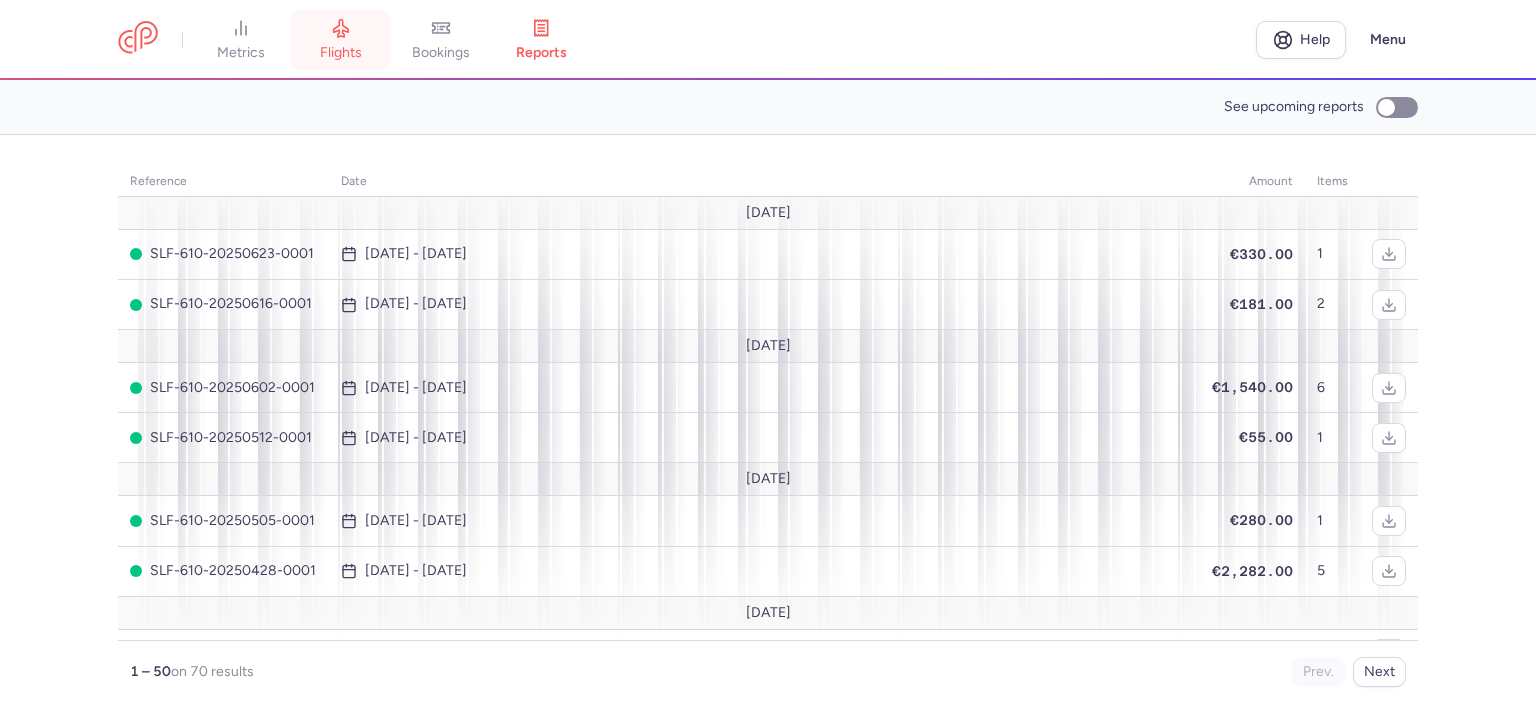 click on "flights" at bounding box center [341, 53] 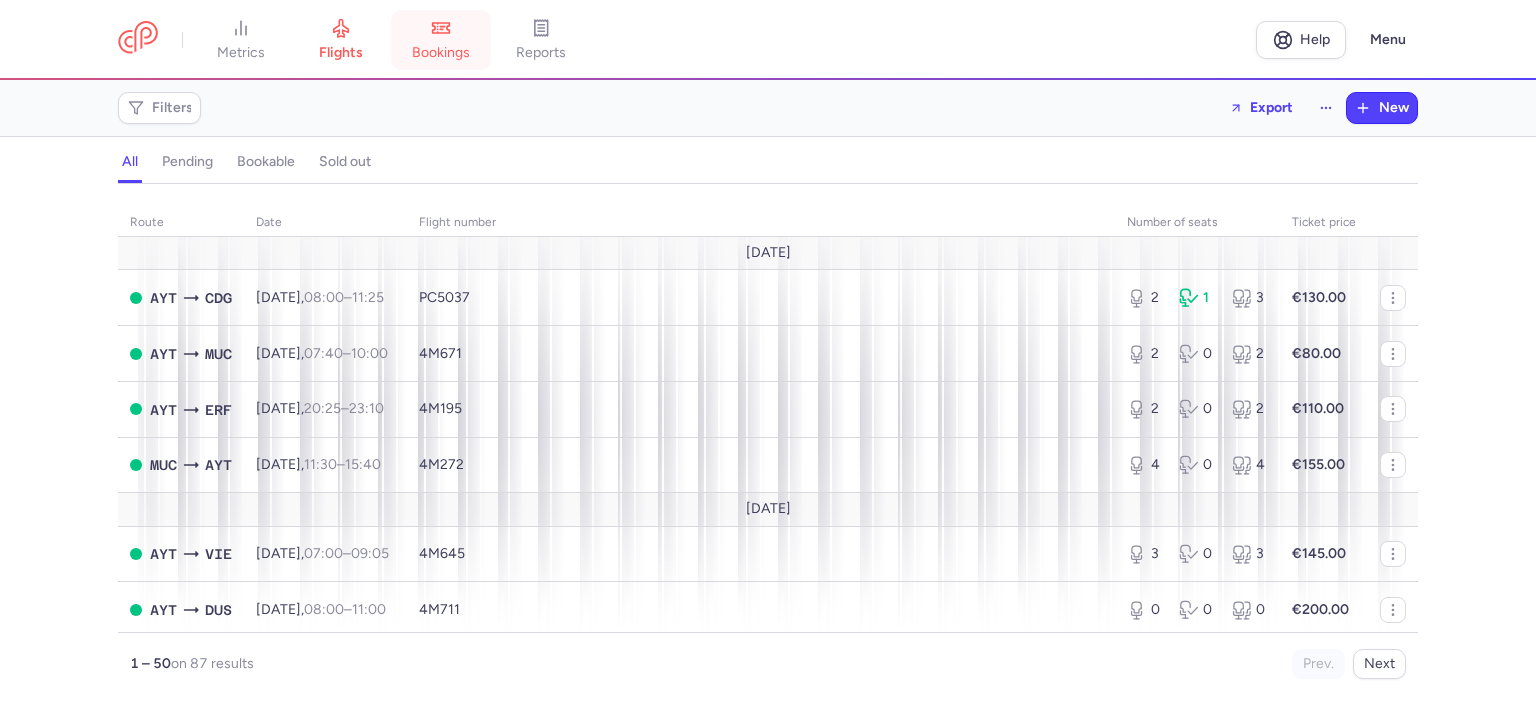 click on "bookings" at bounding box center (441, 53) 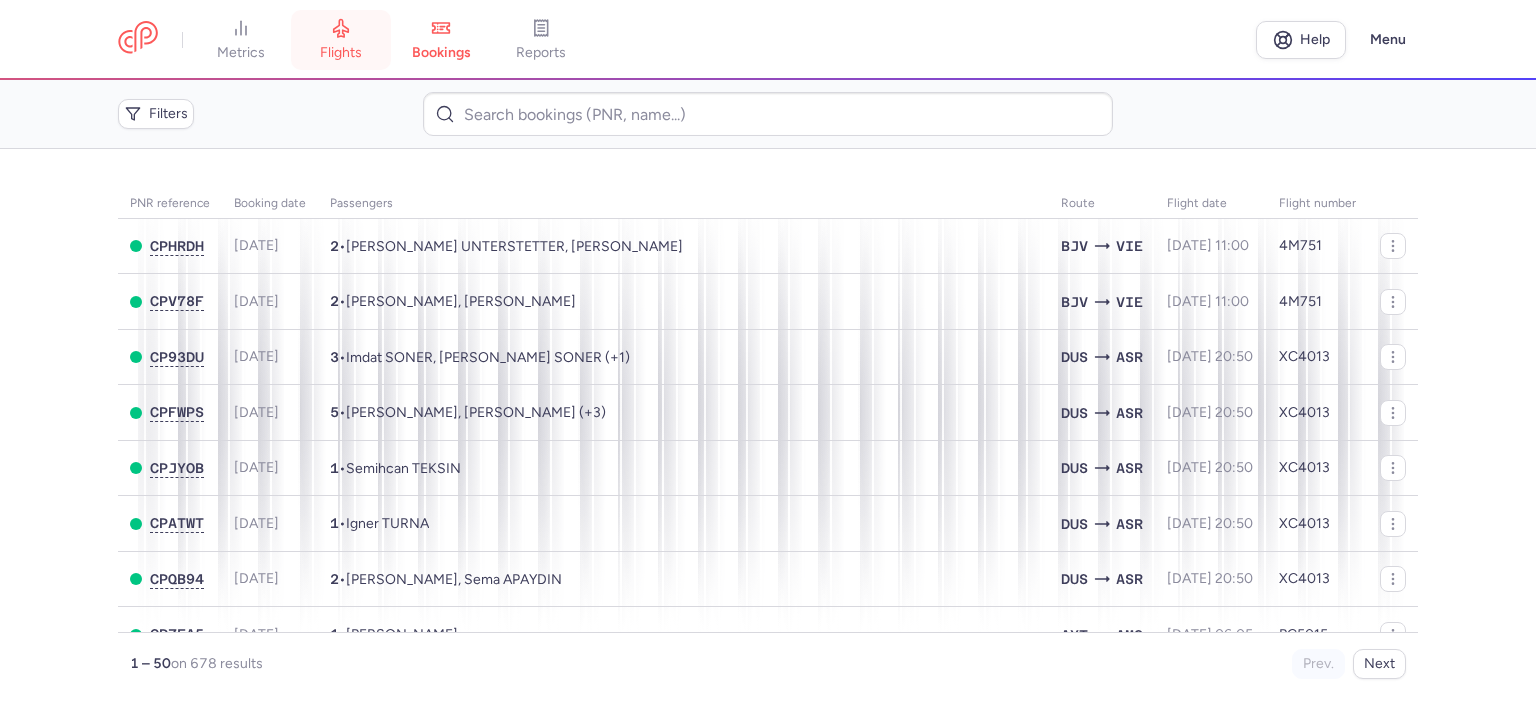 click on "flights" at bounding box center (341, 53) 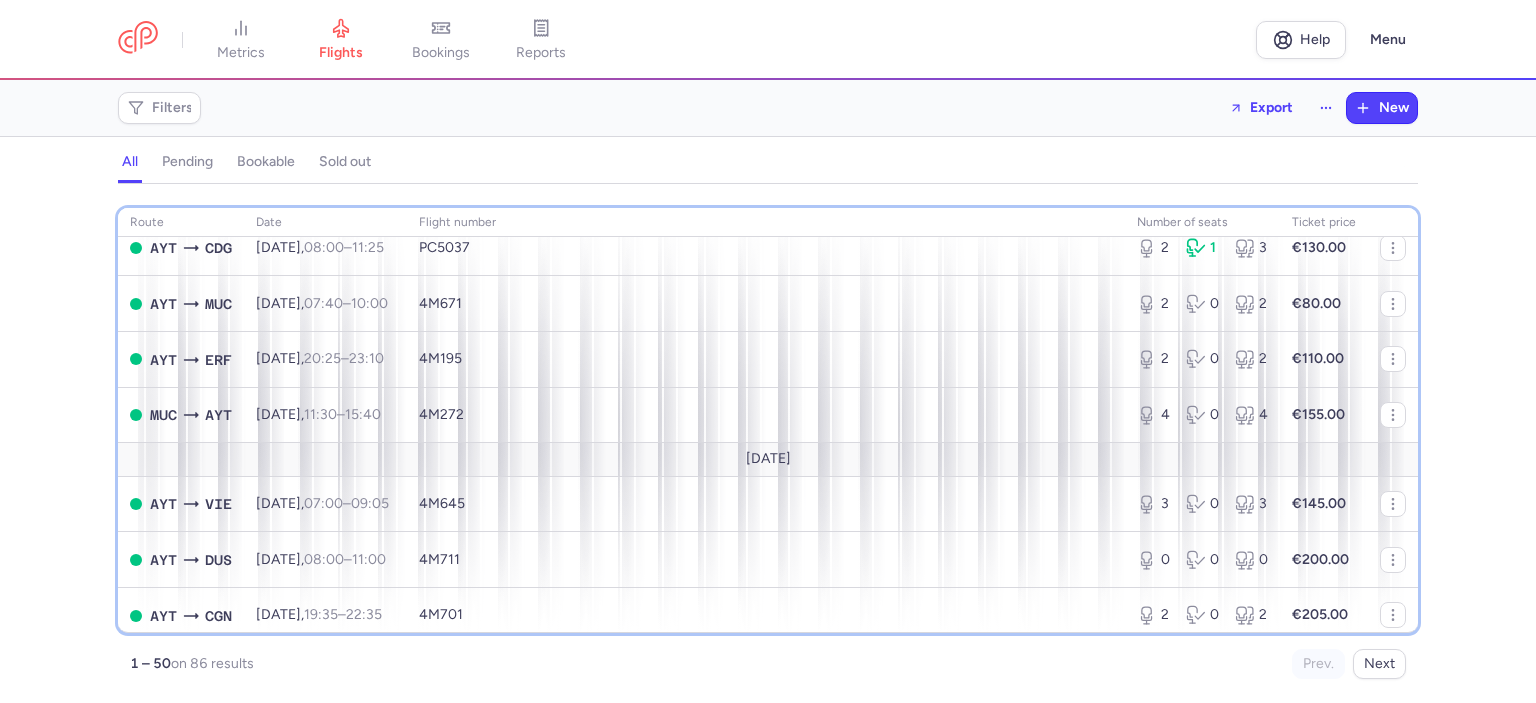 scroll, scrollTop: 0, scrollLeft: 0, axis: both 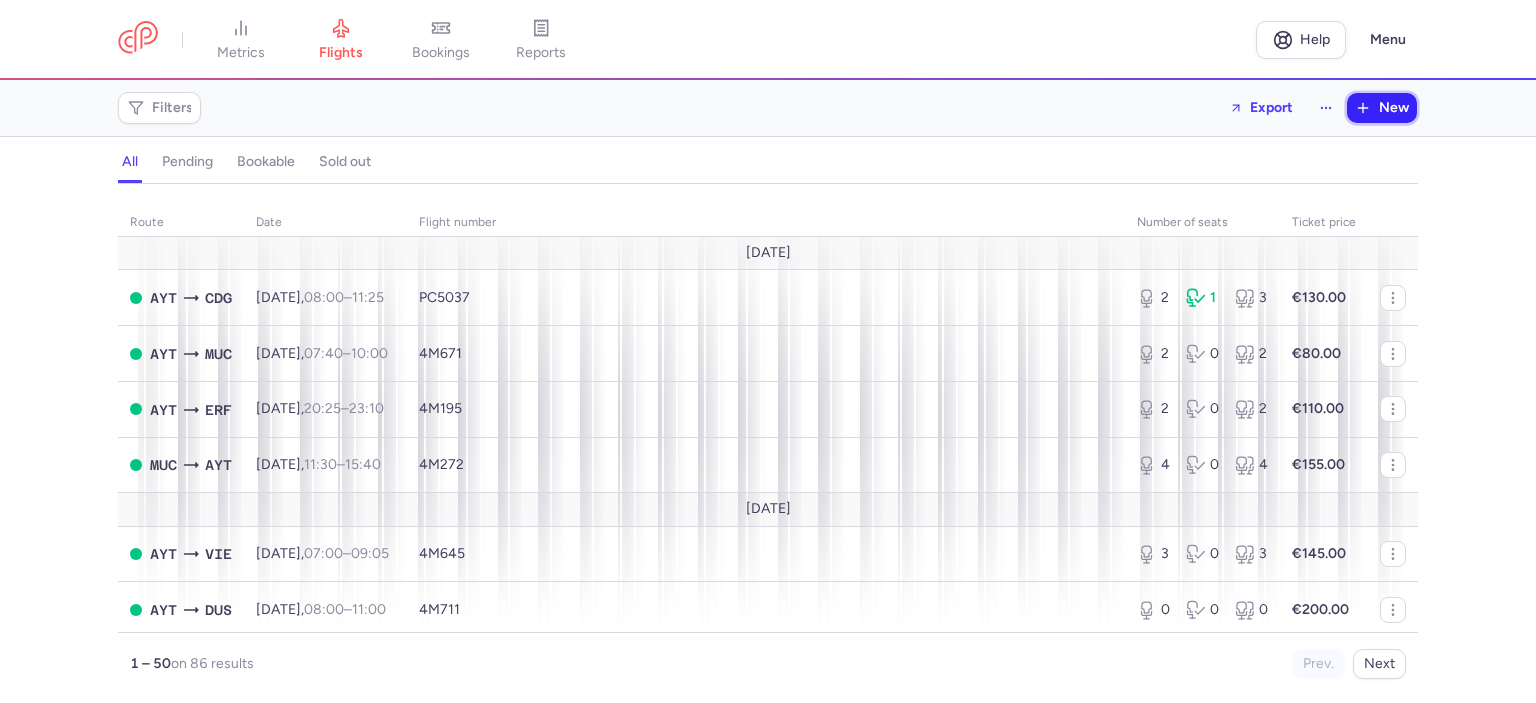 click 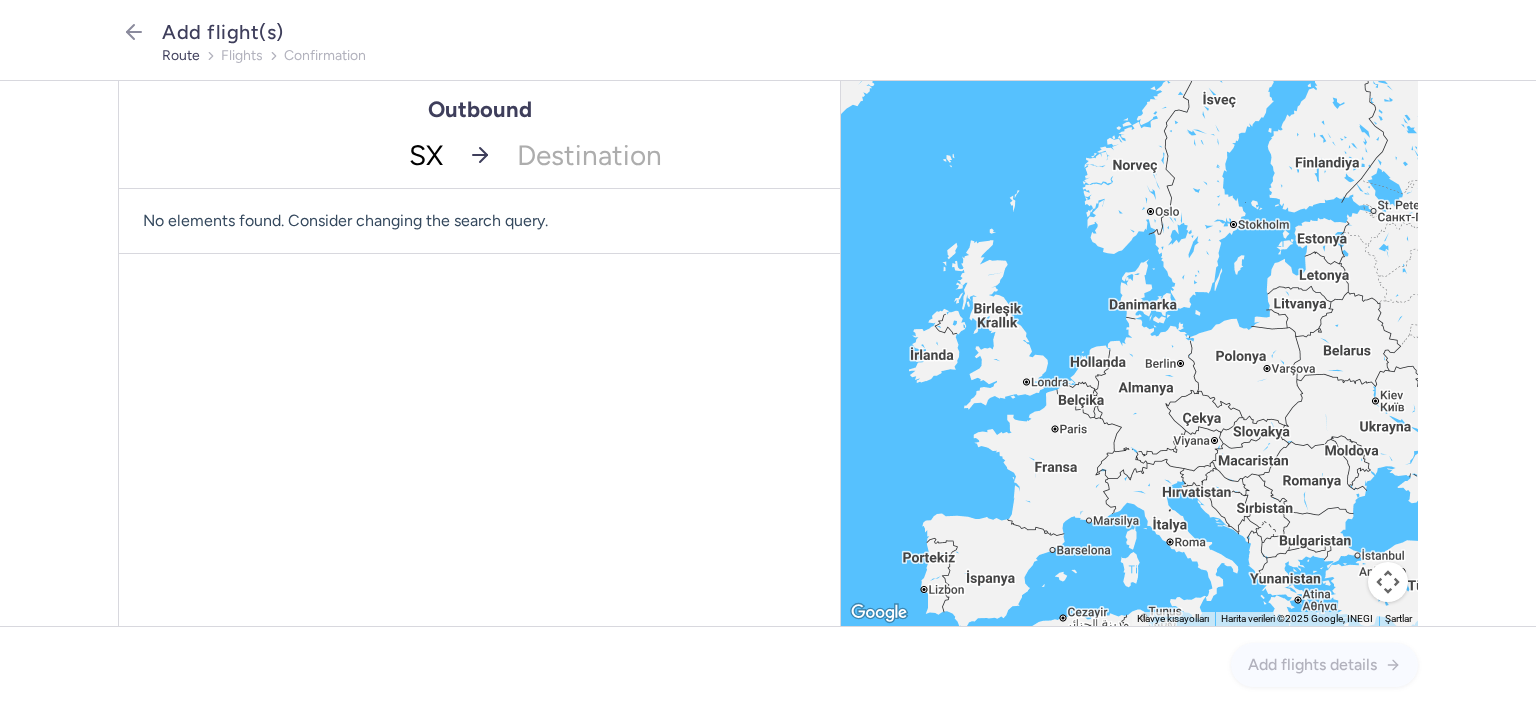 type on "SXB" 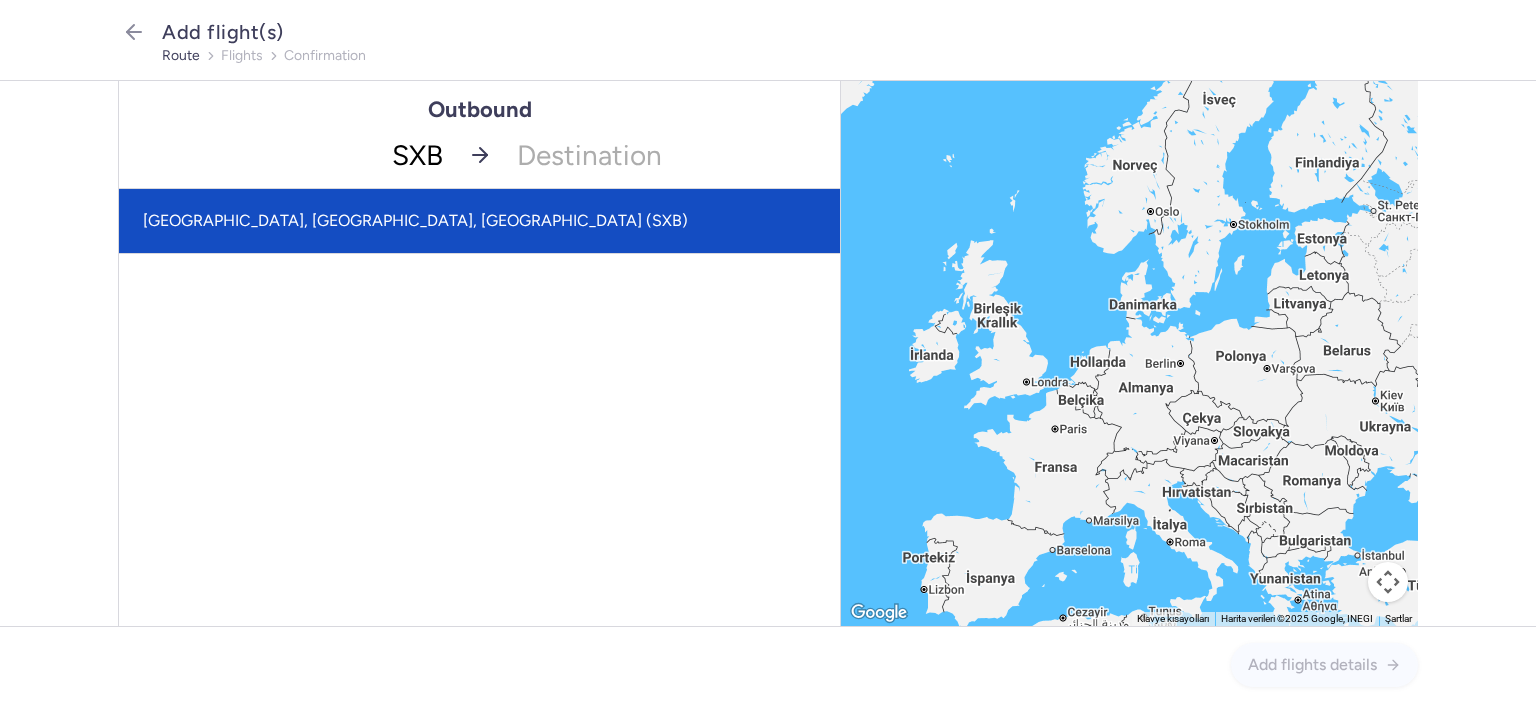 click on "[GEOGRAPHIC_DATA], [GEOGRAPHIC_DATA], [GEOGRAPHIC_DATA] (SXB)" 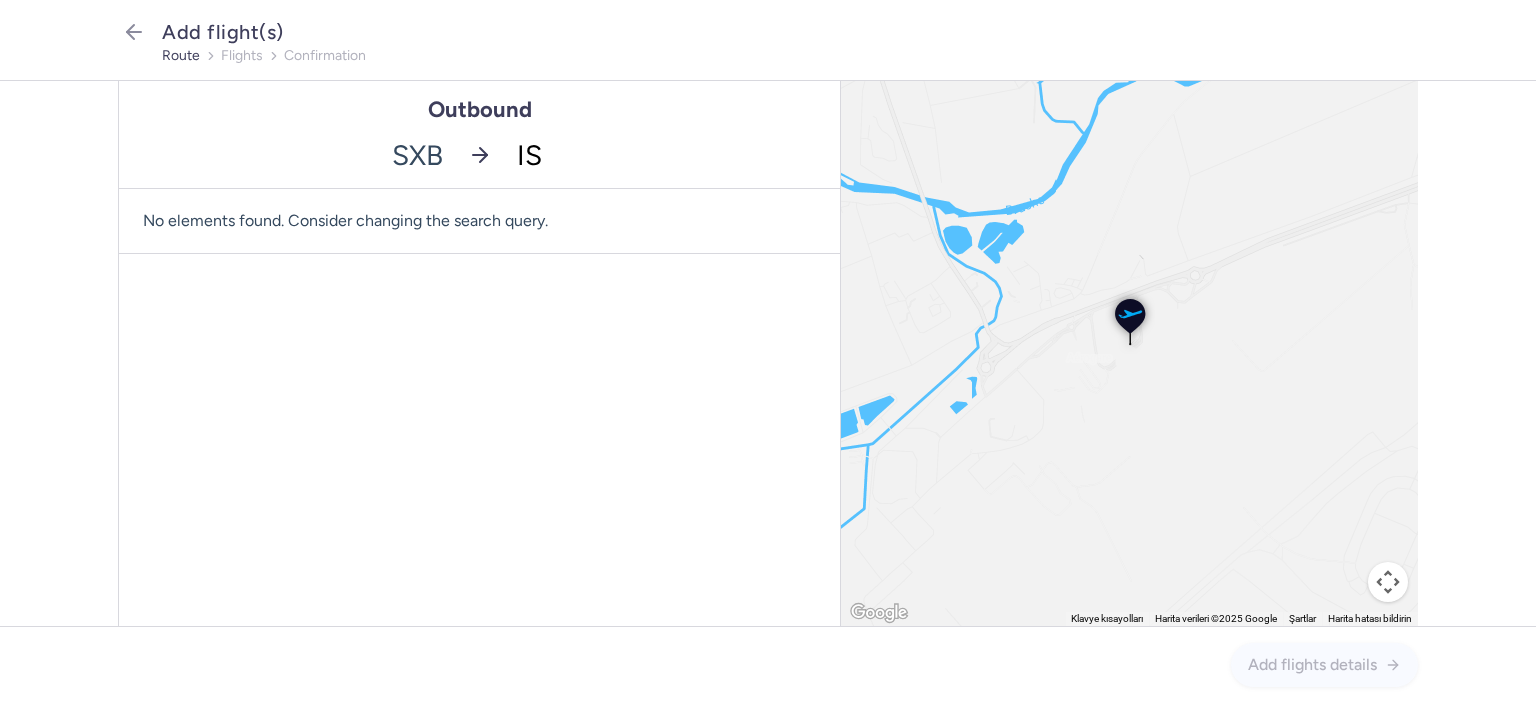 type on "IST" 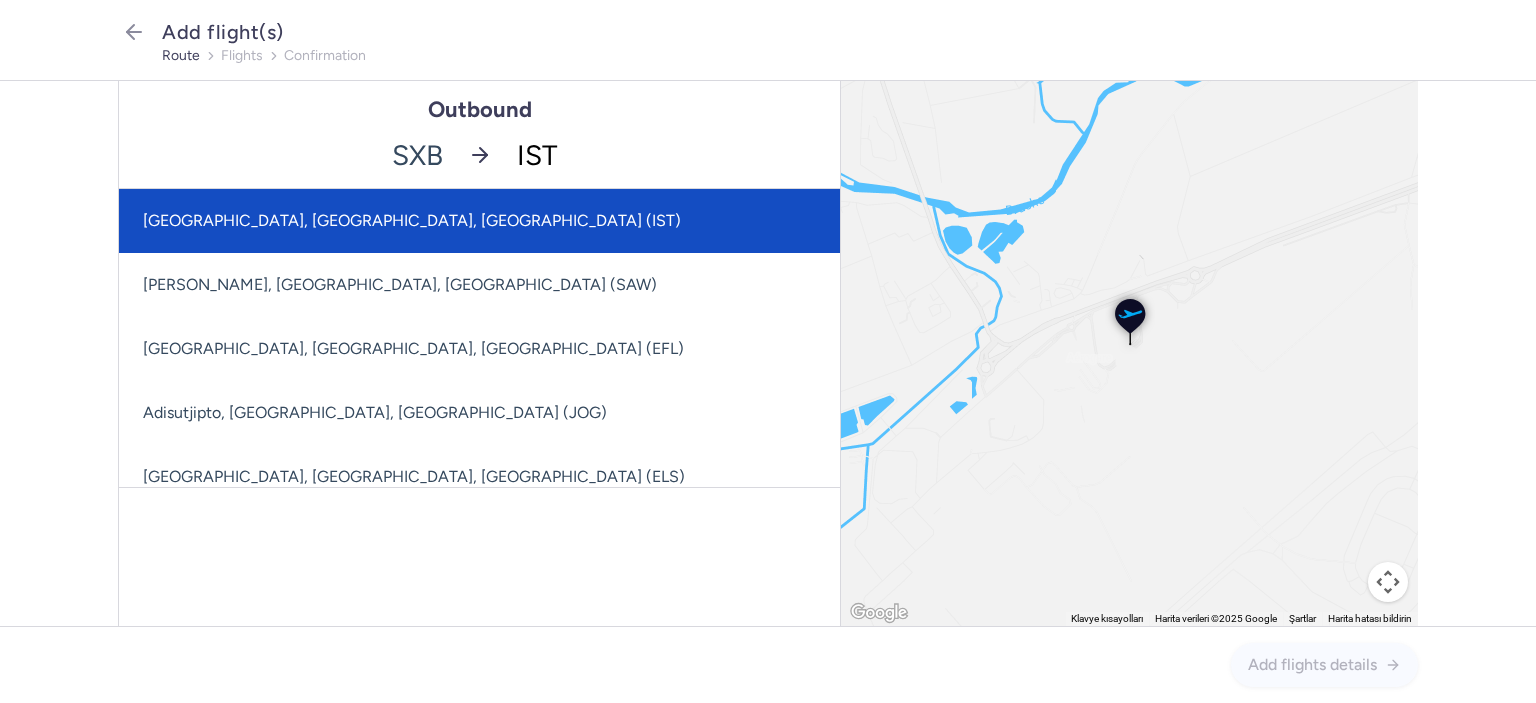click on "[GEOGRAPHIC_DATA], [GEOGRAPHIC_DATA], [GEOGRAPHIC_DATA] (IST)" 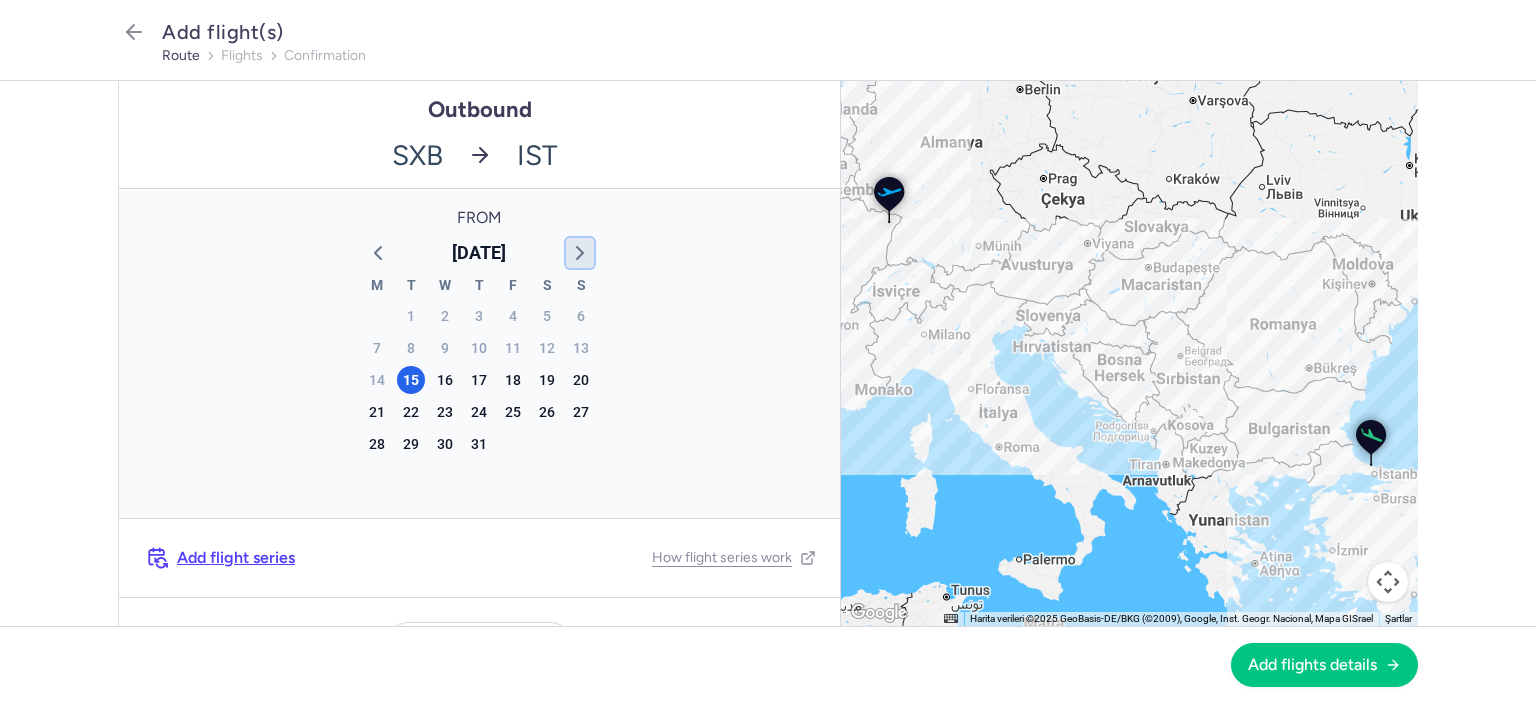 click 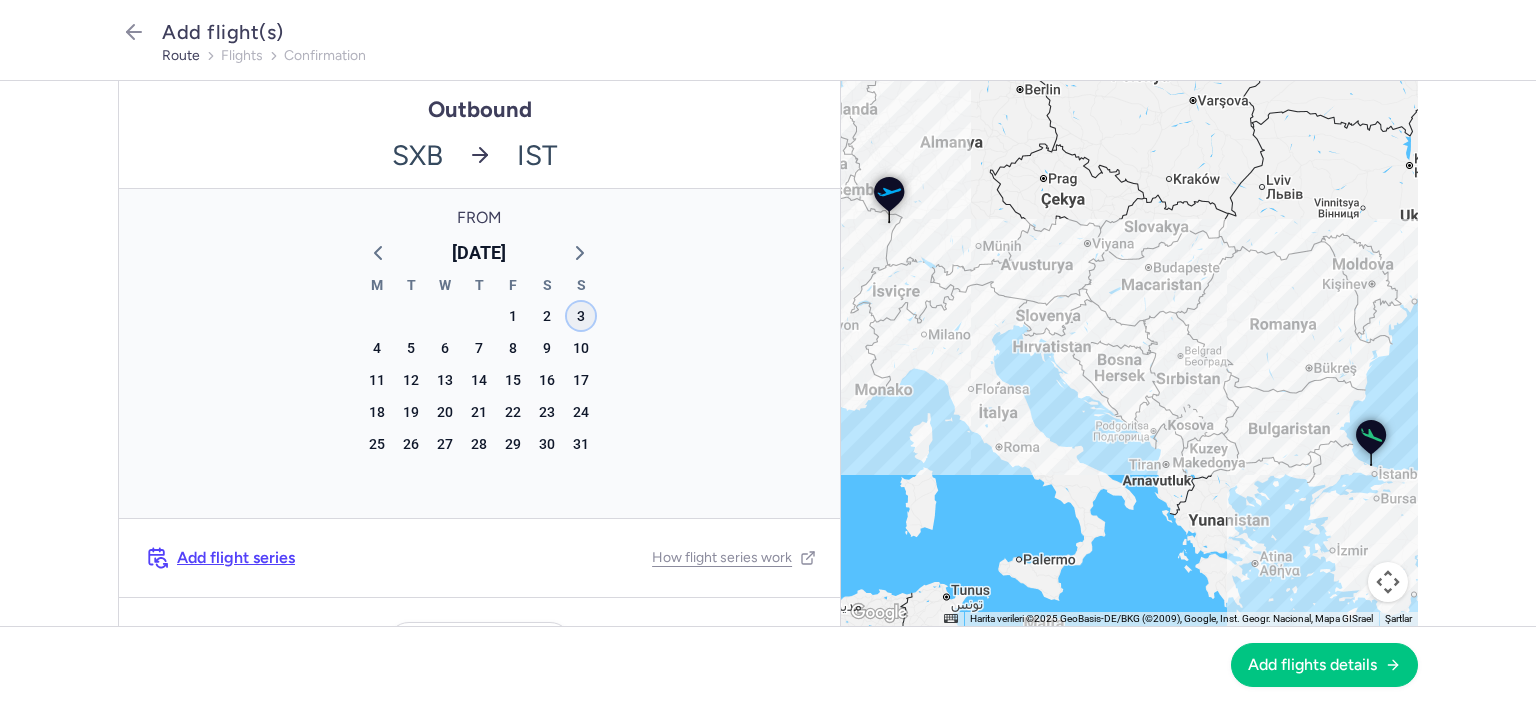 click on "3" 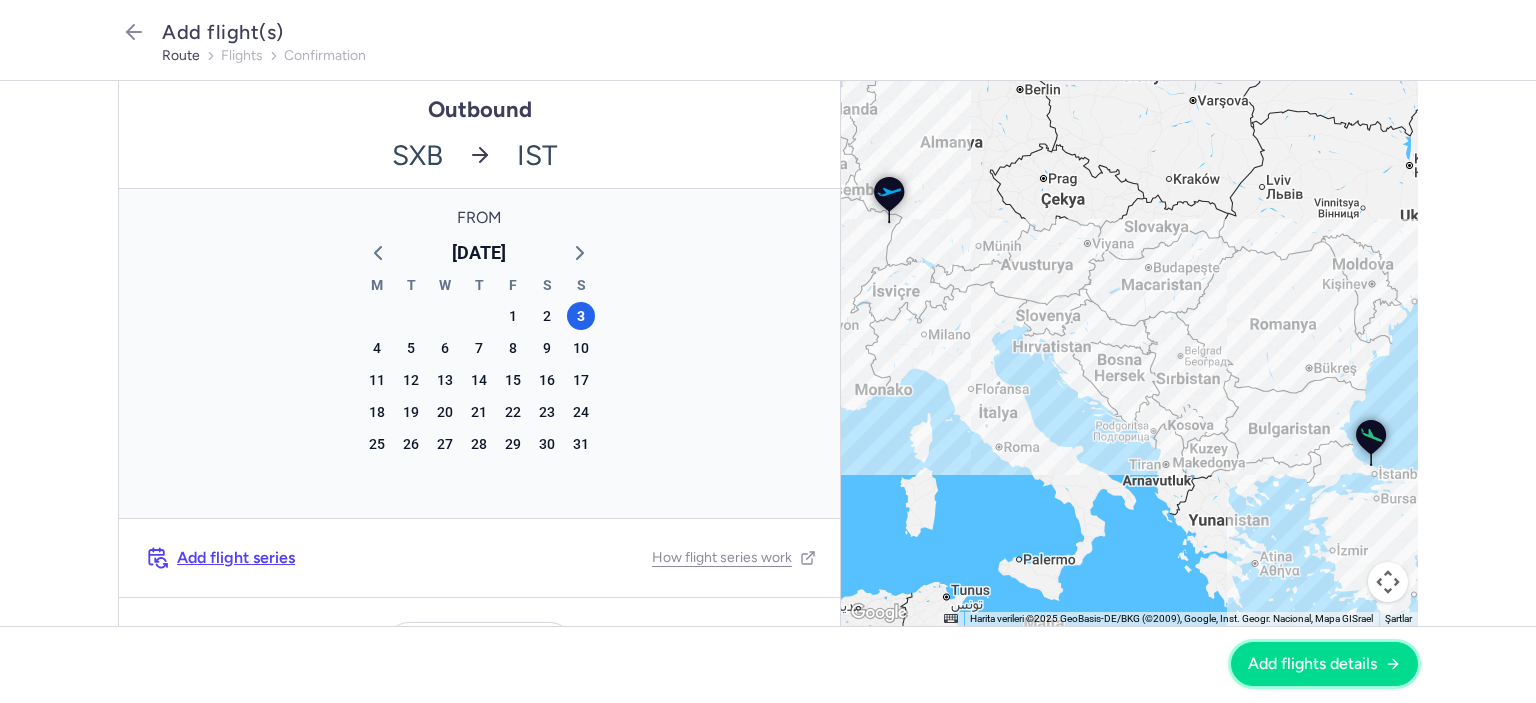 click on "Add flights details" at bounding box center (1312, 664) 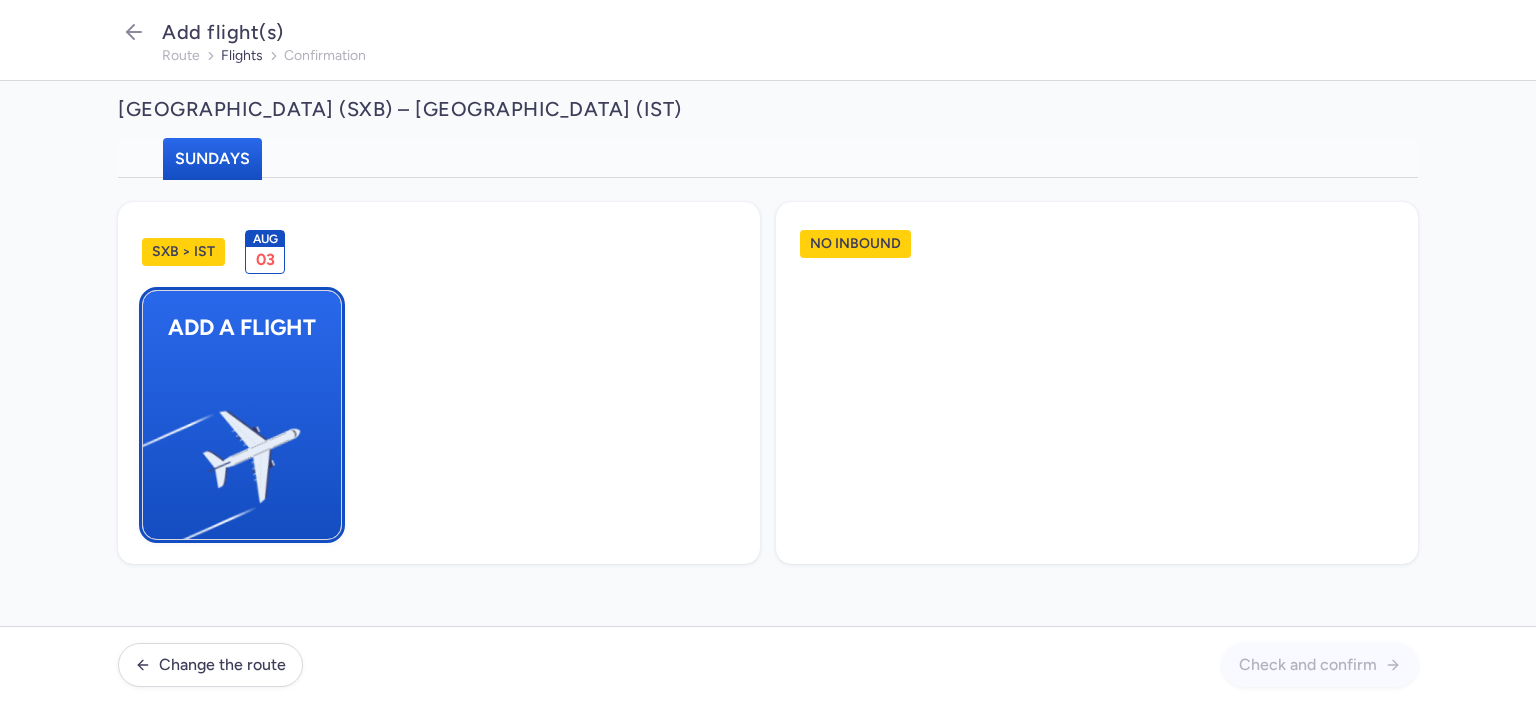 click at bounding box center (153, 448) 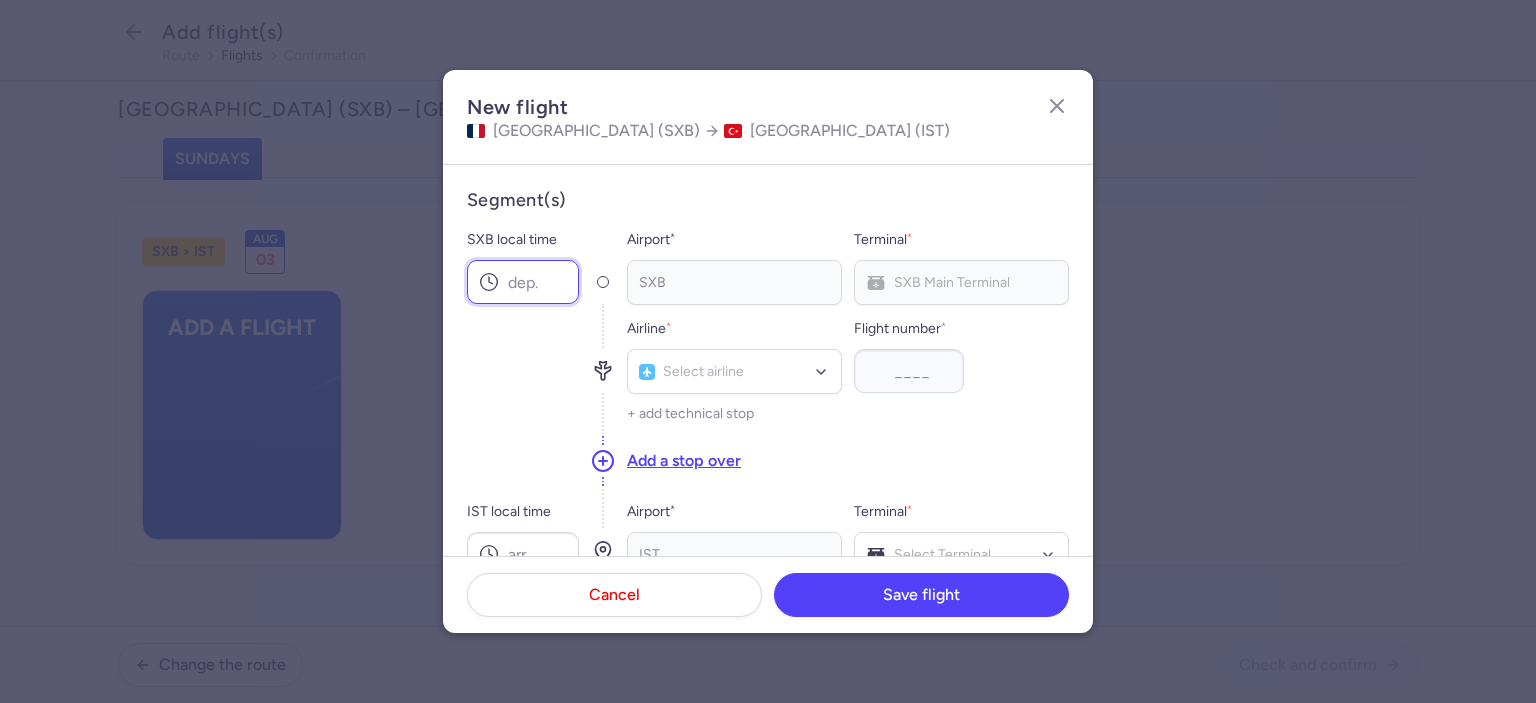click on "SXB local time" at bounding box center (523, 282) 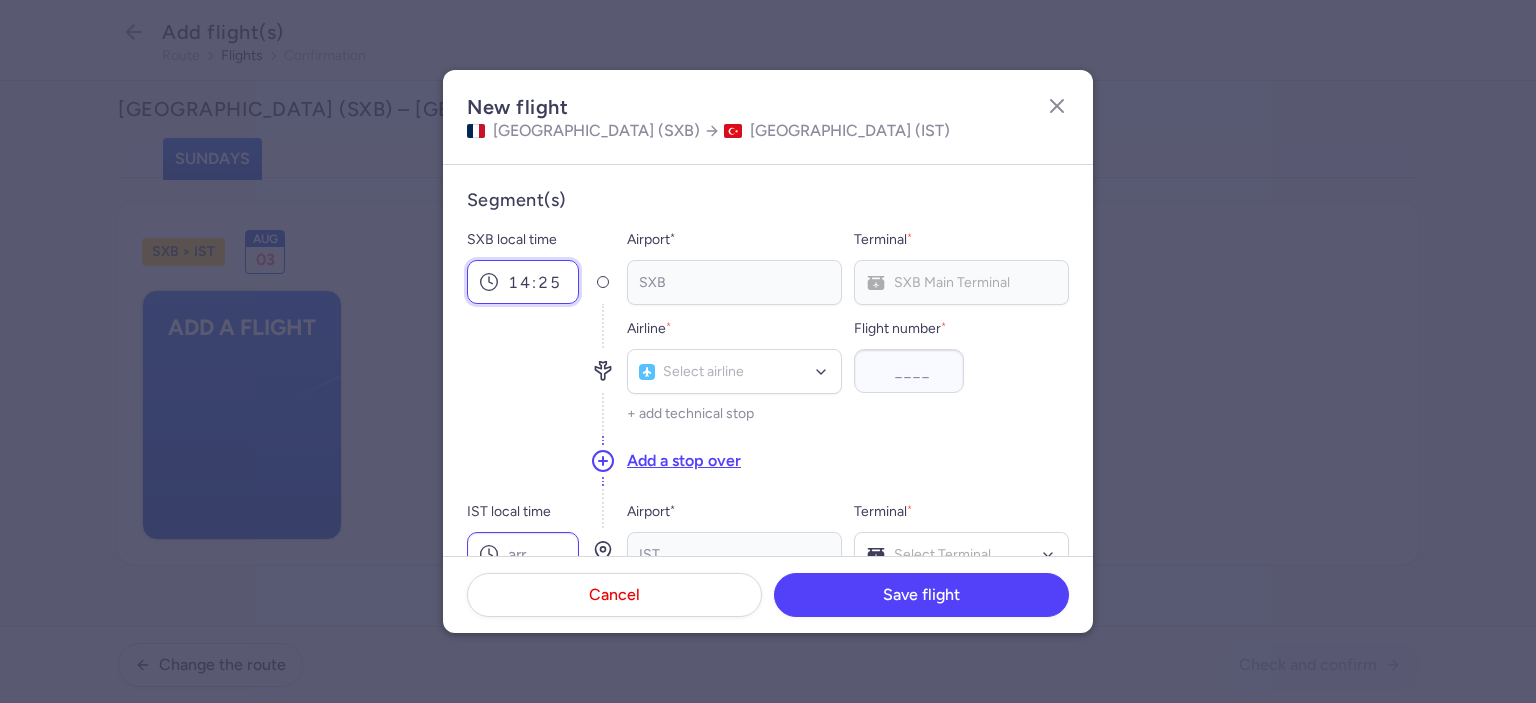 type on "14:25" 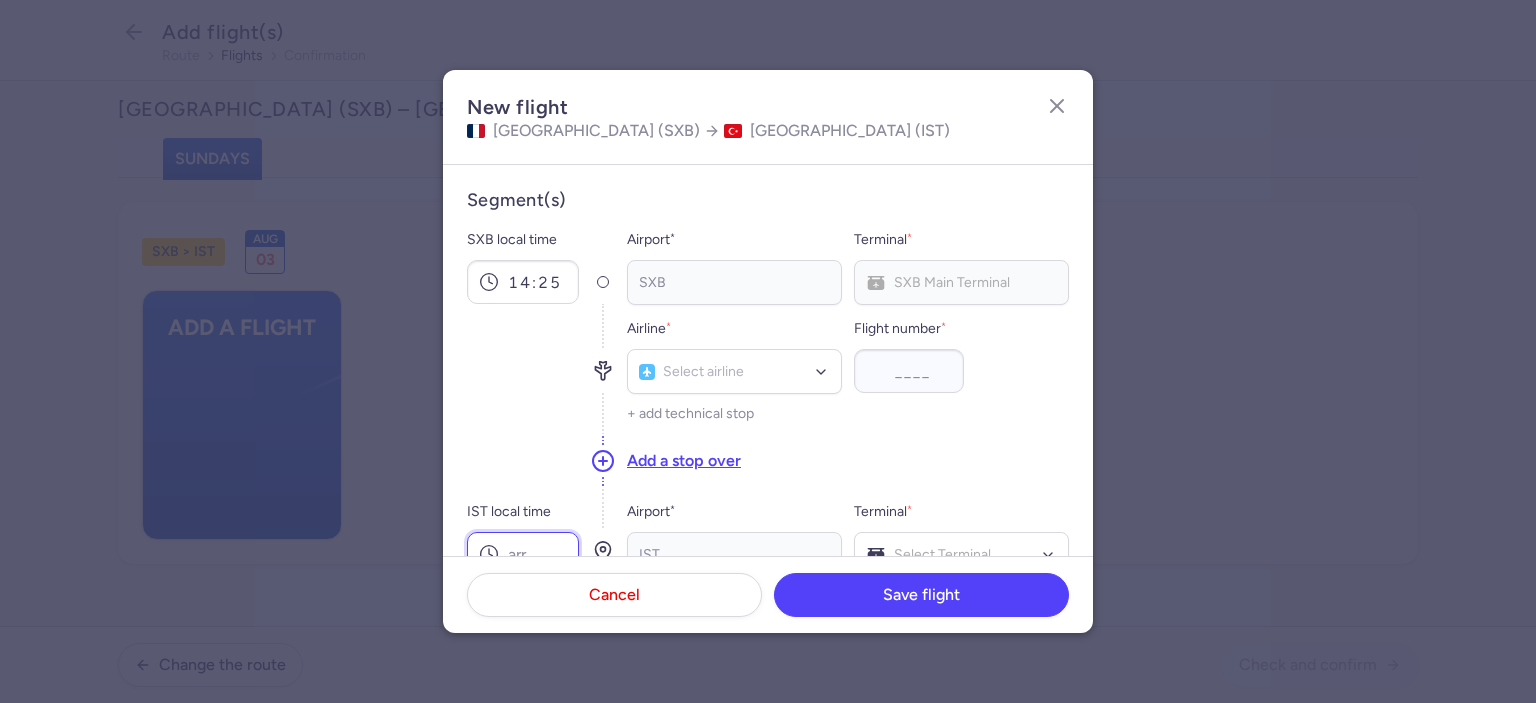 click on "IST local time" at bounding box center [523, 554] 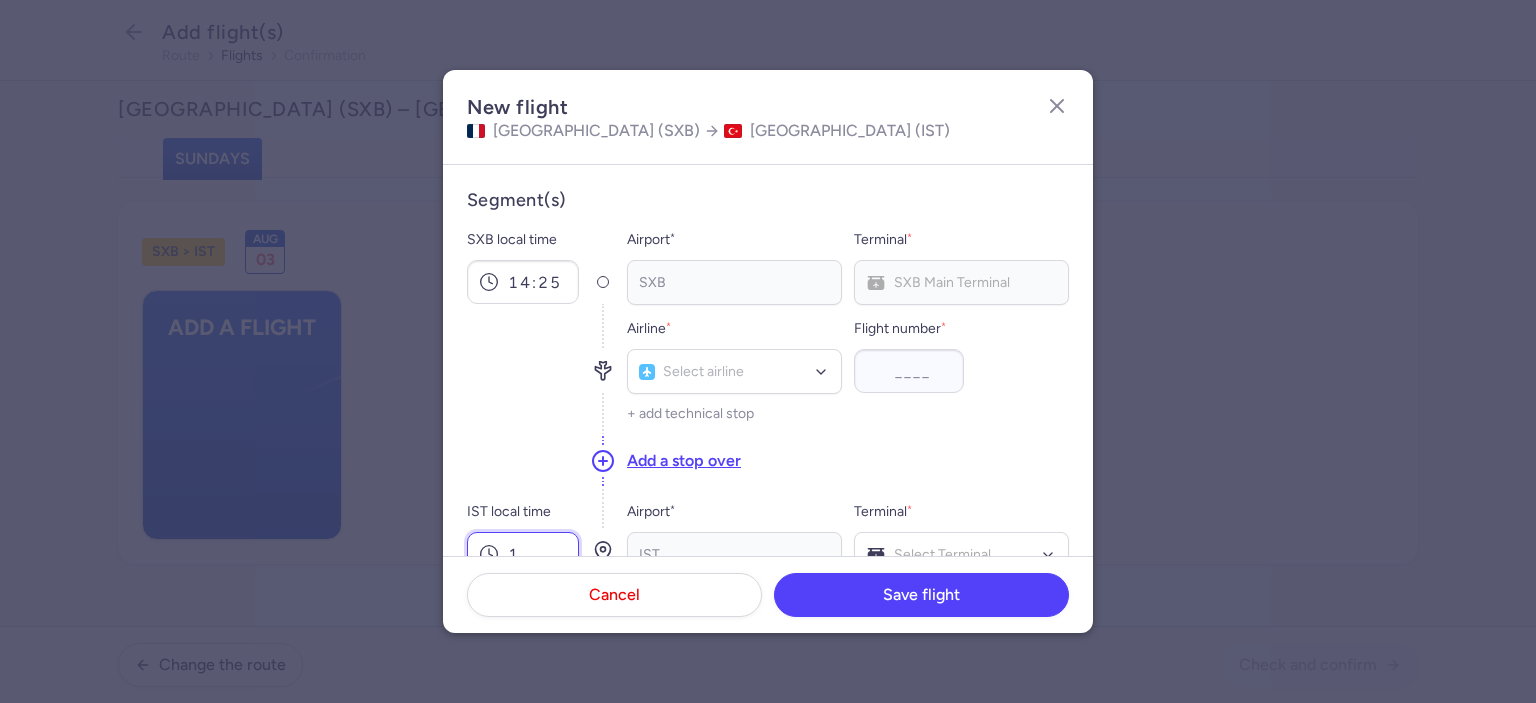 scroll, scrollTop: 7, scrollLeft: 0, axis: vertical 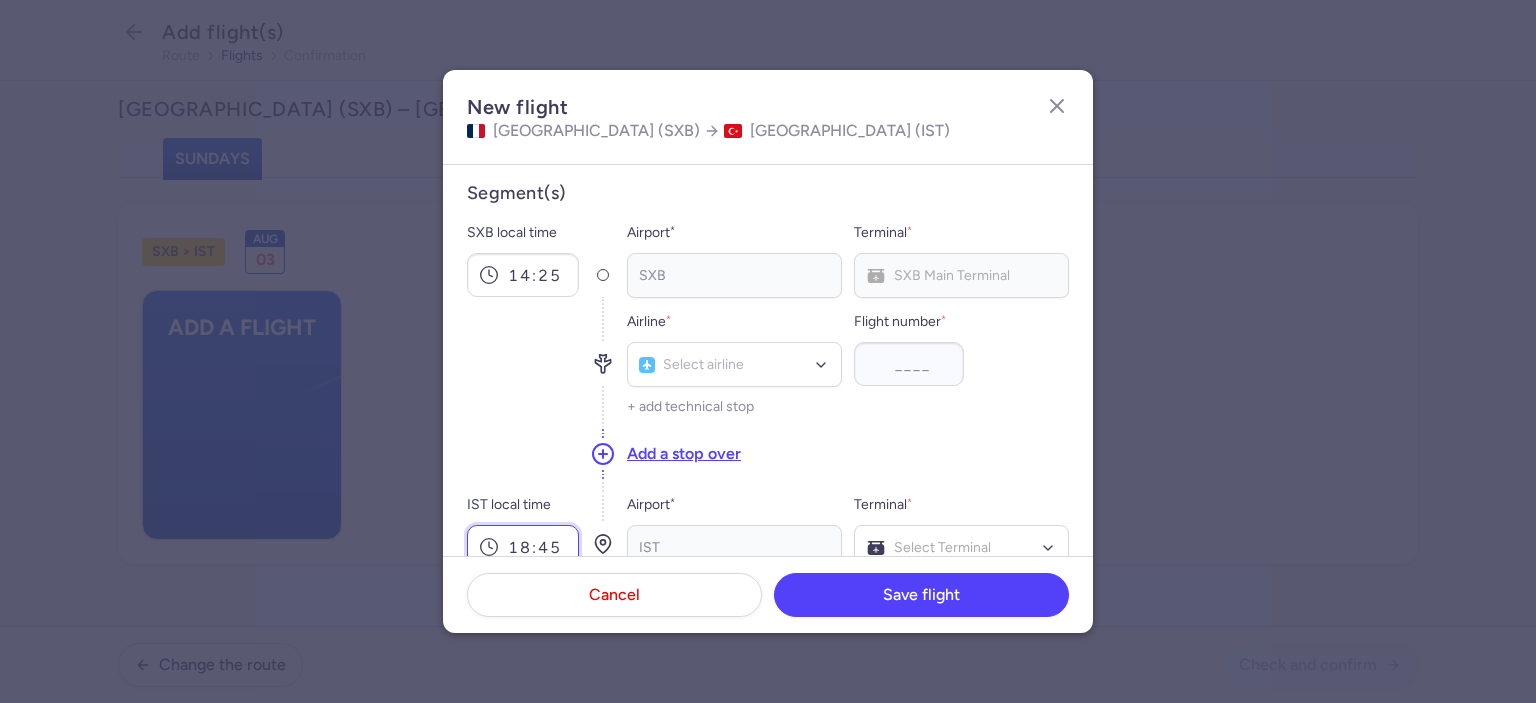 type on "18:45" 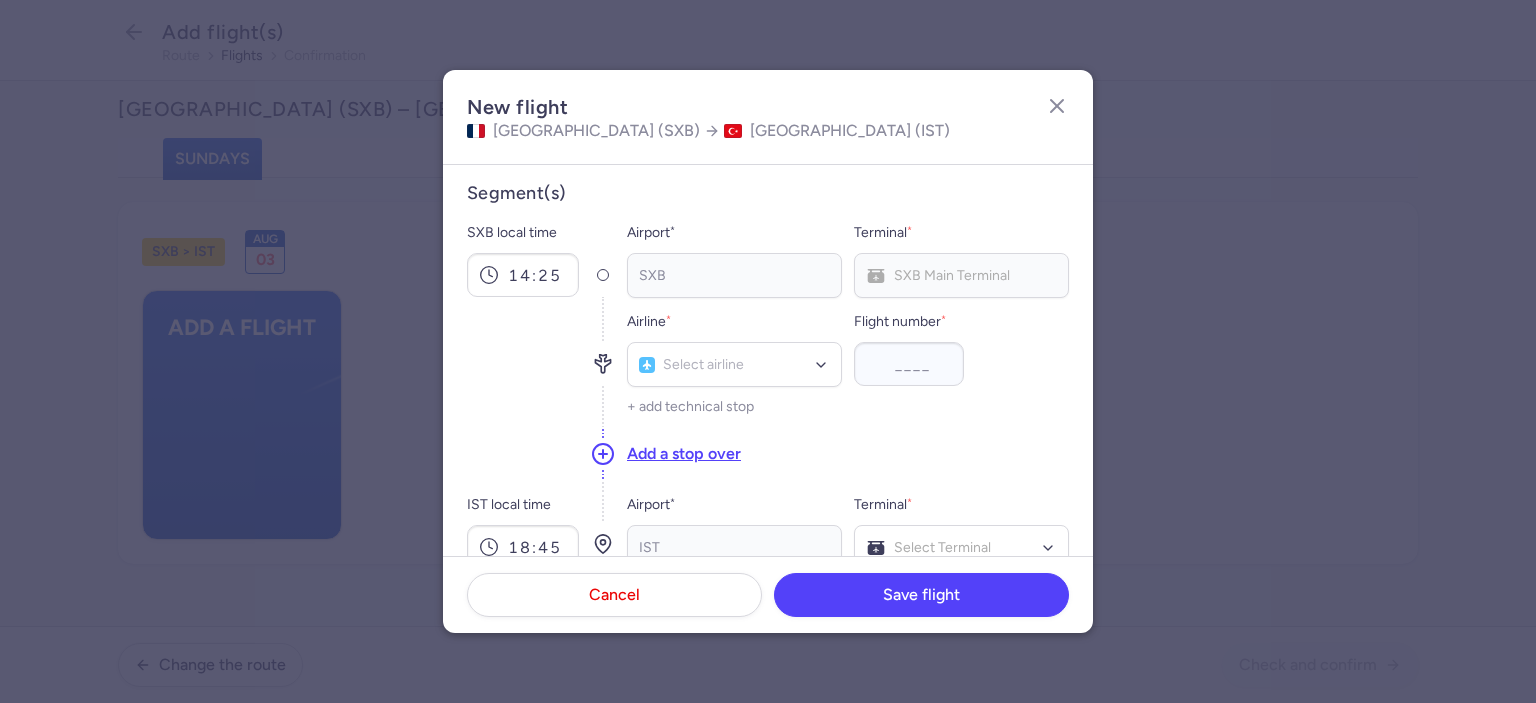 click on "Flight number  *" 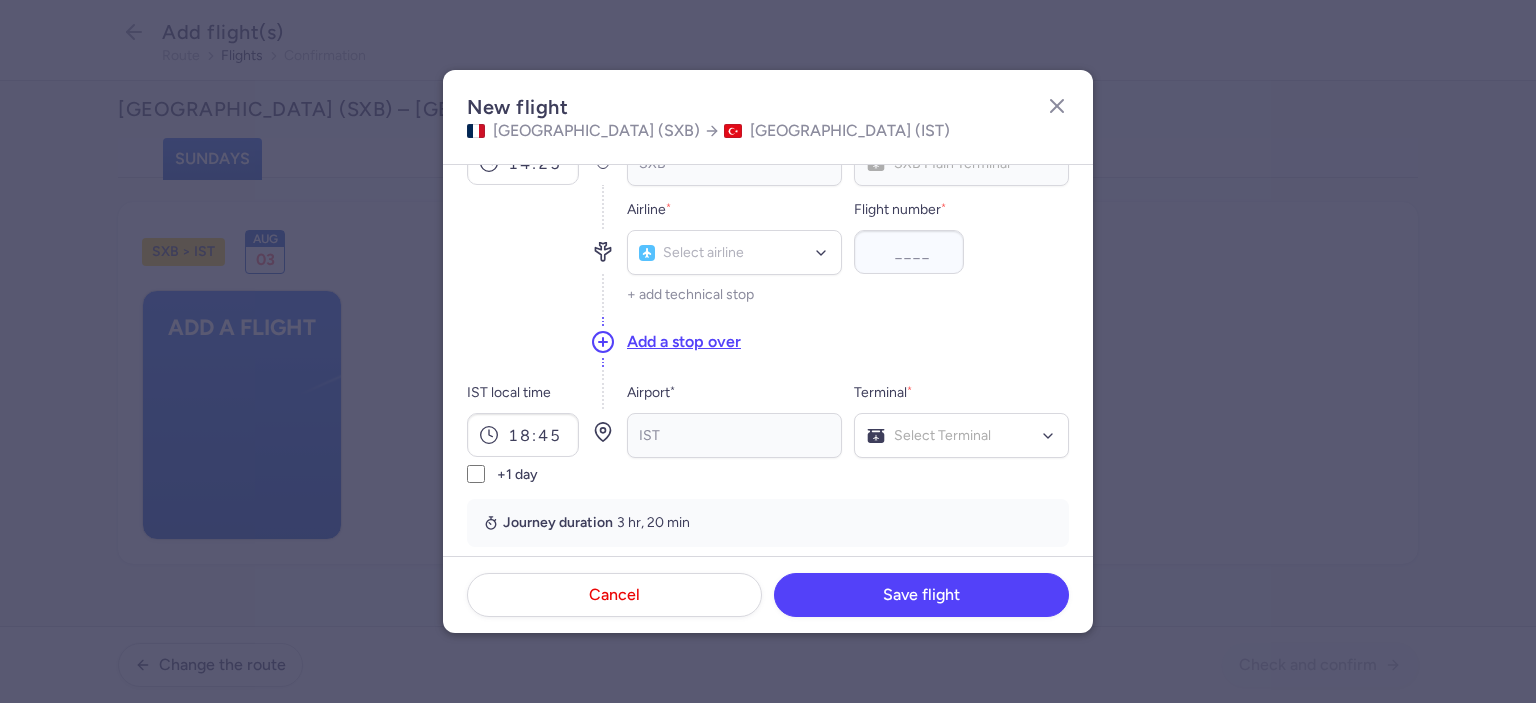 scroll, scrollTop: 121, scrollLeft: 0, axis: vertical 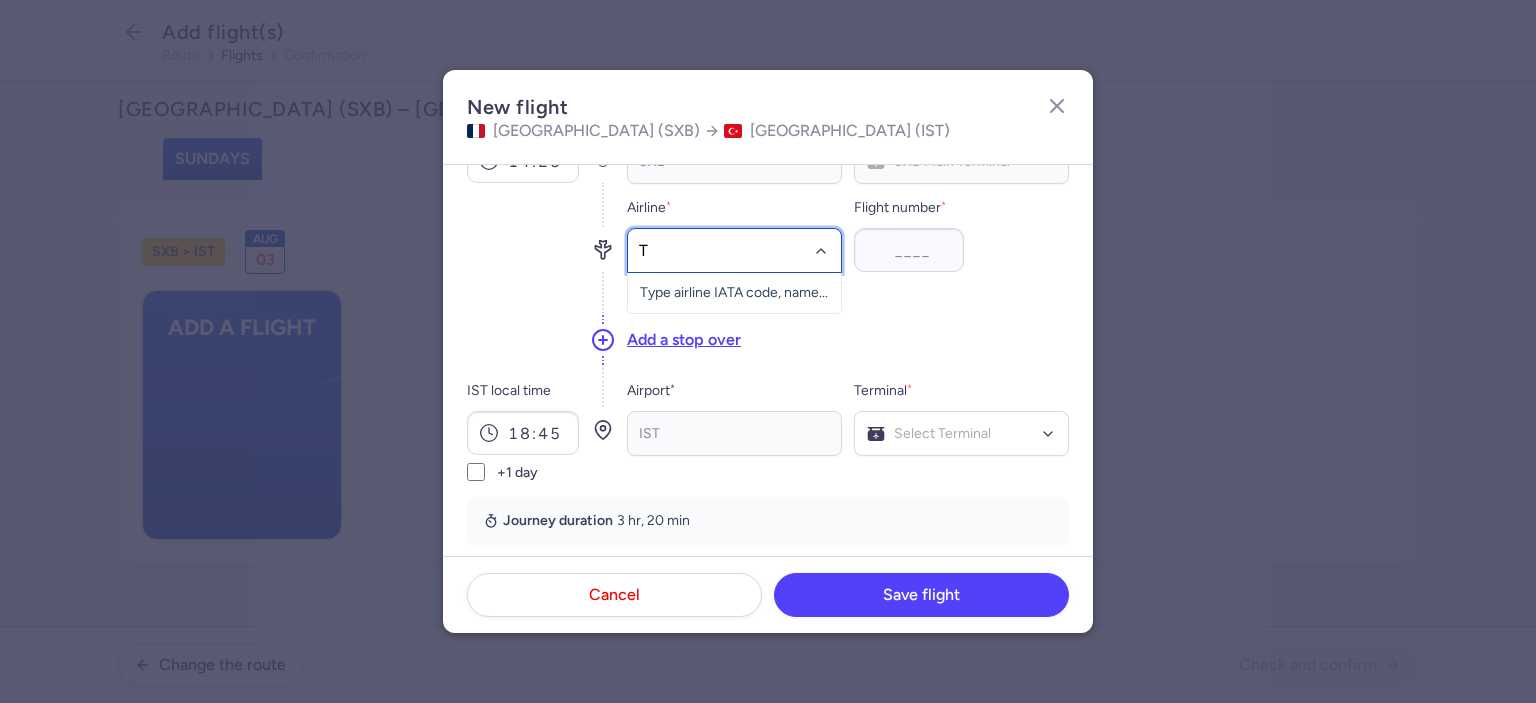 type on "TO" 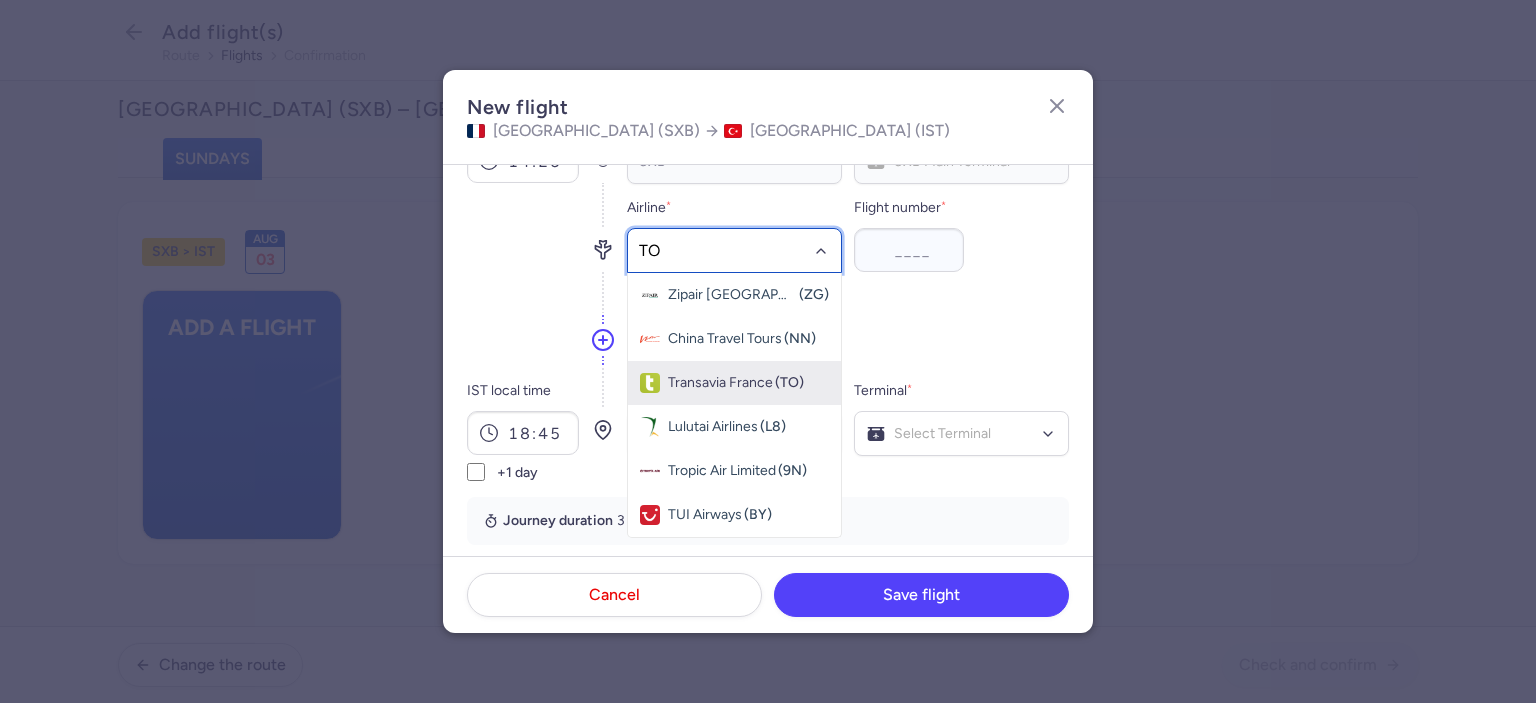 click on "Transavia France" at bounding box center [720, 383] 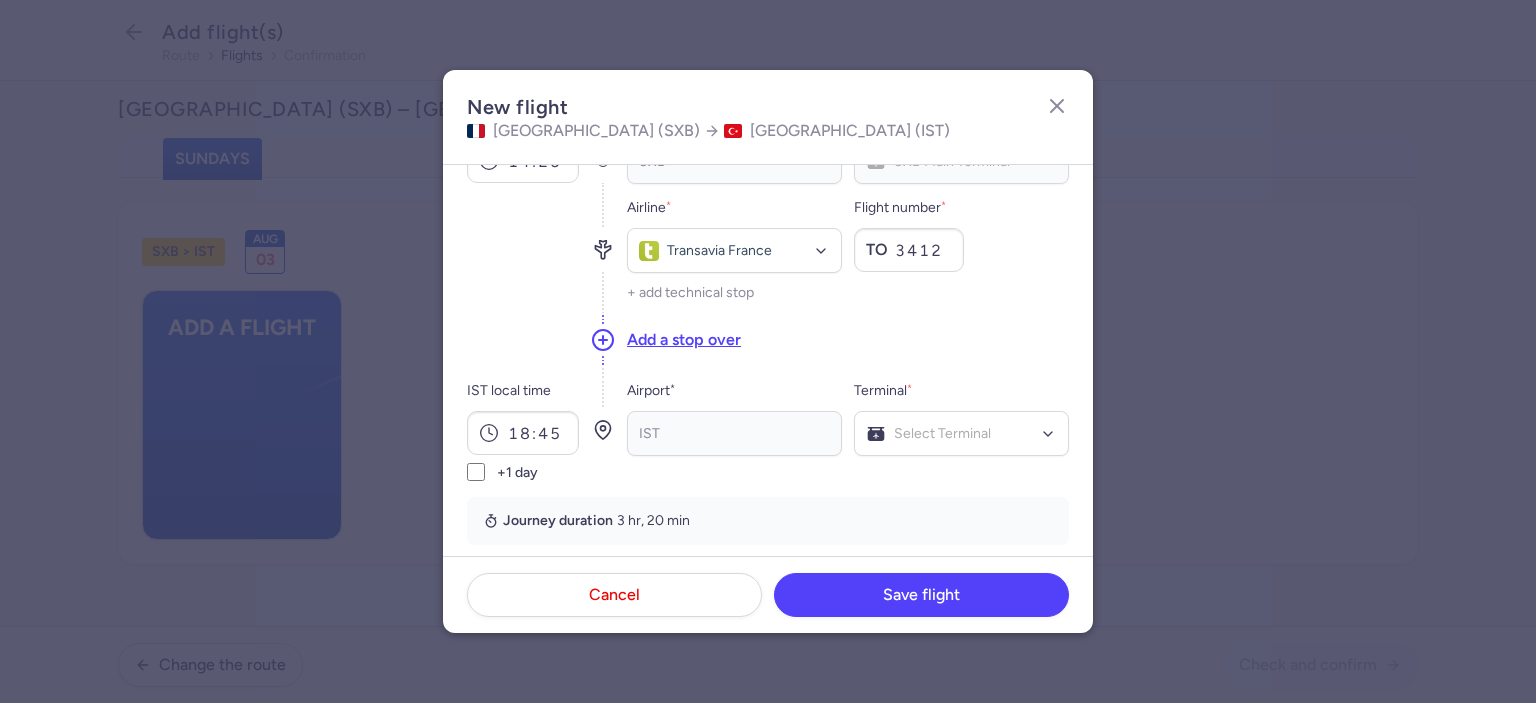 type on "3412" 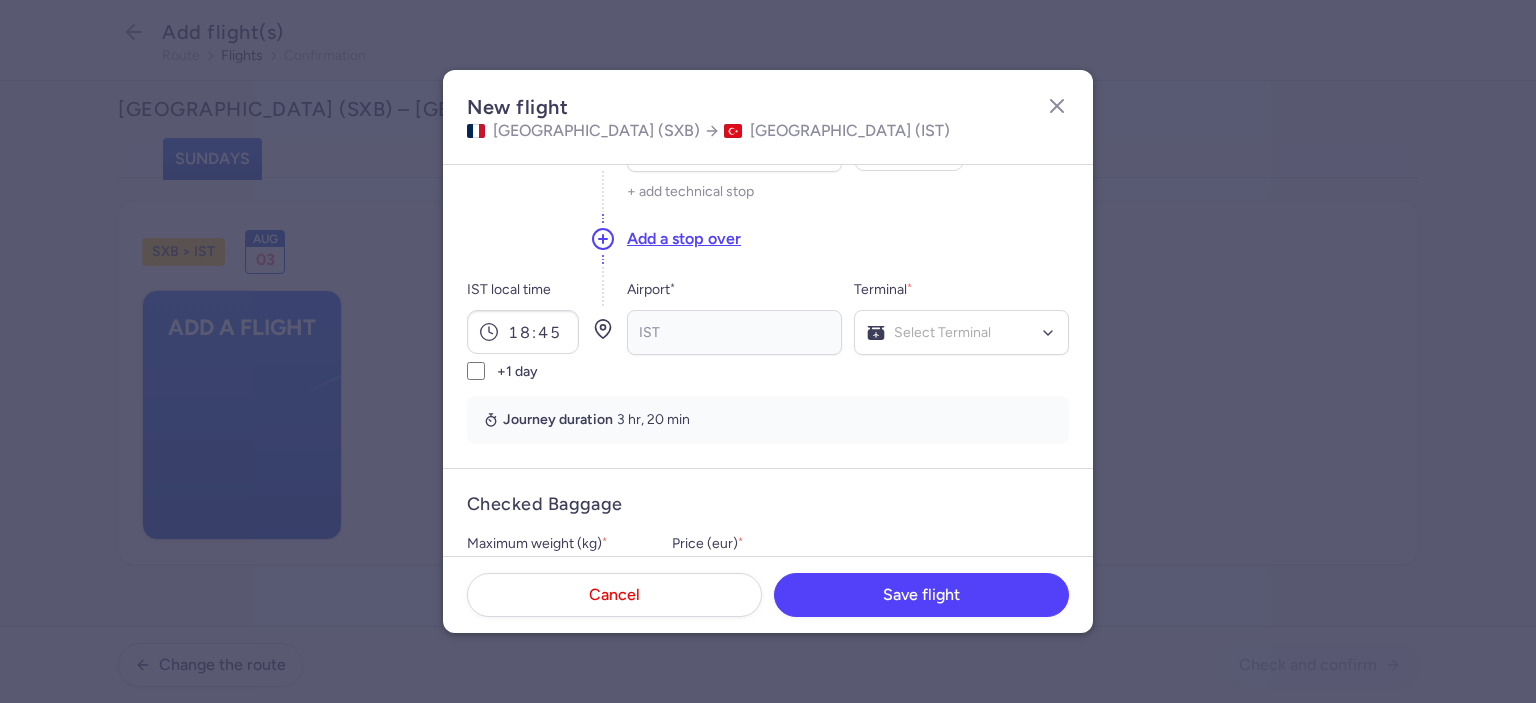 scroll, scrollTop: 288, scrollLeft: 0, axis: vertical 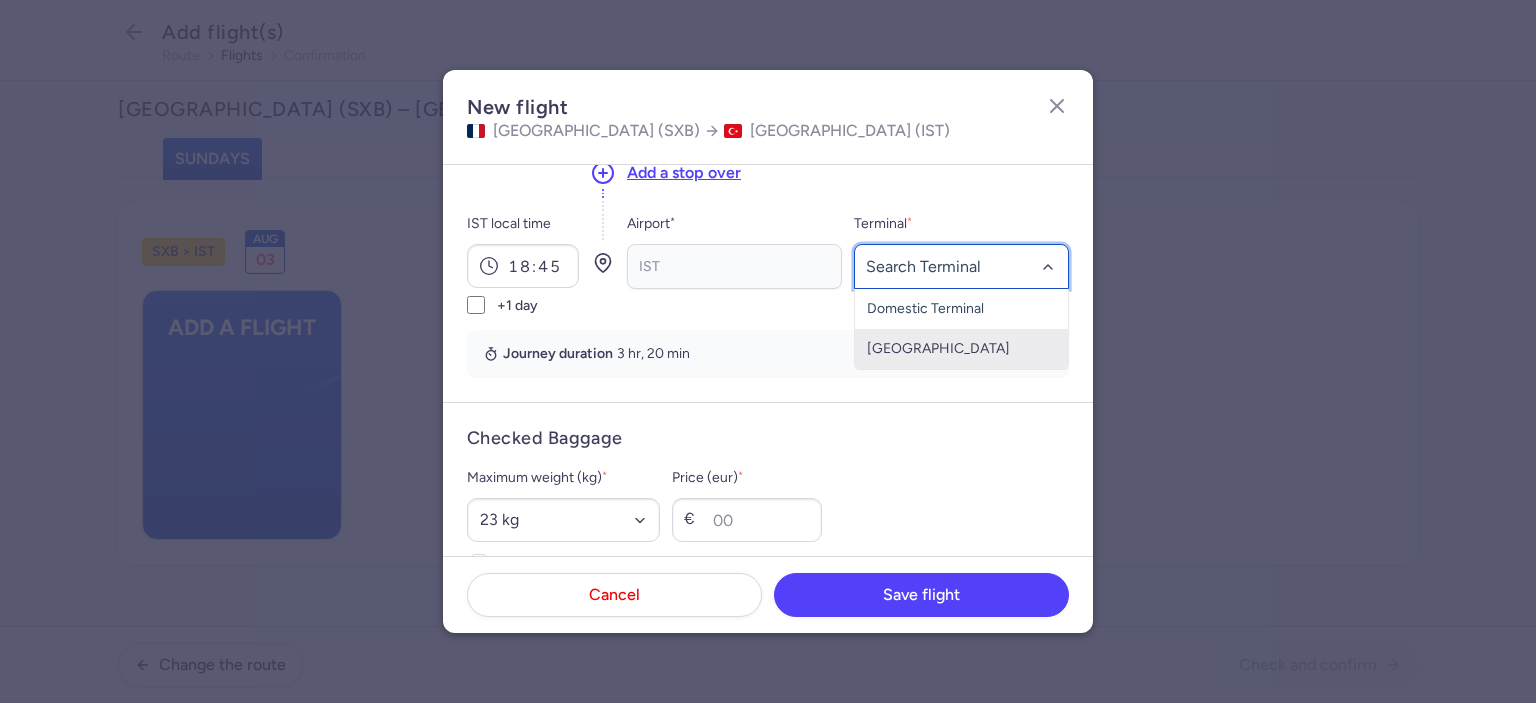 click on "[GEOGRAPHIC_DATA]" 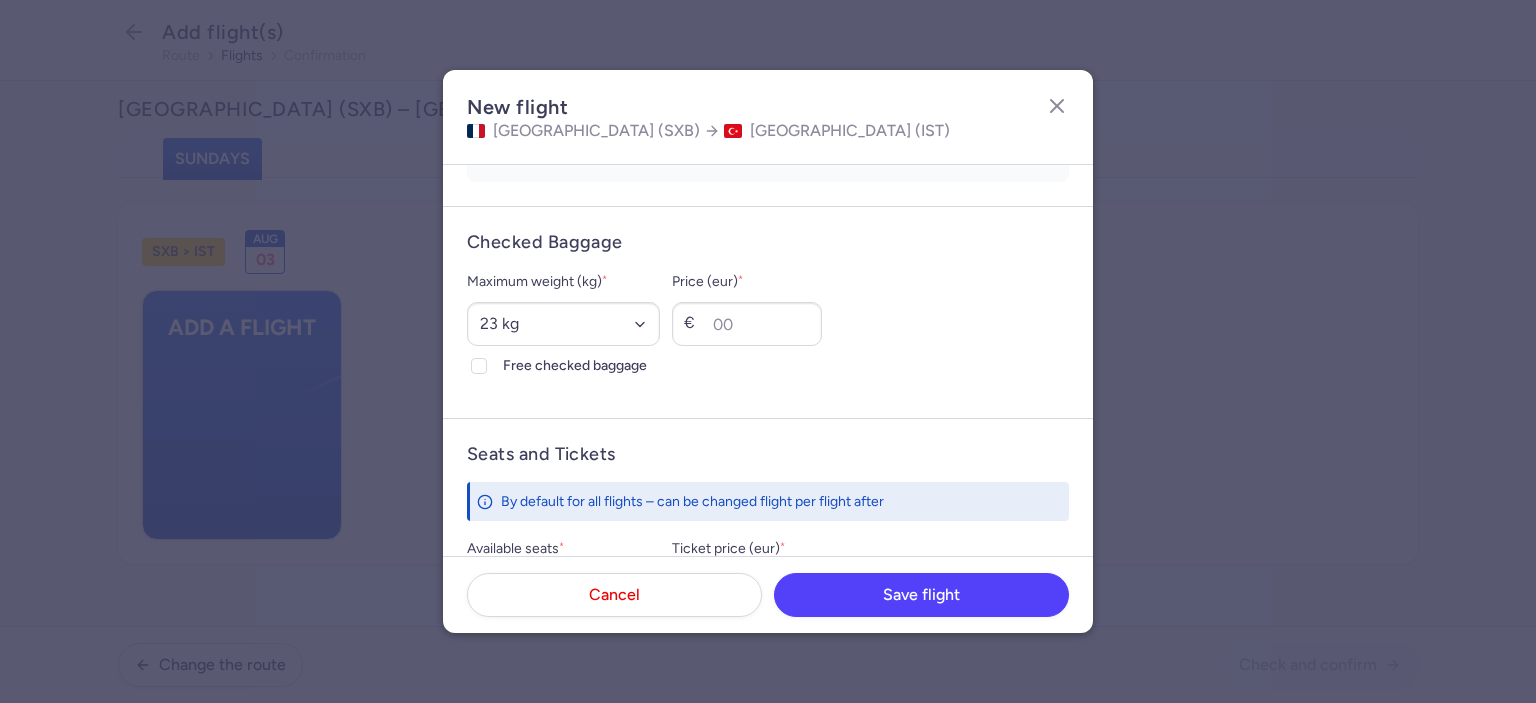 scroll, scrollTop: 500, scrollLeft: 0, axis: vertical 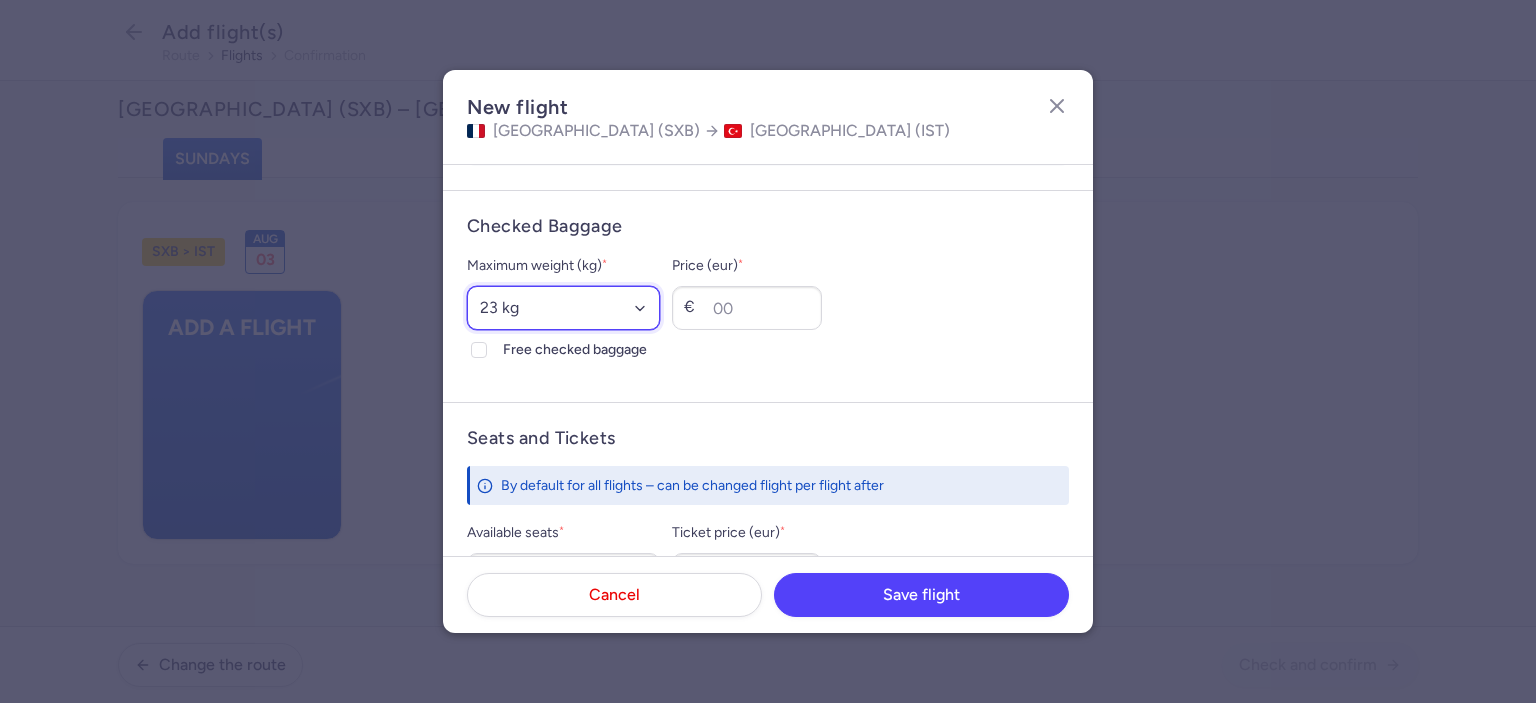 click on "Select an option 15 kg 16 kg 17 kg 18 kg 19 kg 20 kg 21 kg 22 kg 23 kg 24 kg 25 kg 26 kg 27 kg 28 kg 29 kg 30 kg 31 kg 32 kg 33 kg 34 kg 35 kg" at bounding box center (563, 308) 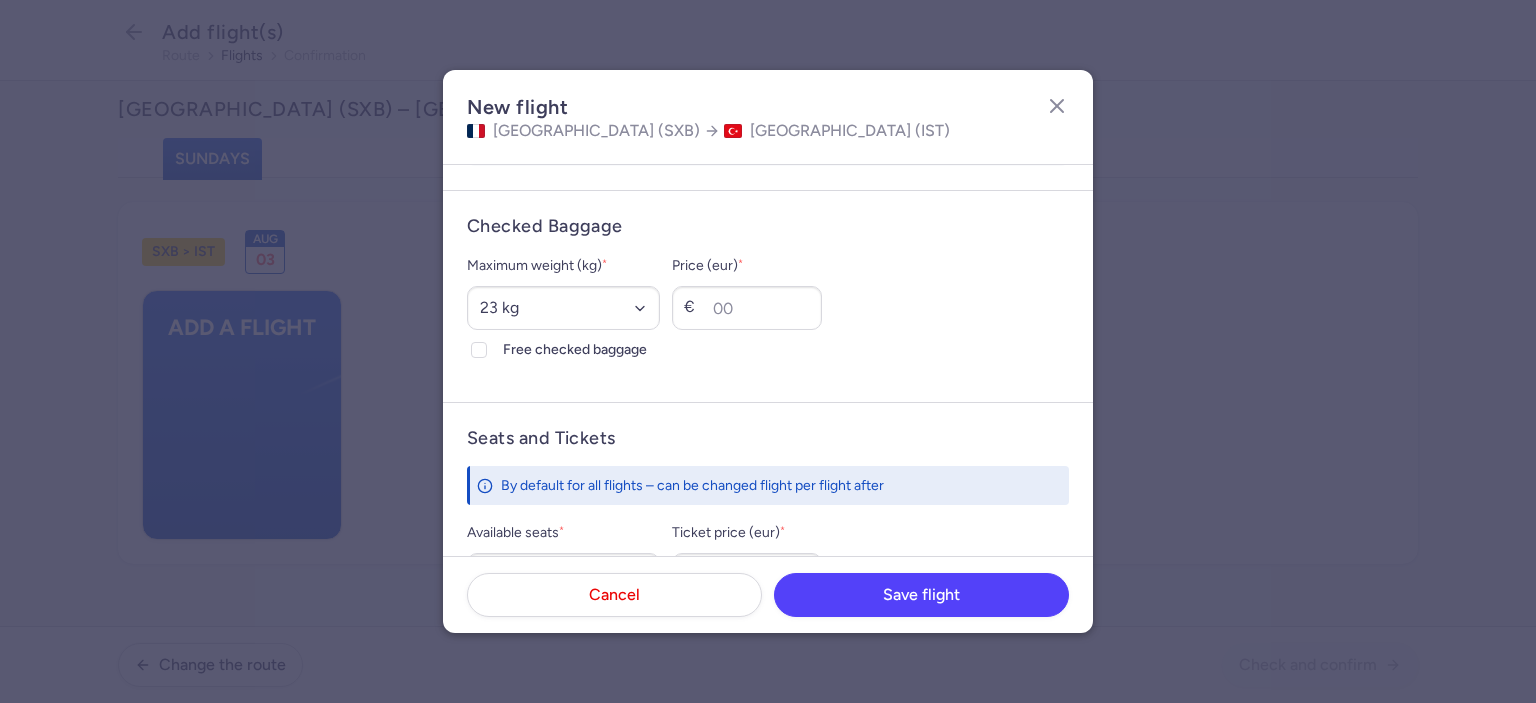 click on "New flight   Strasbourg (SXB)   [GEOGRAPHIC_DATA] (IST) Segment(s) SXB local time  14:25 Airport * SXB No elements found. Consider changing the search query. Type an IATA code, a city, an airport name...  Terminal  *   SXB Main Terminal No elements found. Consider changing the search query. List is empty.  Airline  * Transavia France No elements found. Consider changing the search query. Type airline IATA code, name... Flight number  * TO 3412  + add technical stop  Add a stop over IST local time  18:45 +1 day Airport * IST No elements found. Consider changing the search query. Type an IATA code, a city, an airport name...  Terminal  *   International Terminal Domestic Terminal International Terminal No elements found. Consider changing the search query. List is empty.  Journey duration  3 hr, 20 min Checked Baggage Maximum weight (kg)  * Select an option 15 kg 16 kg 17 kg 18 kg 19 kg 20 kg 21 kg 22 kg 23 kg 24 kg 25 kg 26 kg 27 kg 28 kg 29 kg 30 kg 31 kg 32 kg 33 kg 34 kg 35 kg Free checked baggage Price (eur)  * *" at bounding box center [768, 351] 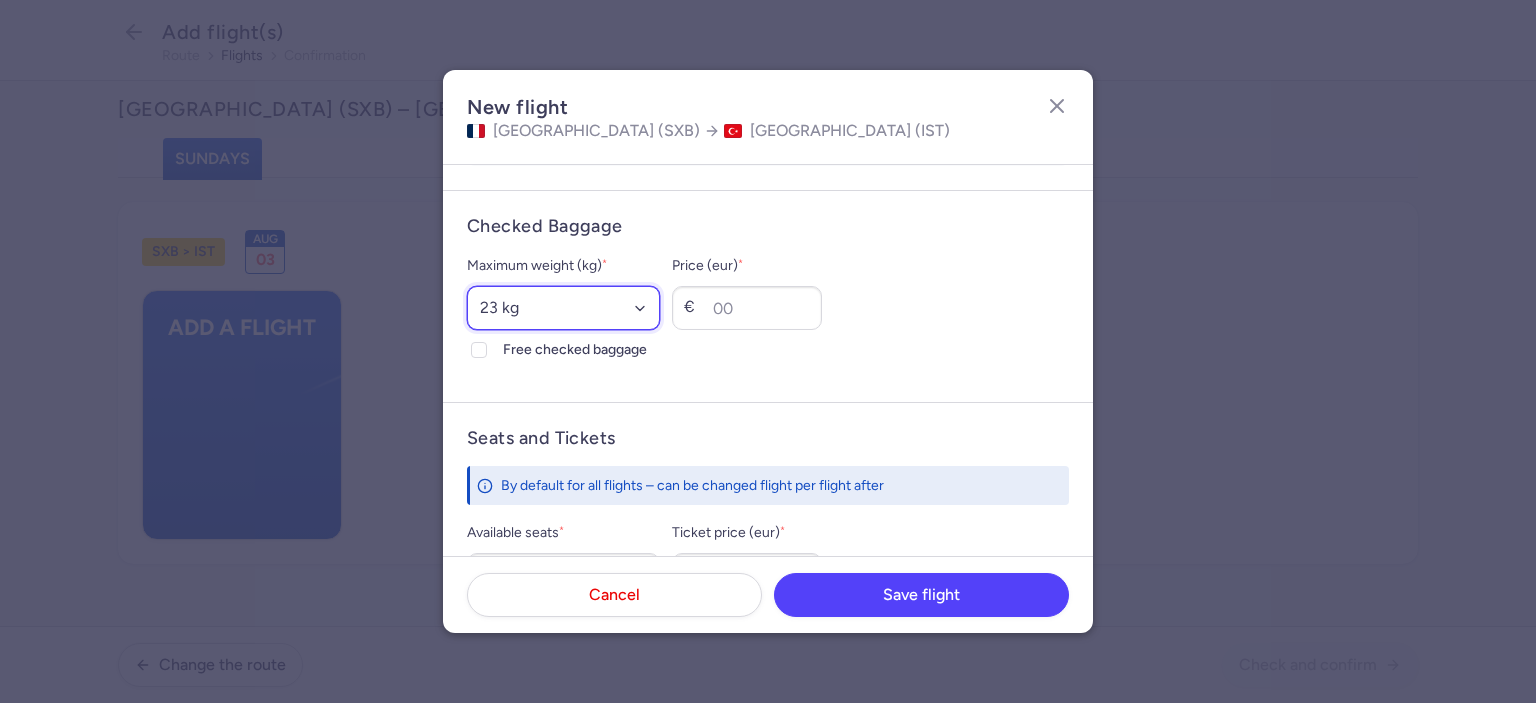 click on "Select an option 15 kg 16 kg 17 kg 18 kg 19 kg 20 kg 21 kg 22 kg 23 kg 24 kg 25 kg 26 kg 27 kg 28 kg 29 kg 30 kg 31 kg 32 kg 33 kg 34 kg 35 kg" at bounding box center (563, 308) 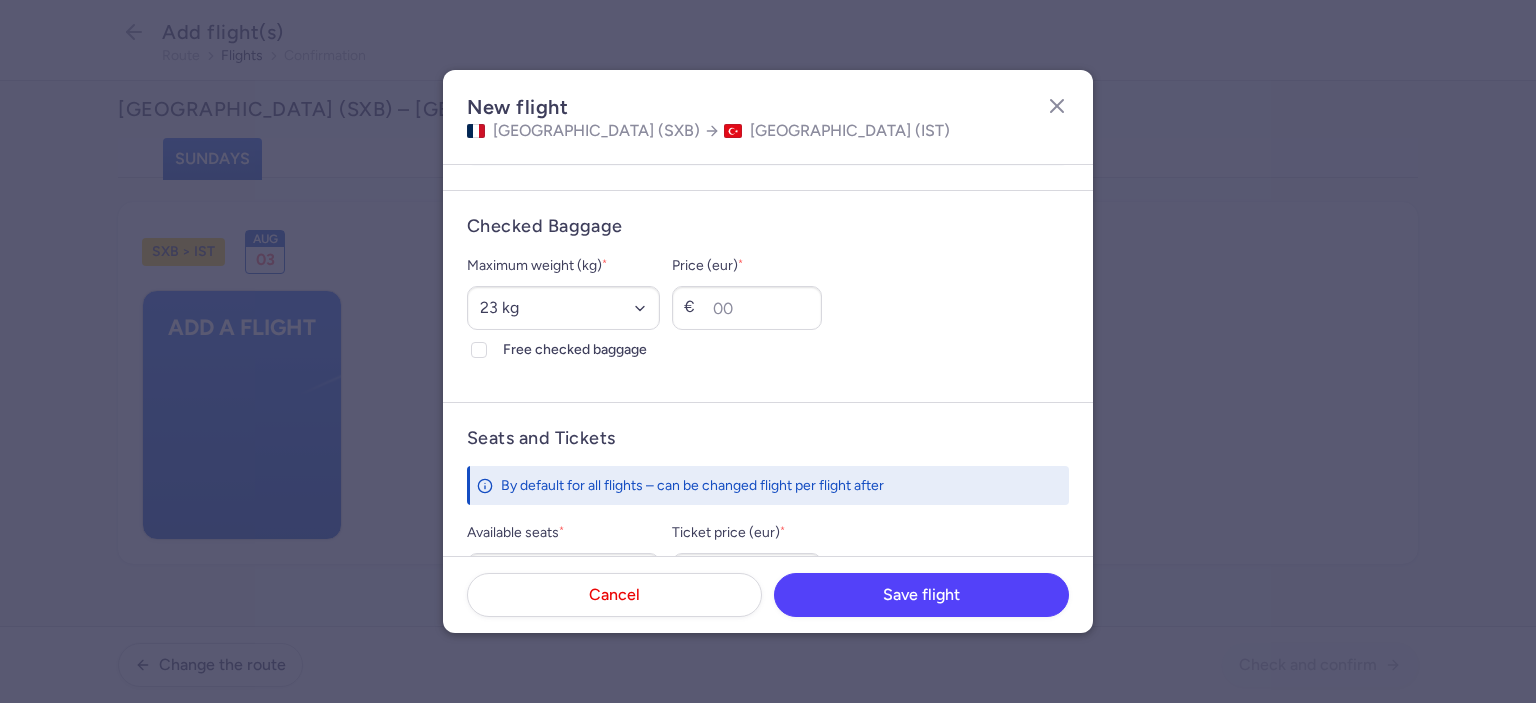 click on "Maximum weight (kg)  * Select an option 15 kg 16 kg 17 kg 18 kg 19 kg 20 kg 21 kg 22 kg 23 kg 24 kg 25 kg 26 kg 27 kg 28 kg 29 kg 30 kg 31 kg 32 kg 33 kg 34 kg 35 kg Free checked baggage Price (eur)  * €" at bounding box center (768, 308) 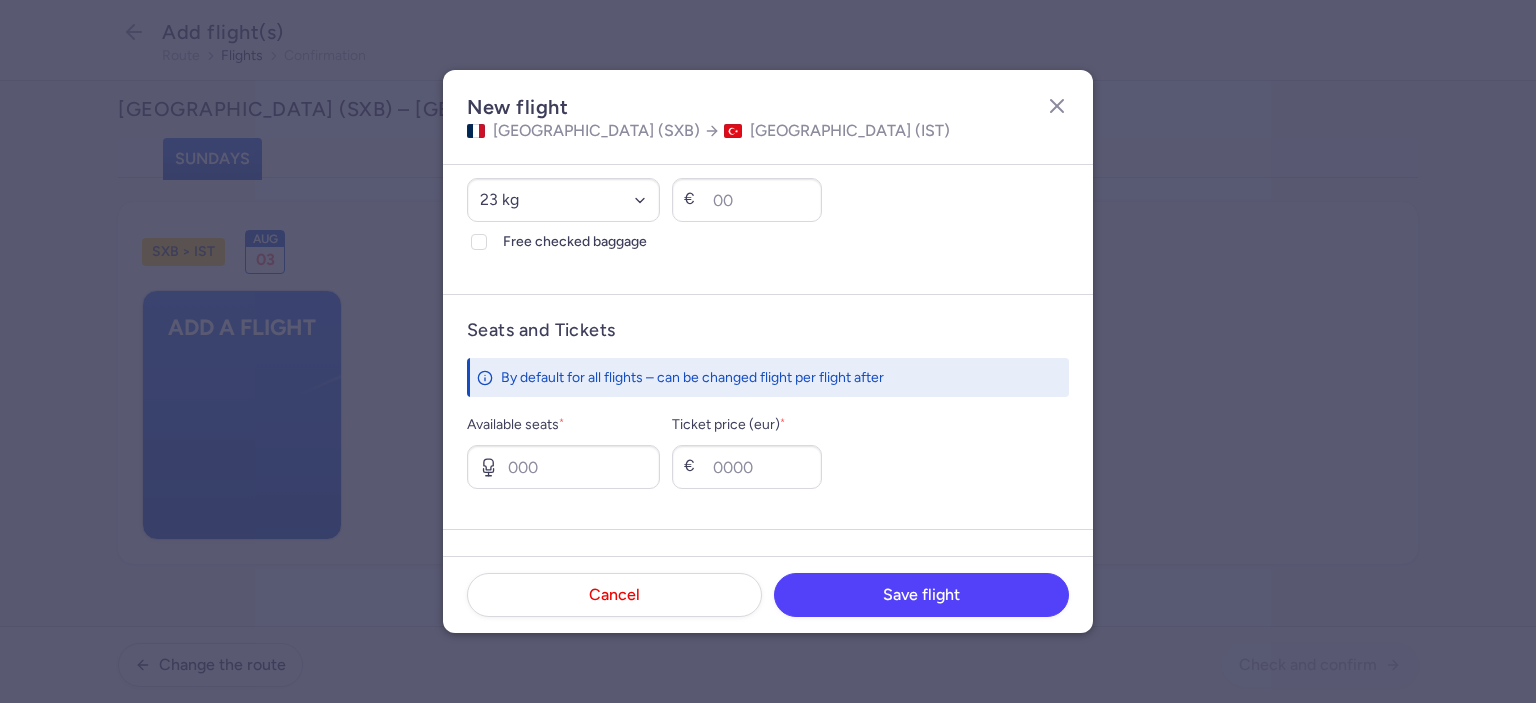 scroll, scrollTop: 698, scrollLeft: 0, axis: vertical 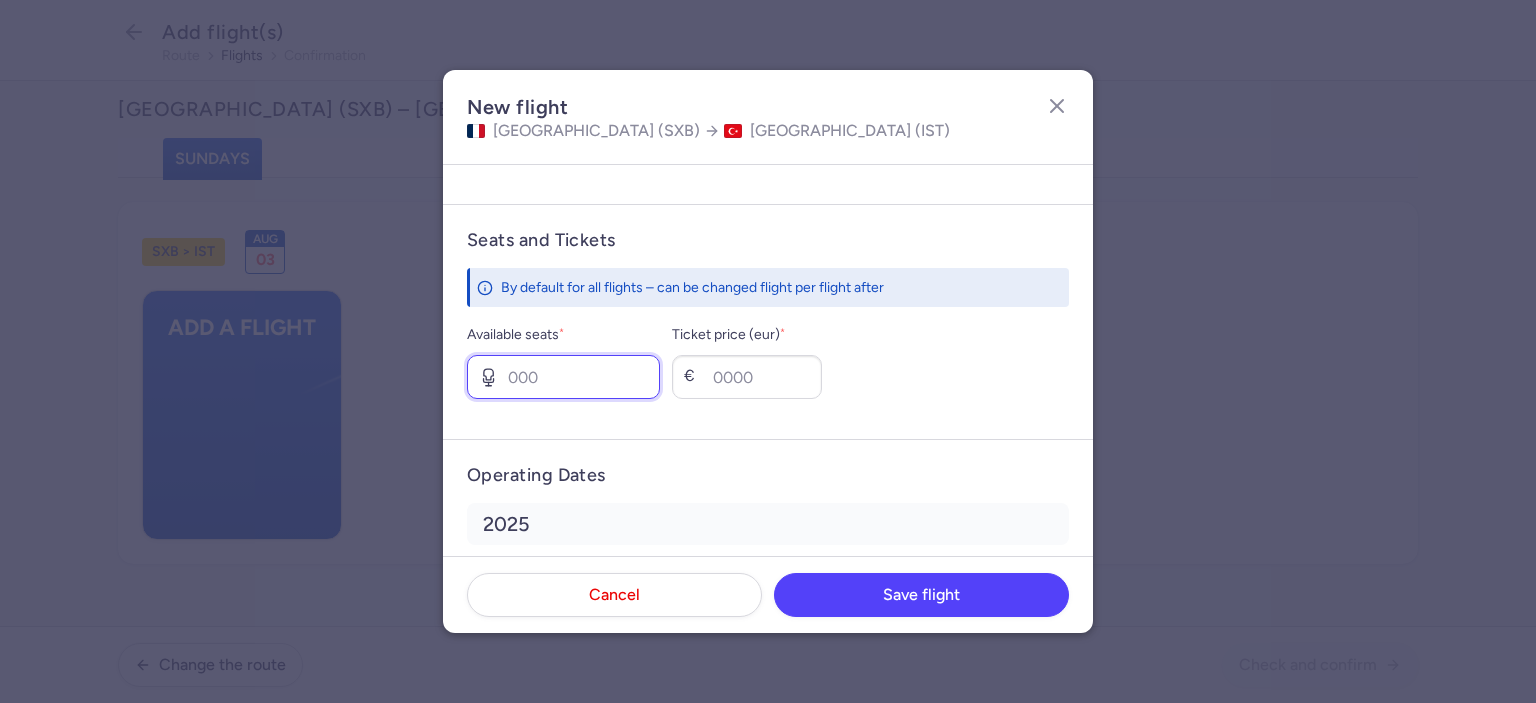 drag, startPoint x: 548, startPoint y: 372, endPoint x: 507, endPoint y: 373, distance: 41.01219 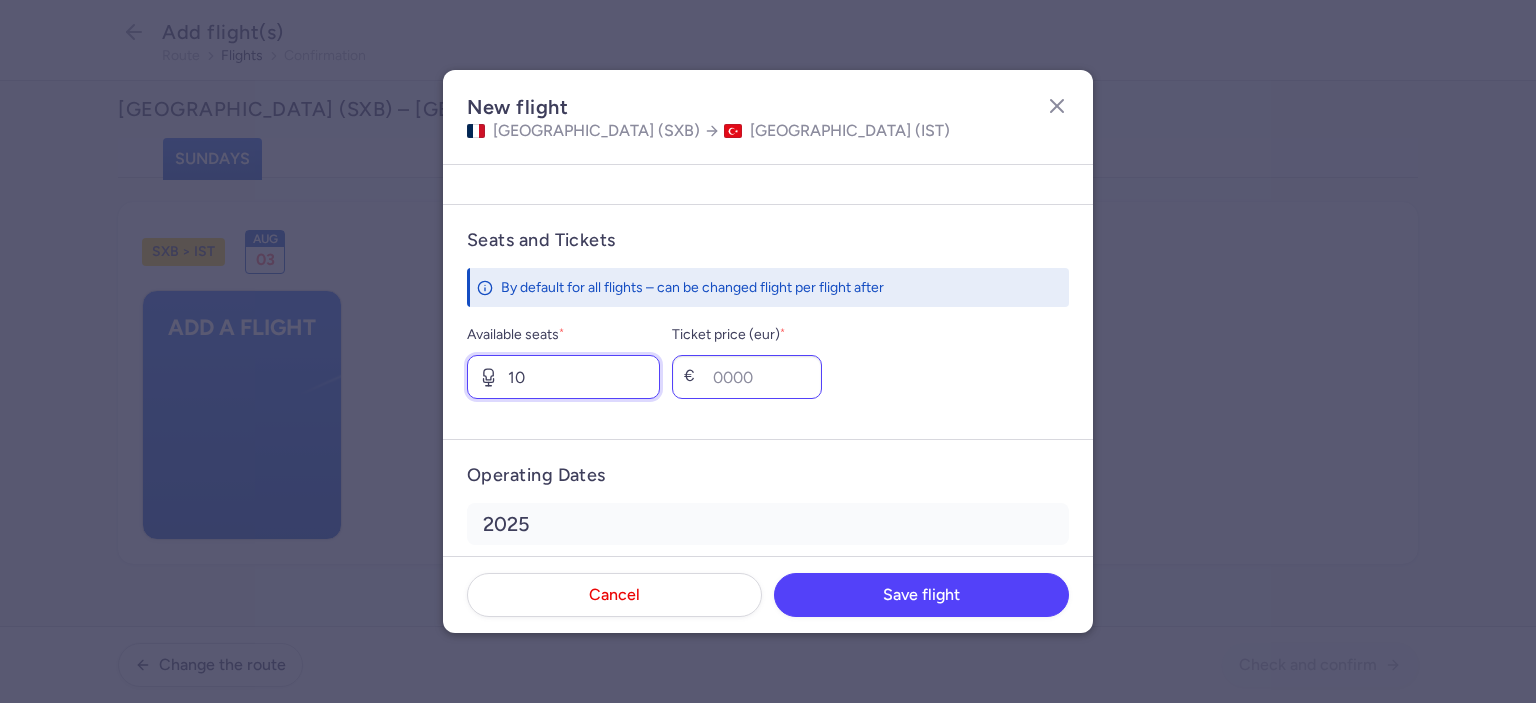 type on "10" 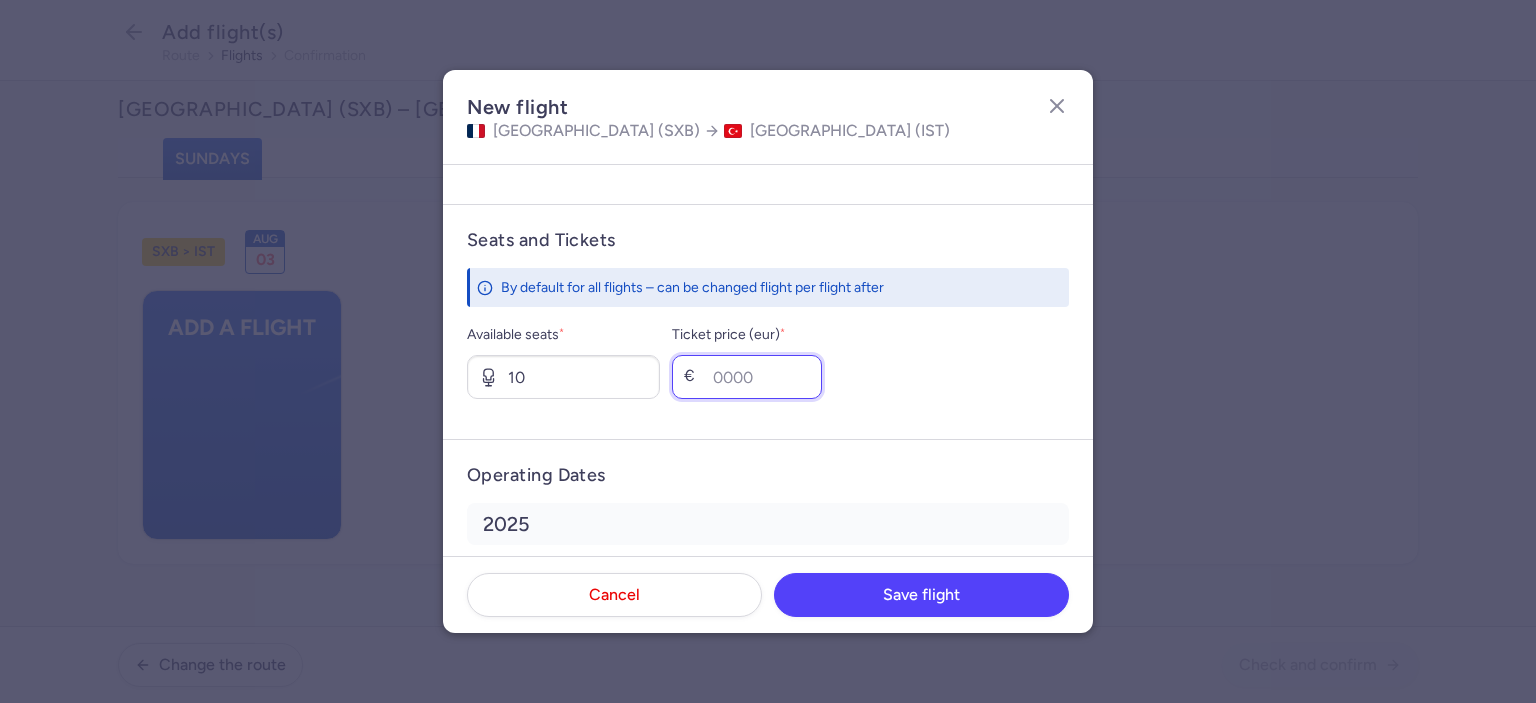 click on "Ticket price (eur)  *" at bounding box center (747, 377) 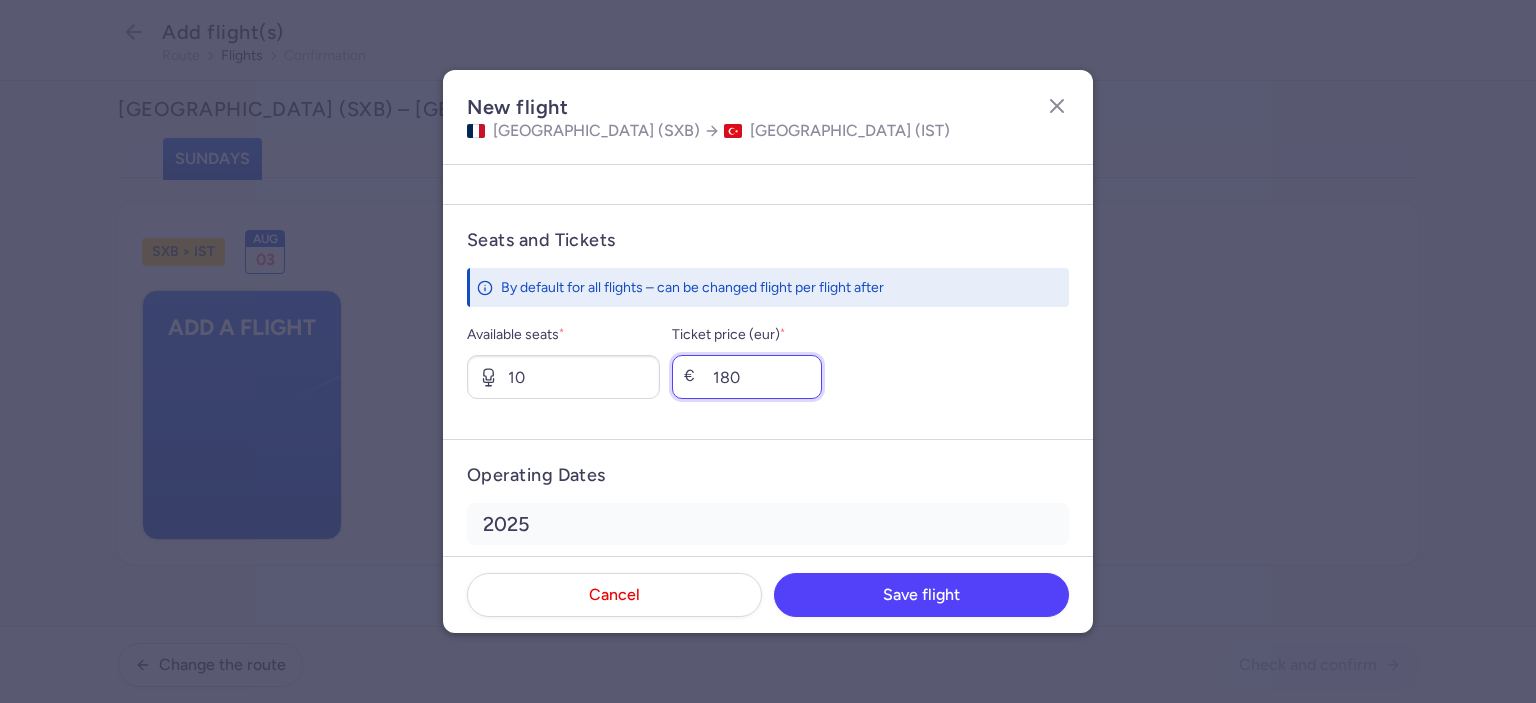 type on "180" 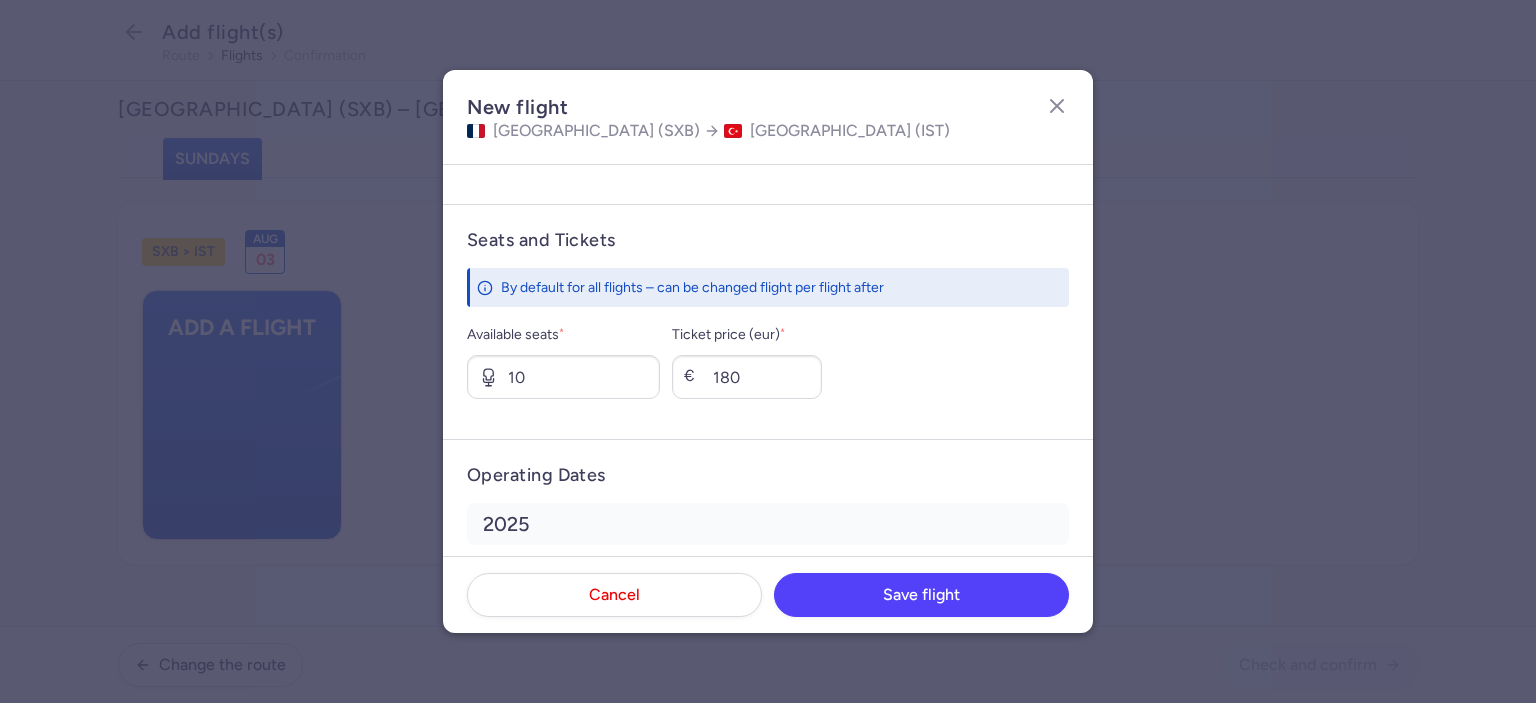 drag, startPoint x: 1027, startPoint y: 365, endPoint x: 1044, endPoint y: 374, distance: 19.235384 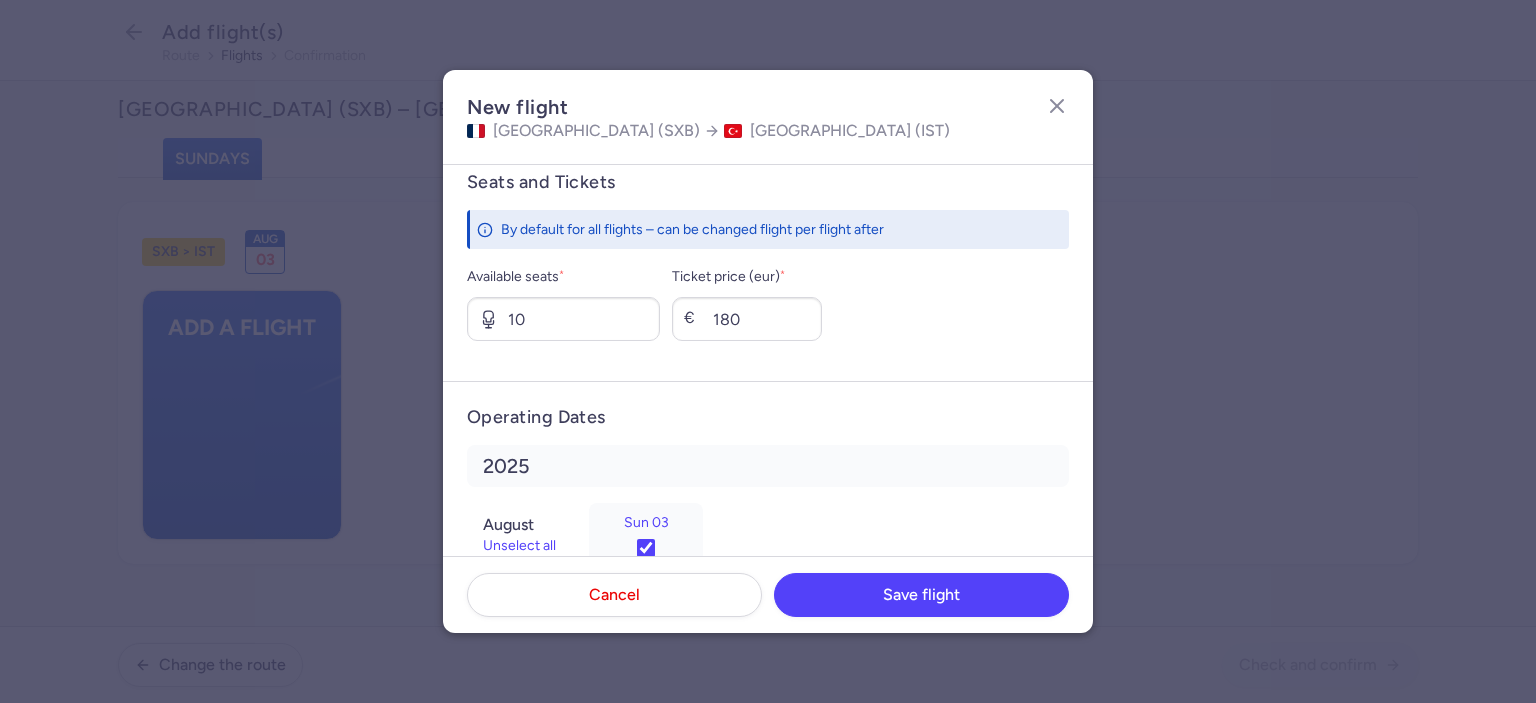 scroll, scrollTop: 808, scrollLeft: 0, axis: vertical 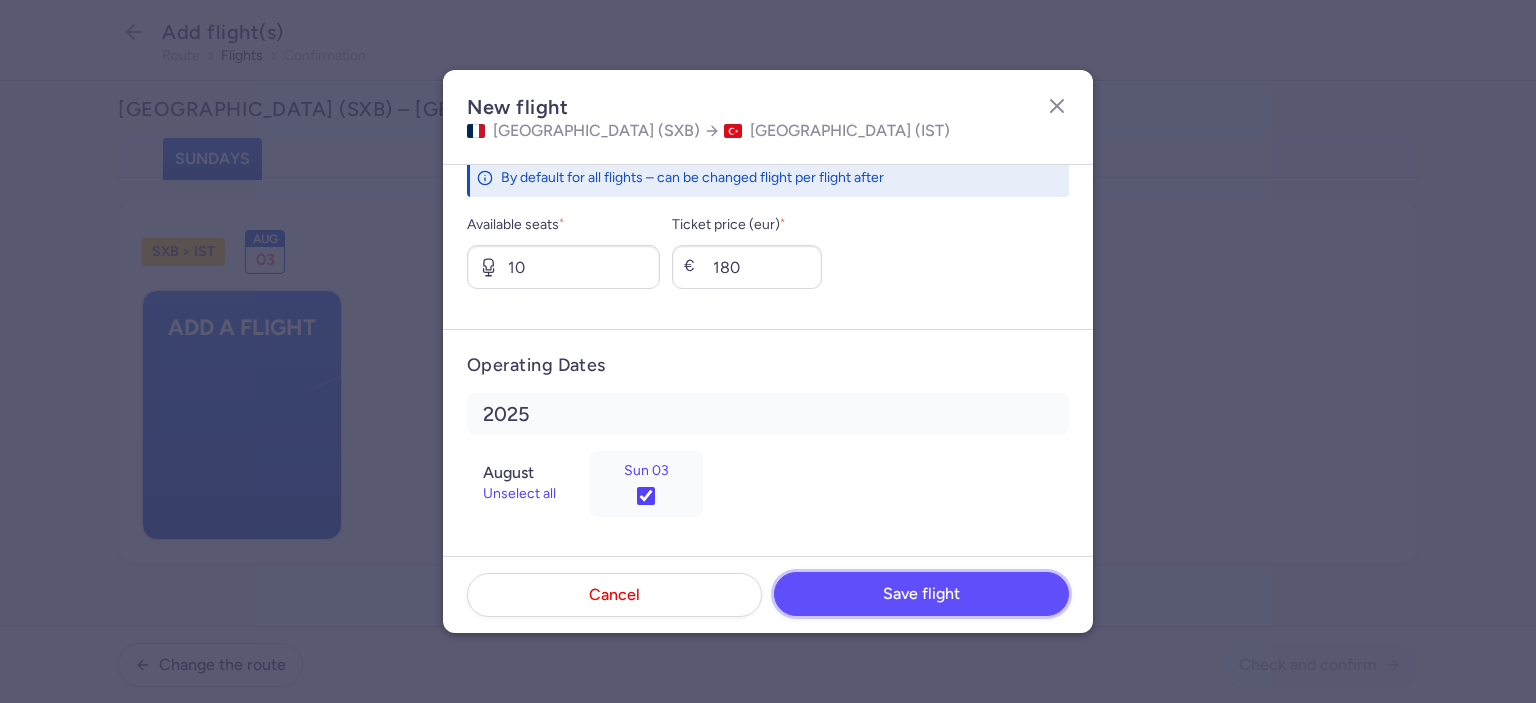 click on "Save flight" at bounding box center (921, 594) 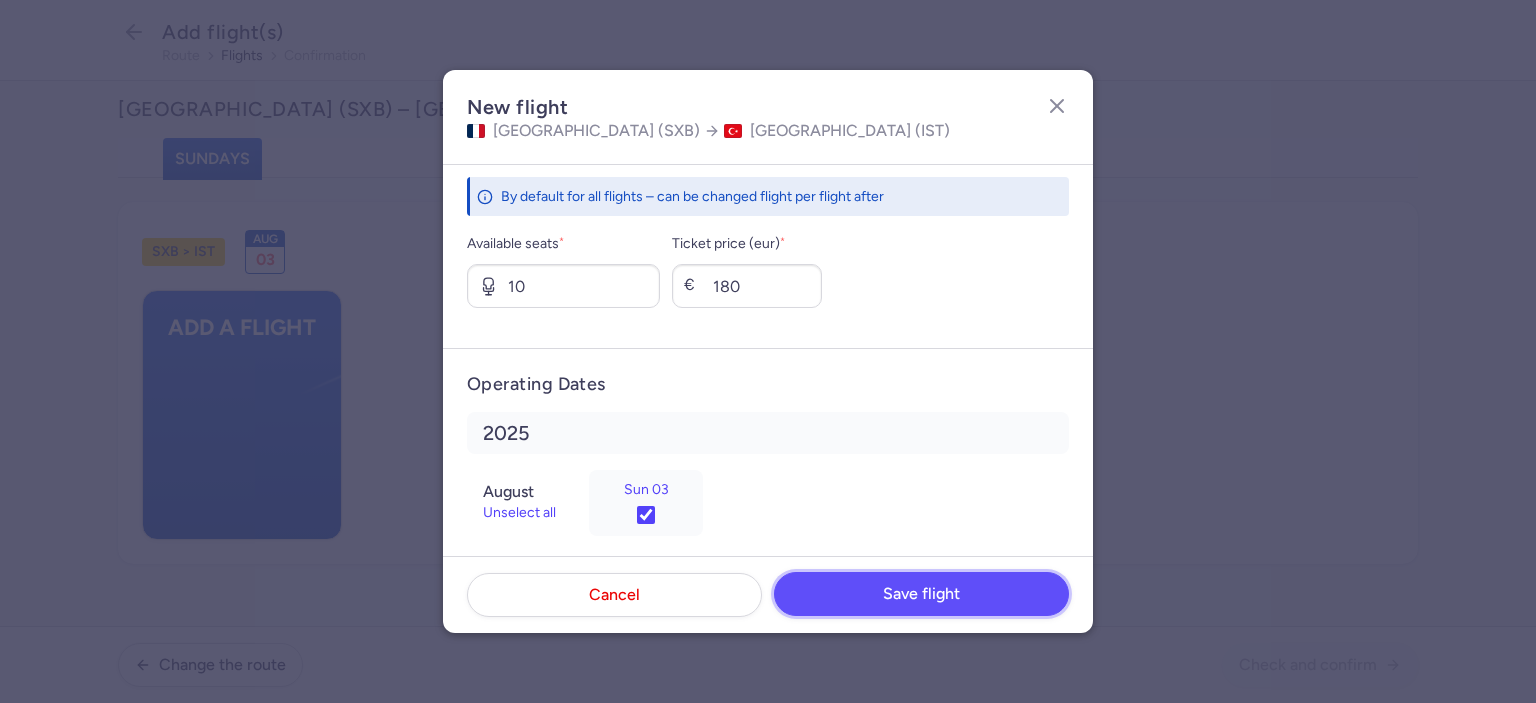 scroll, scrollTop: 827, scrollLeft: 0, axis: vertical 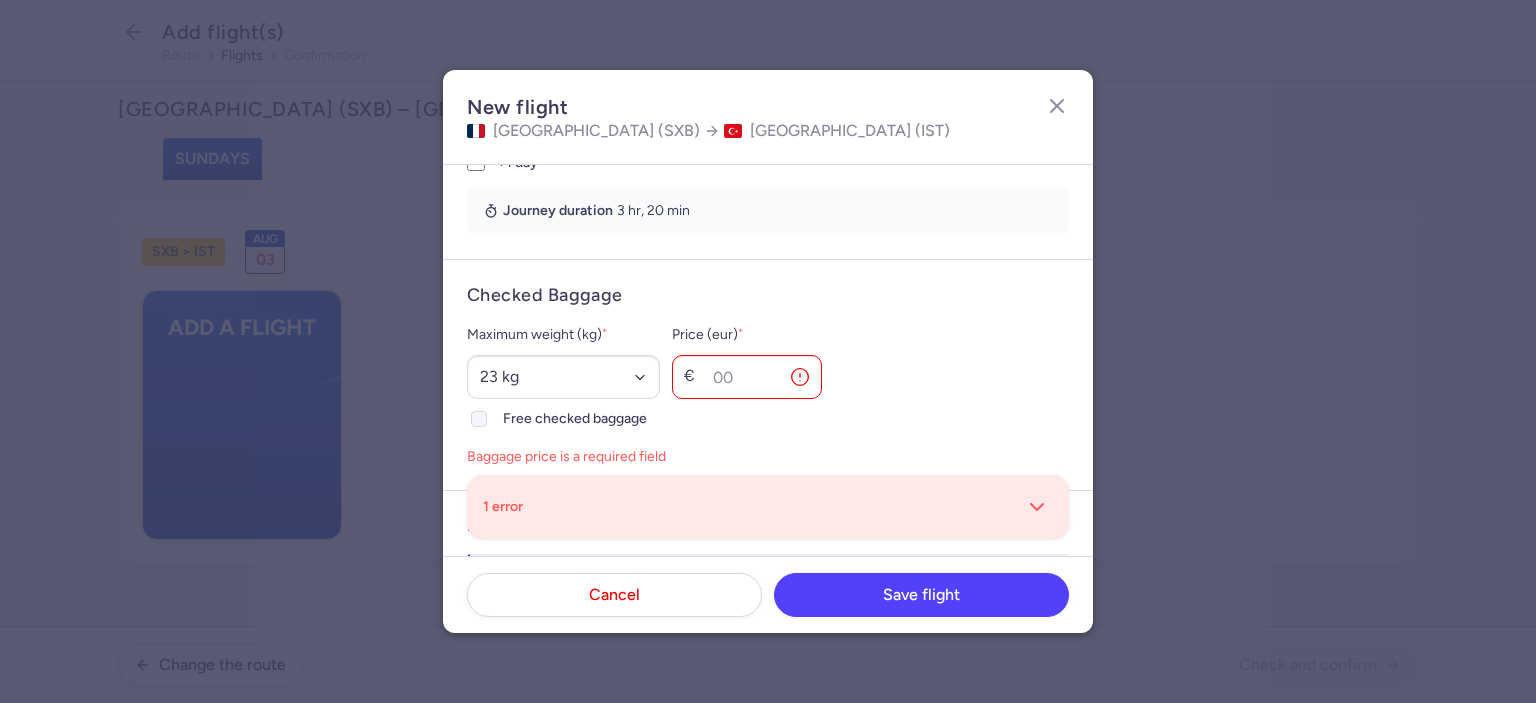 click at bounding box center [479, 419] 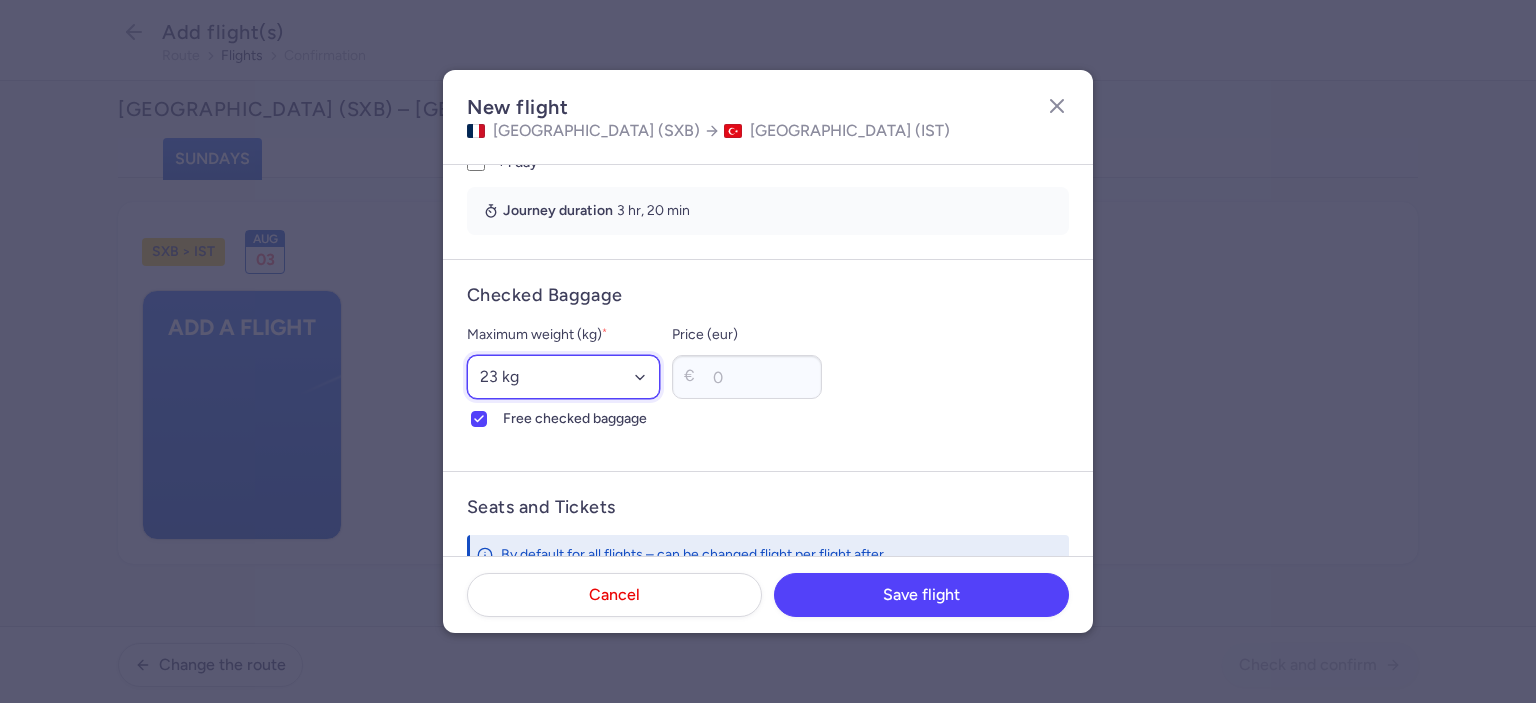 click on "Select an option 15 kg 16 kg 17 kg 18 kg 19 kg 20 kg 21 kg 22 kg 23 kg 24 kg 25 kg 26 kg 27 kg 28 kg 29 kg 30 kg 31 kg 32 kg 33 kg 34 kg 35 kg" at bounding box center (563, 377) 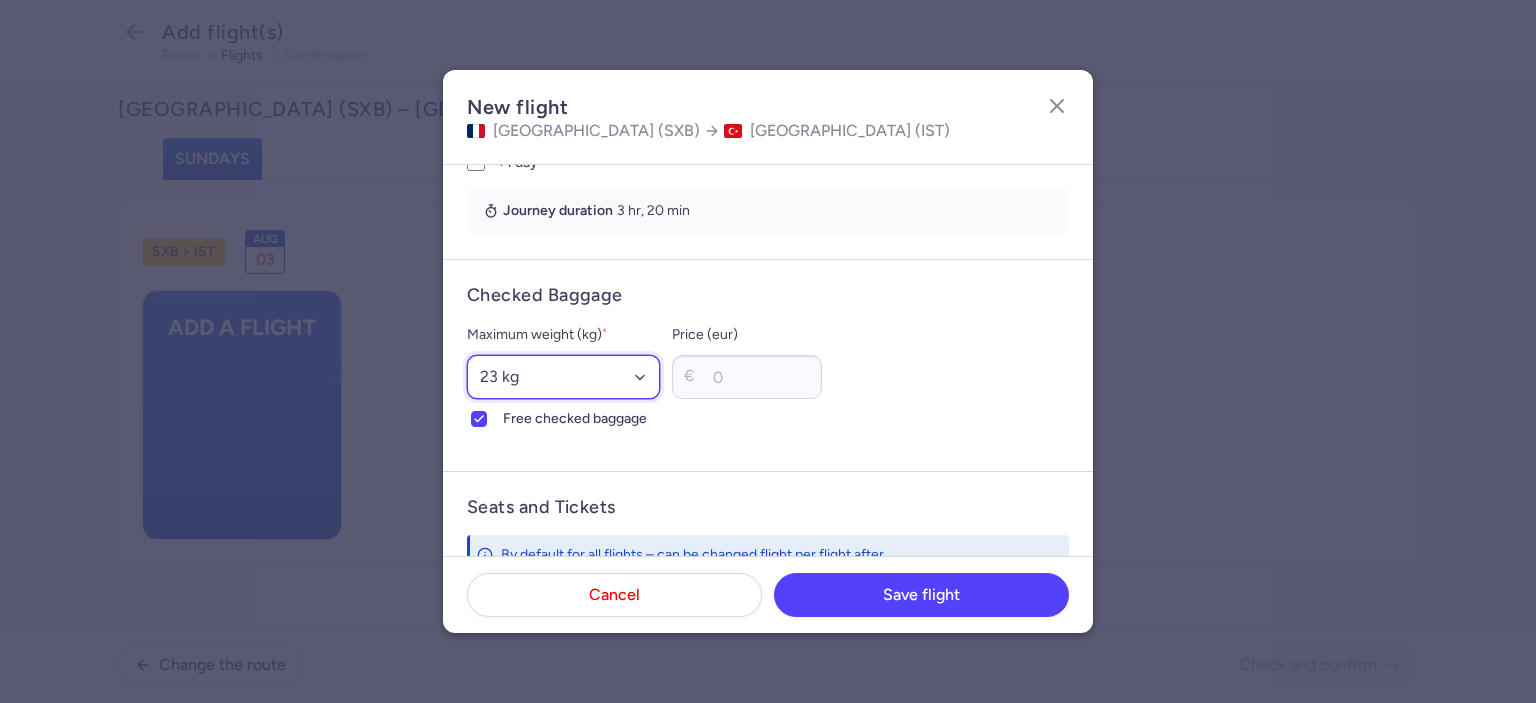select on "20" 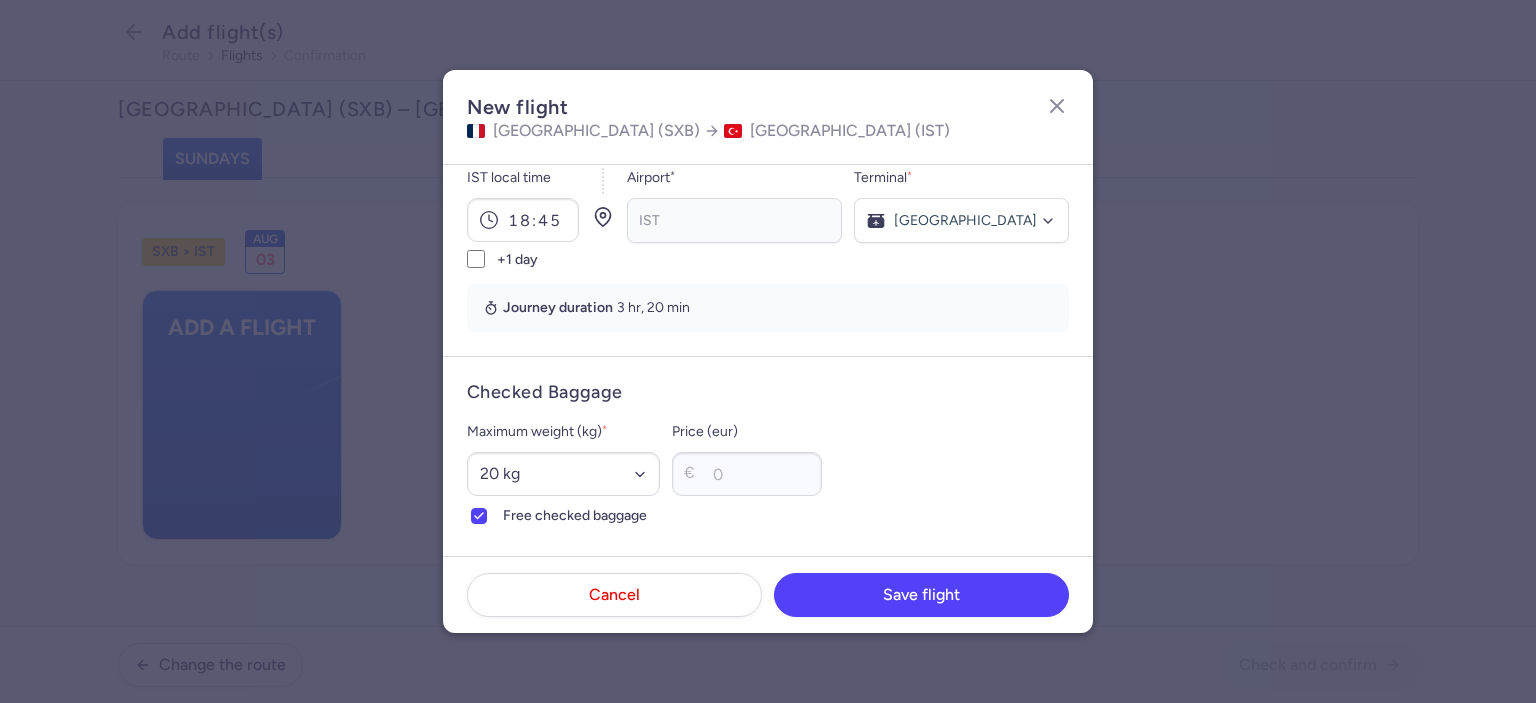 scroll, scrollTop: 400, scrollLeft: 0, axis: vertical 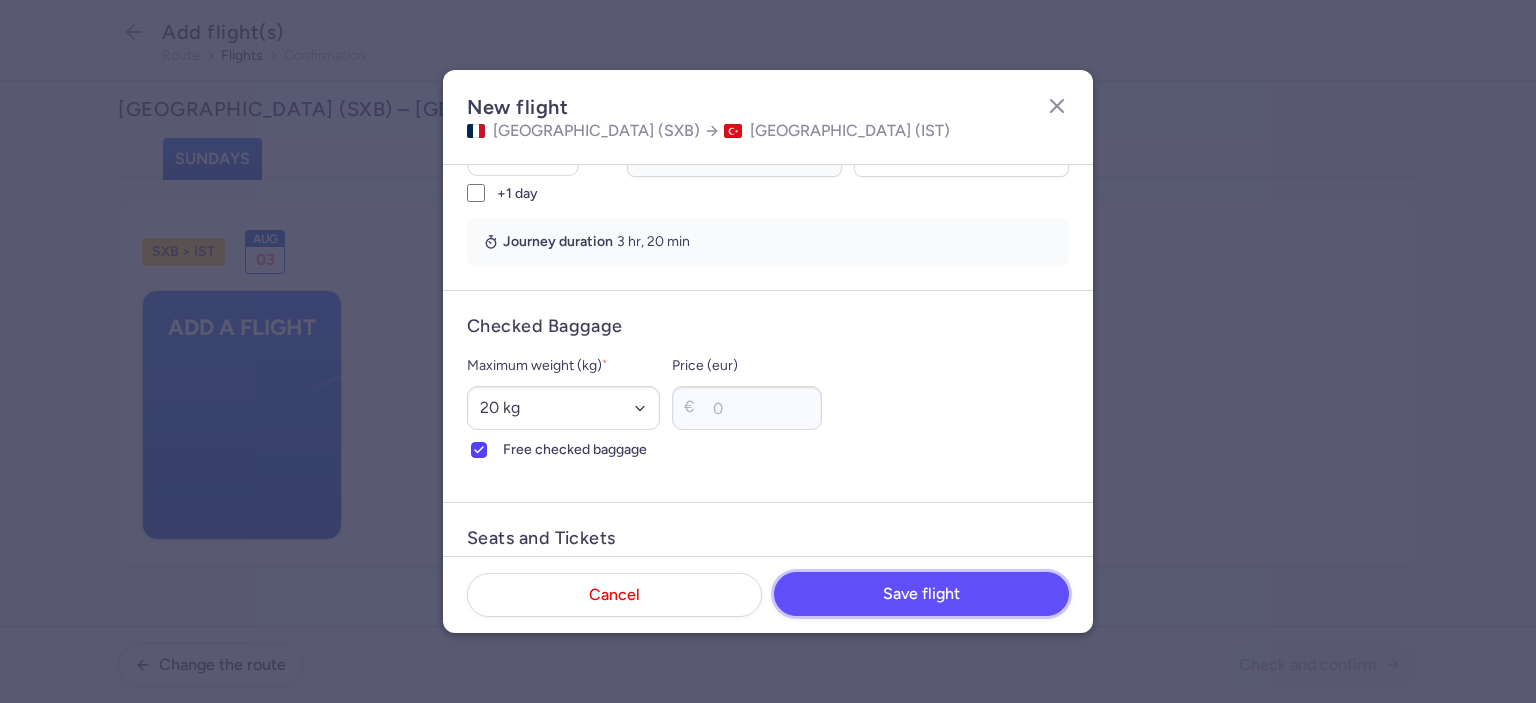 click on "Save flight" at bounding box center [921, 594] 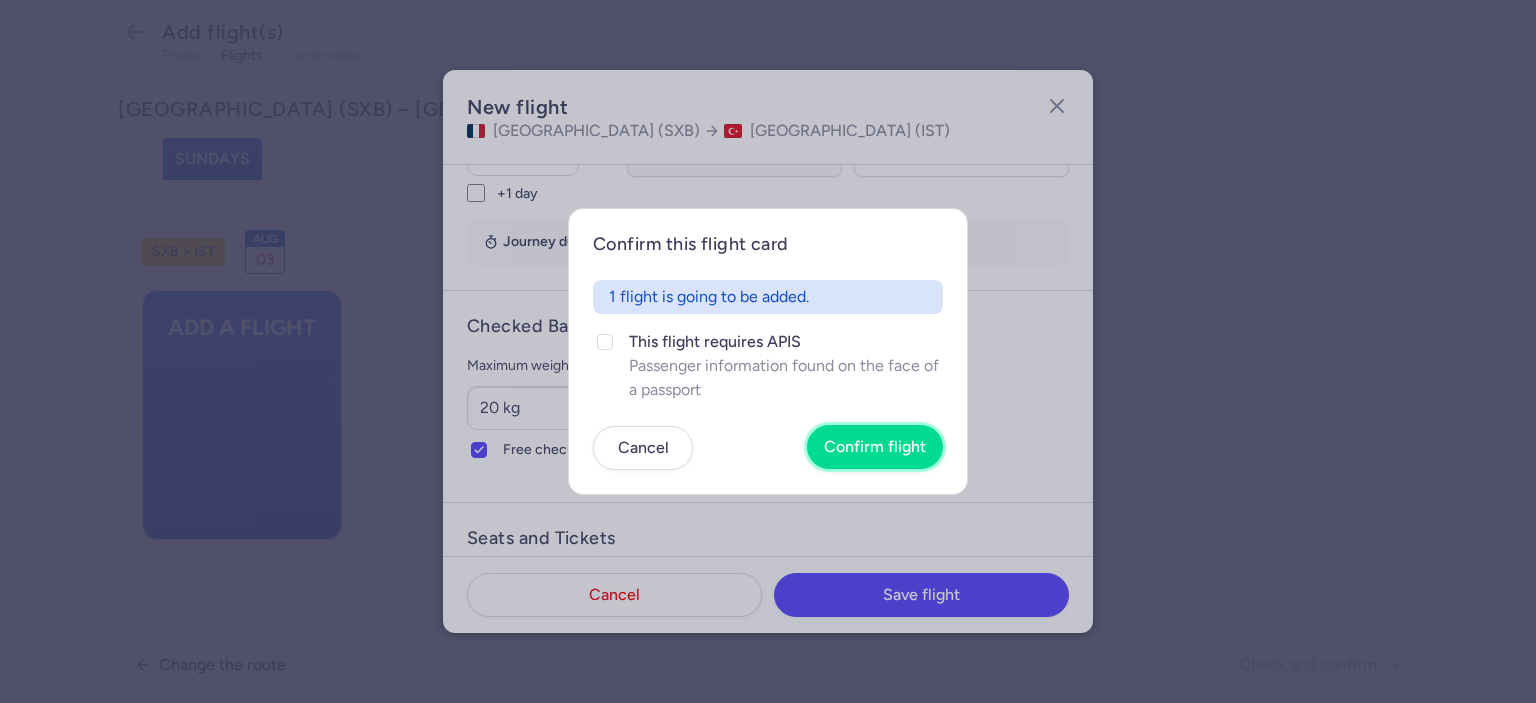 click on "Confirm flight" at bounding box center (875, 447) 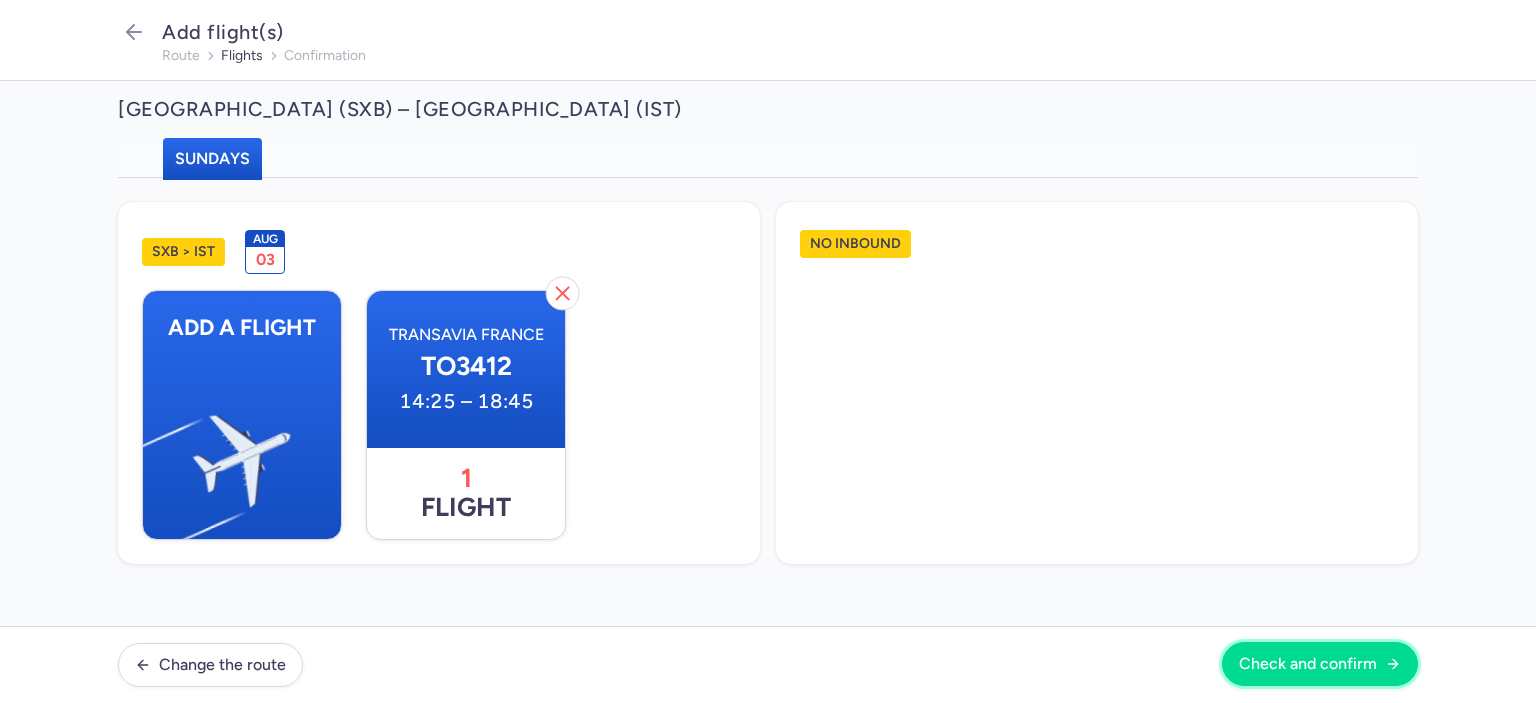 click on "Check and confirm" at bounding box center [1308, 664] 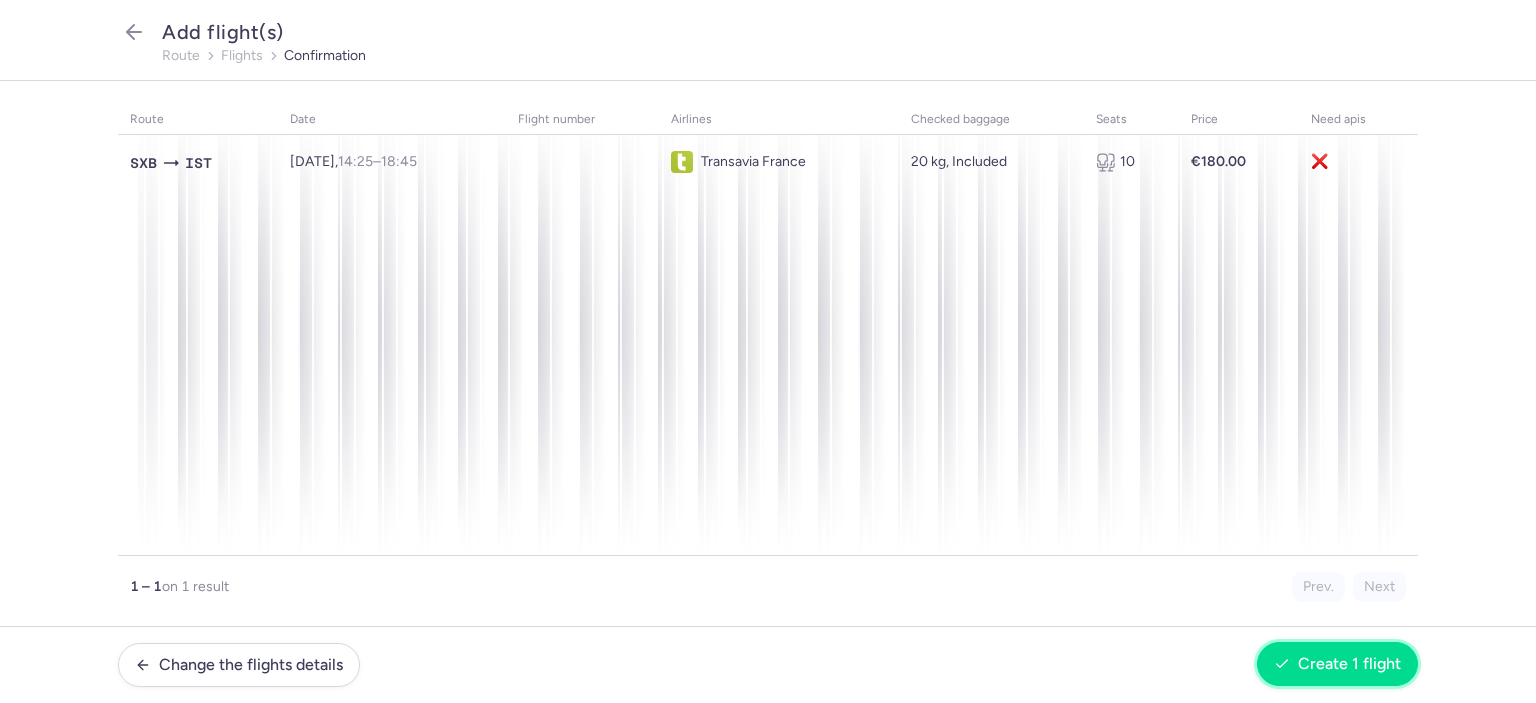 click on "Create 1 flight" at bounding box center [1349, 664] 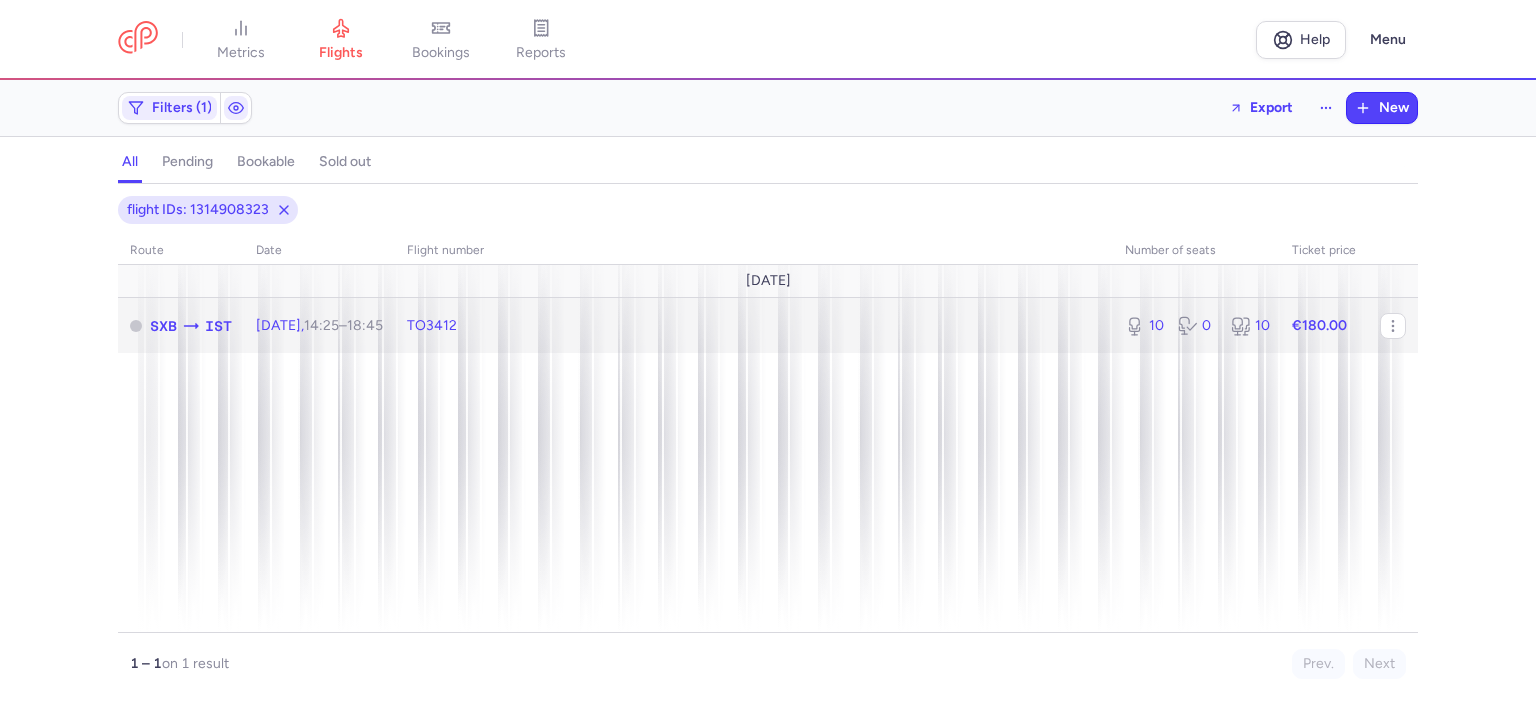 click on "TO3412" 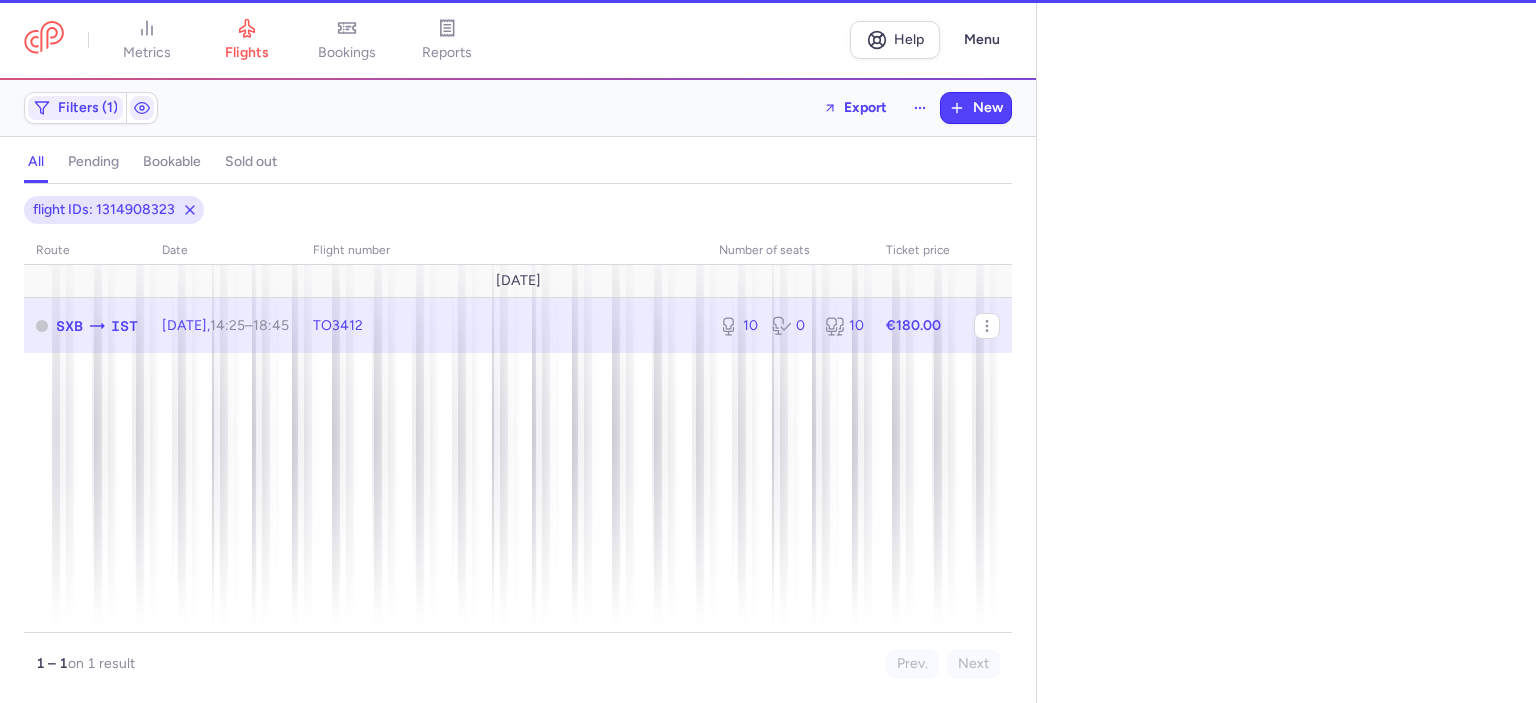 select on "days" 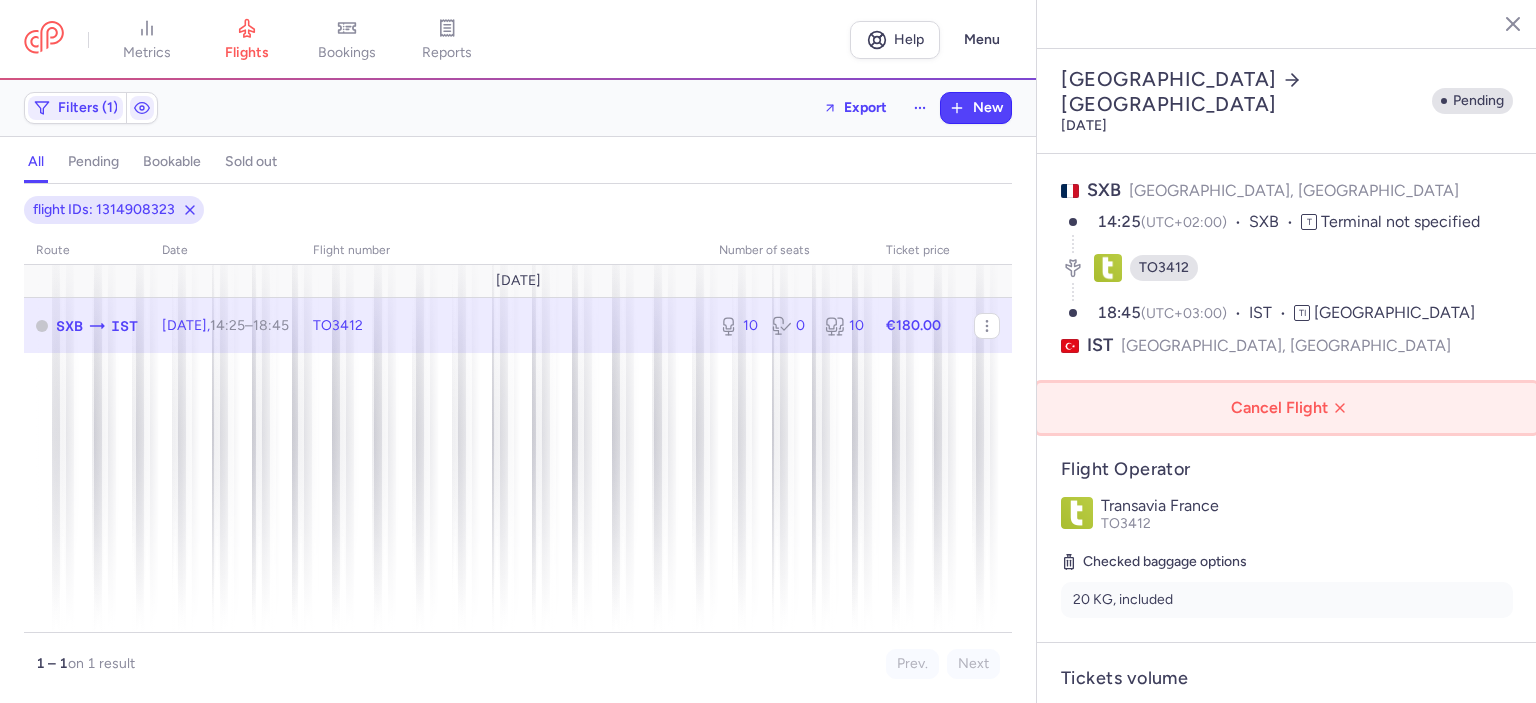 click on "Cancel Flight" at bounding box center [1291, 408] 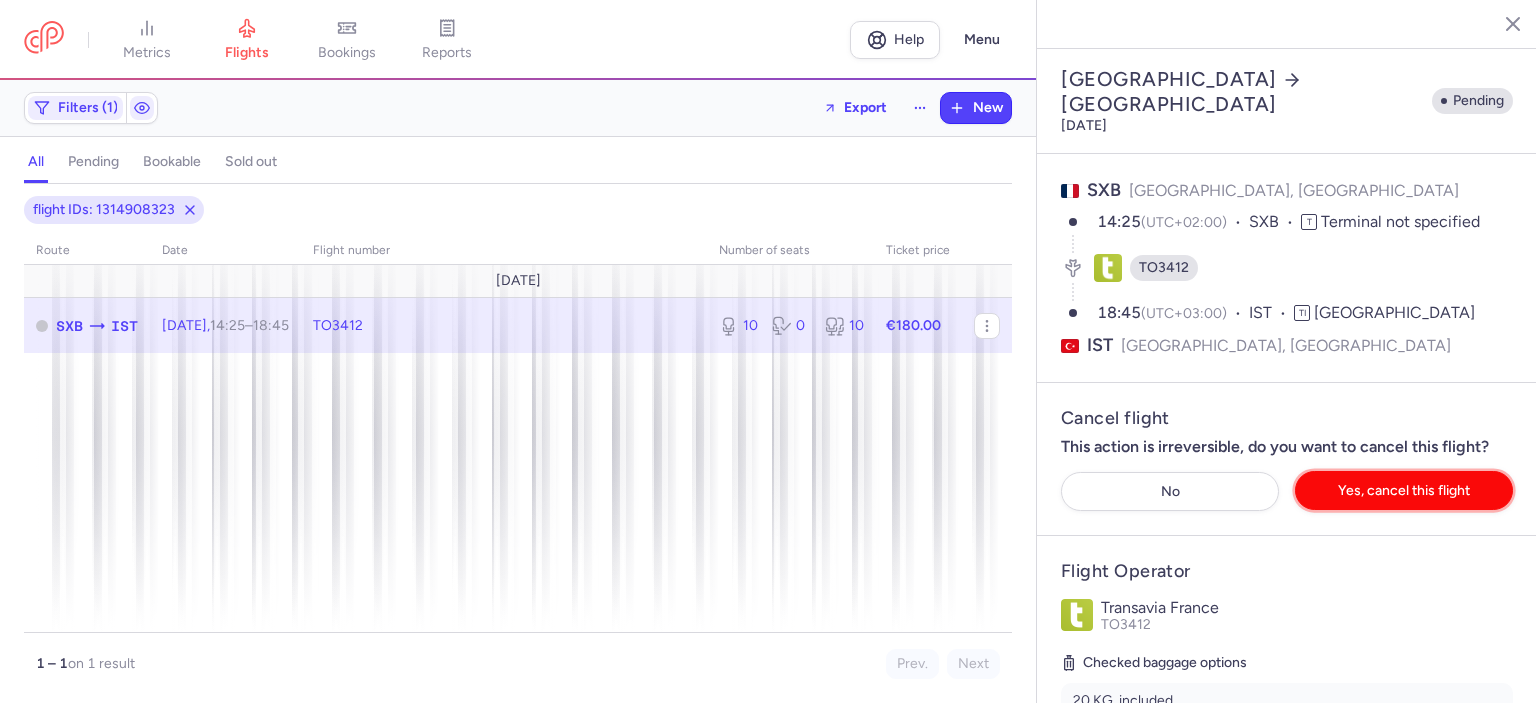 click on "Yes, cancel this flight" at bounding box center [1404, 490] 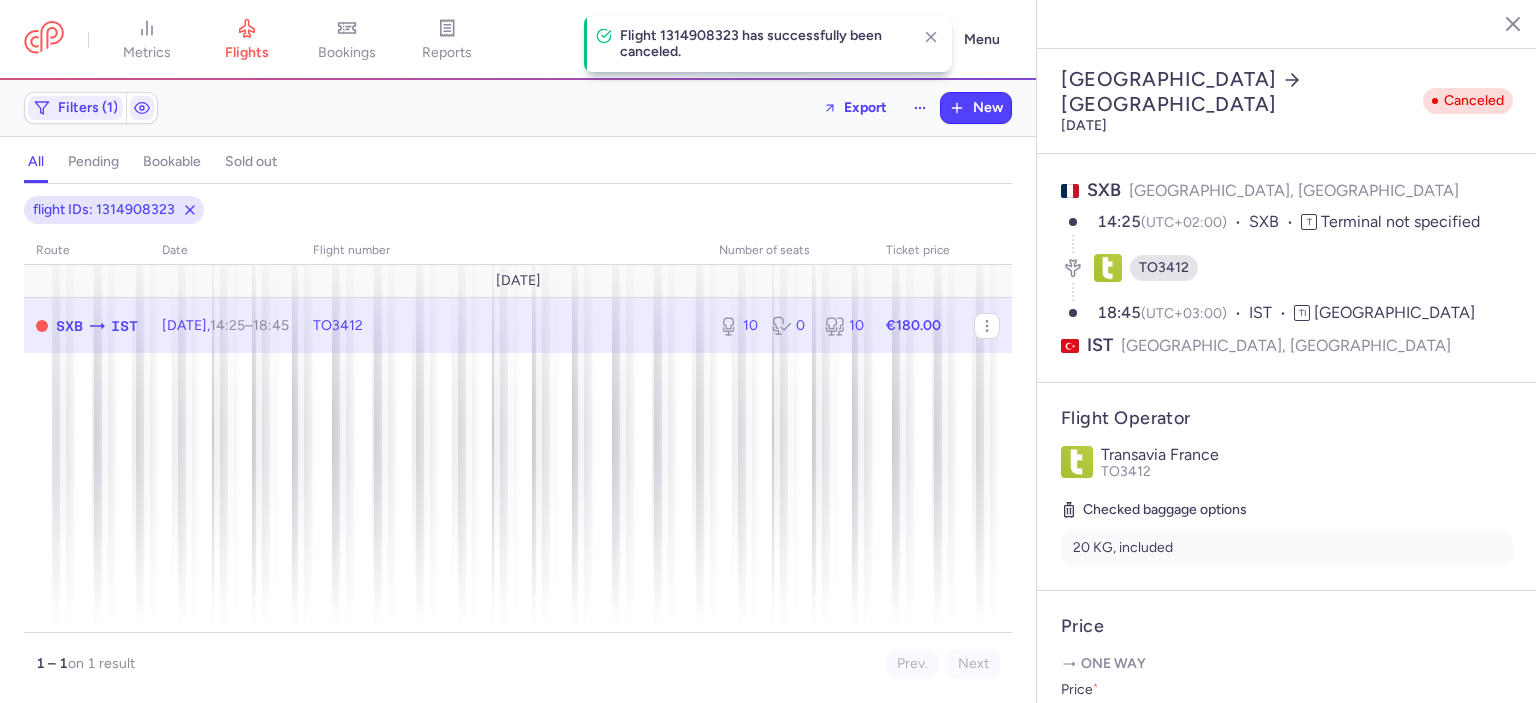click at bounding box center [1498, 23] 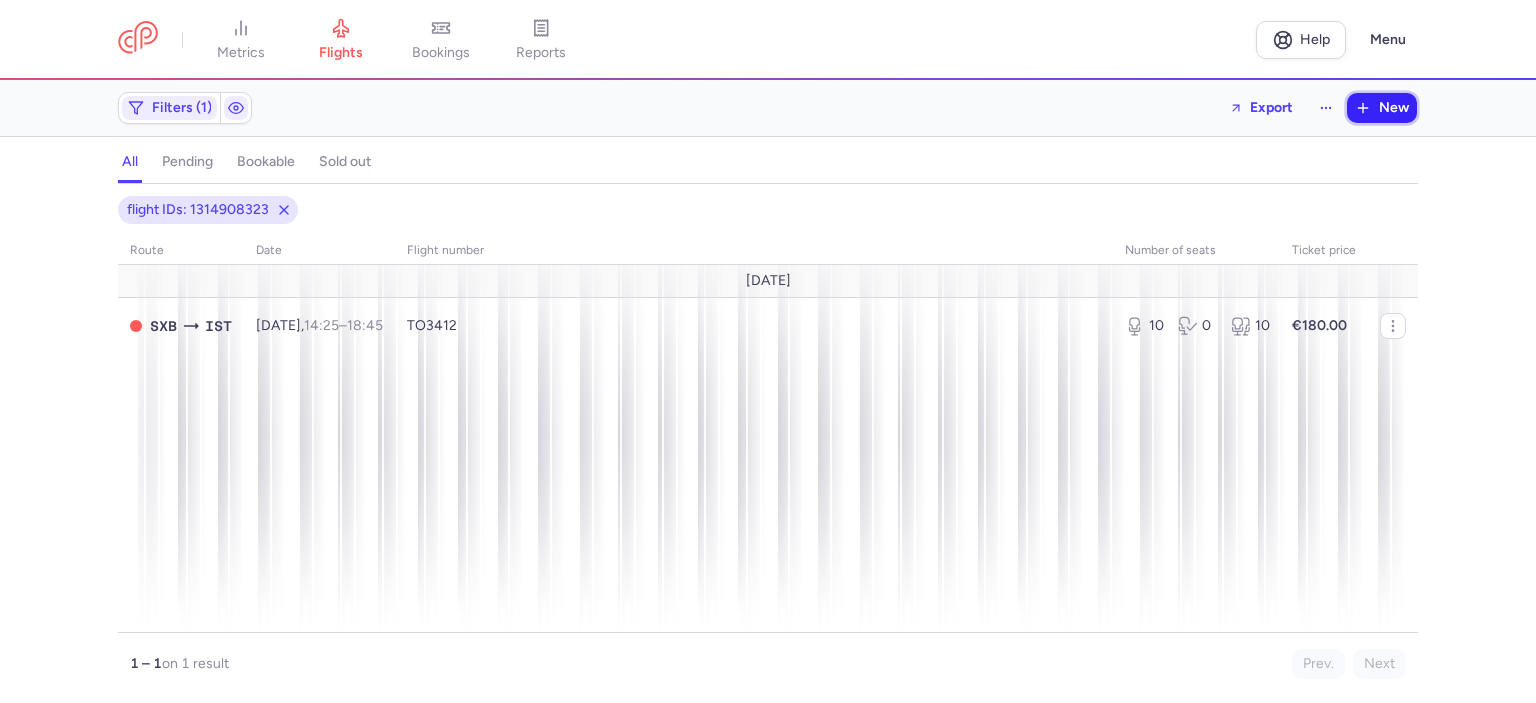 click on "New" at bounding box center (1394, 108) 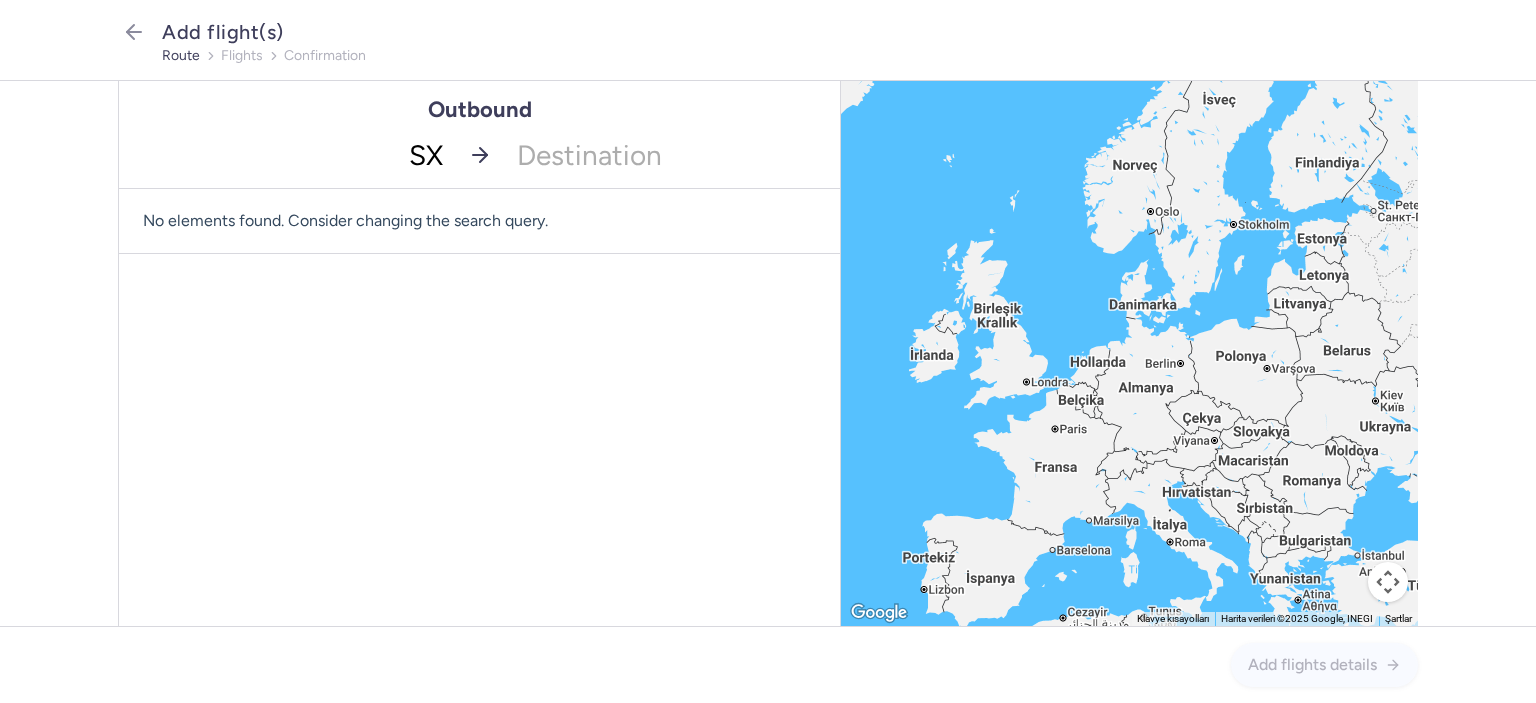 type on "SXB" 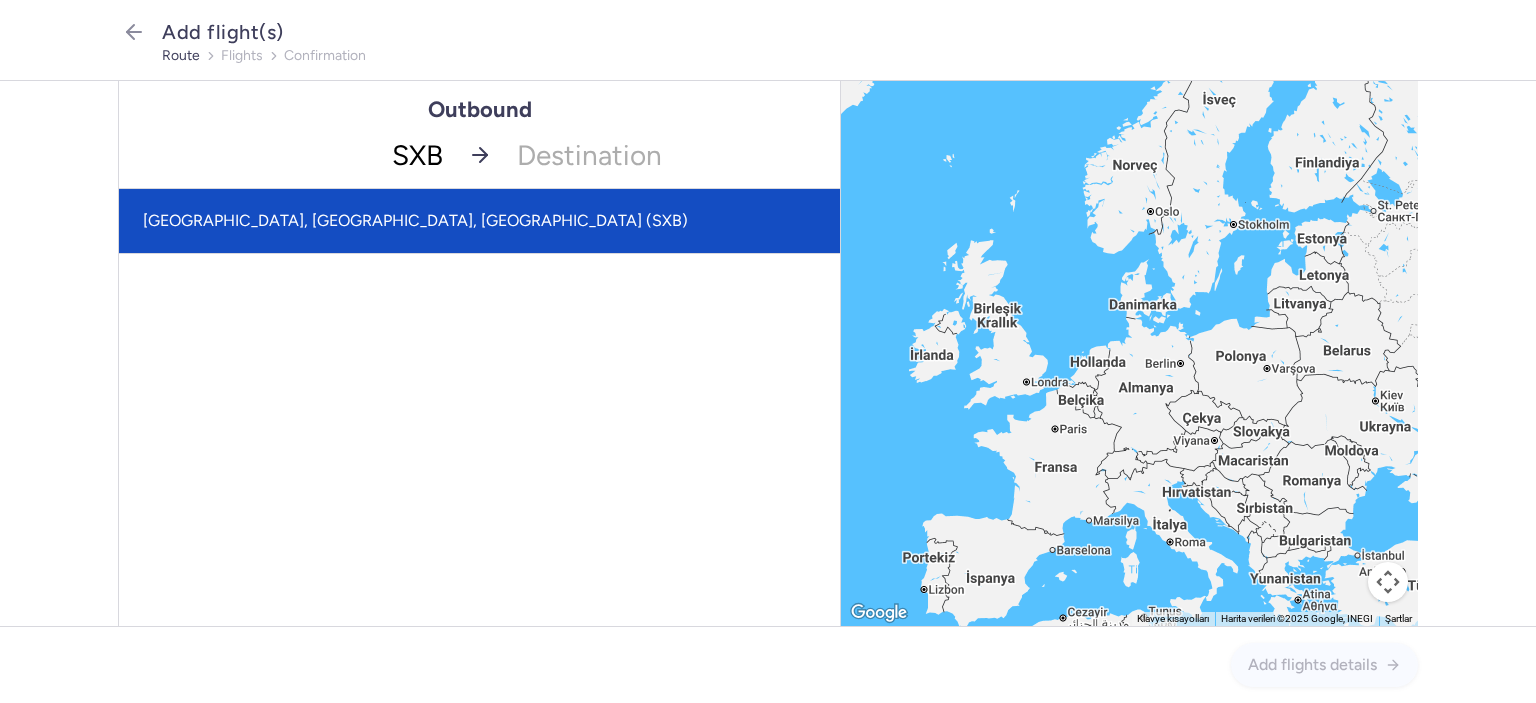 click on "[GEOGRAPHIC_DATA], [GEOGRAPHIC_DATA], [GEOGRAPHIC_DATA] (SXB)" 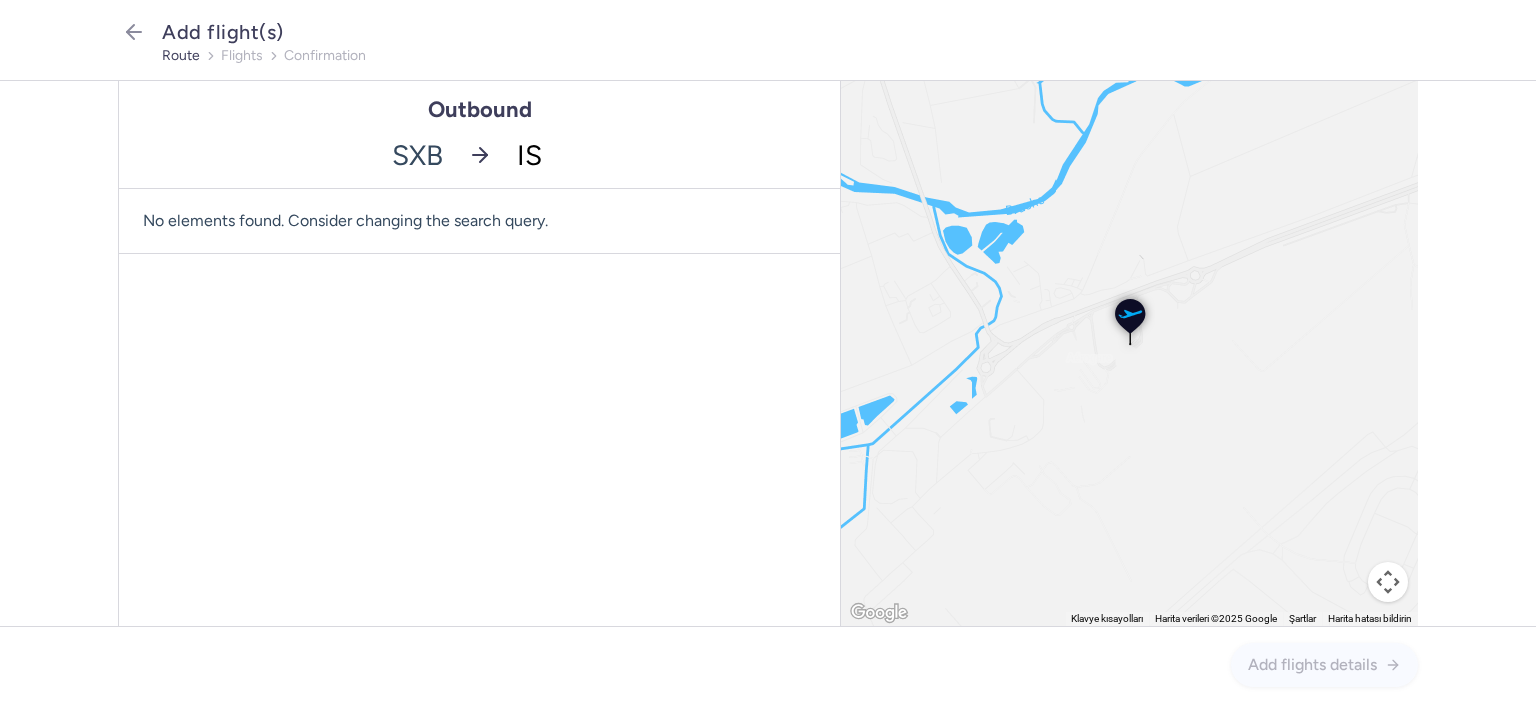 type on "IST" 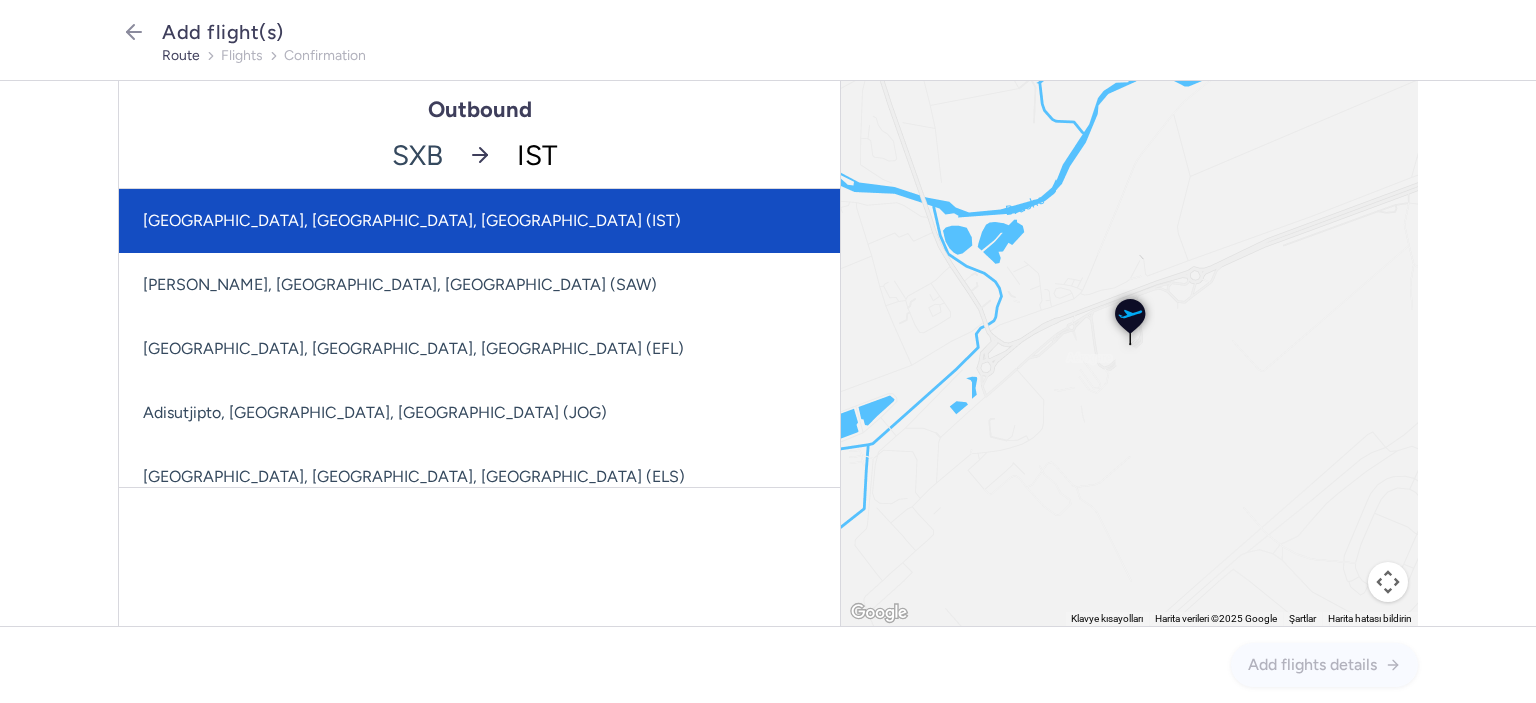 click on "[GEOGRAPHIC_DATA], [GEOGRAPHIC_DATA], [GEOGRAPHIC_DATA] (IST)" 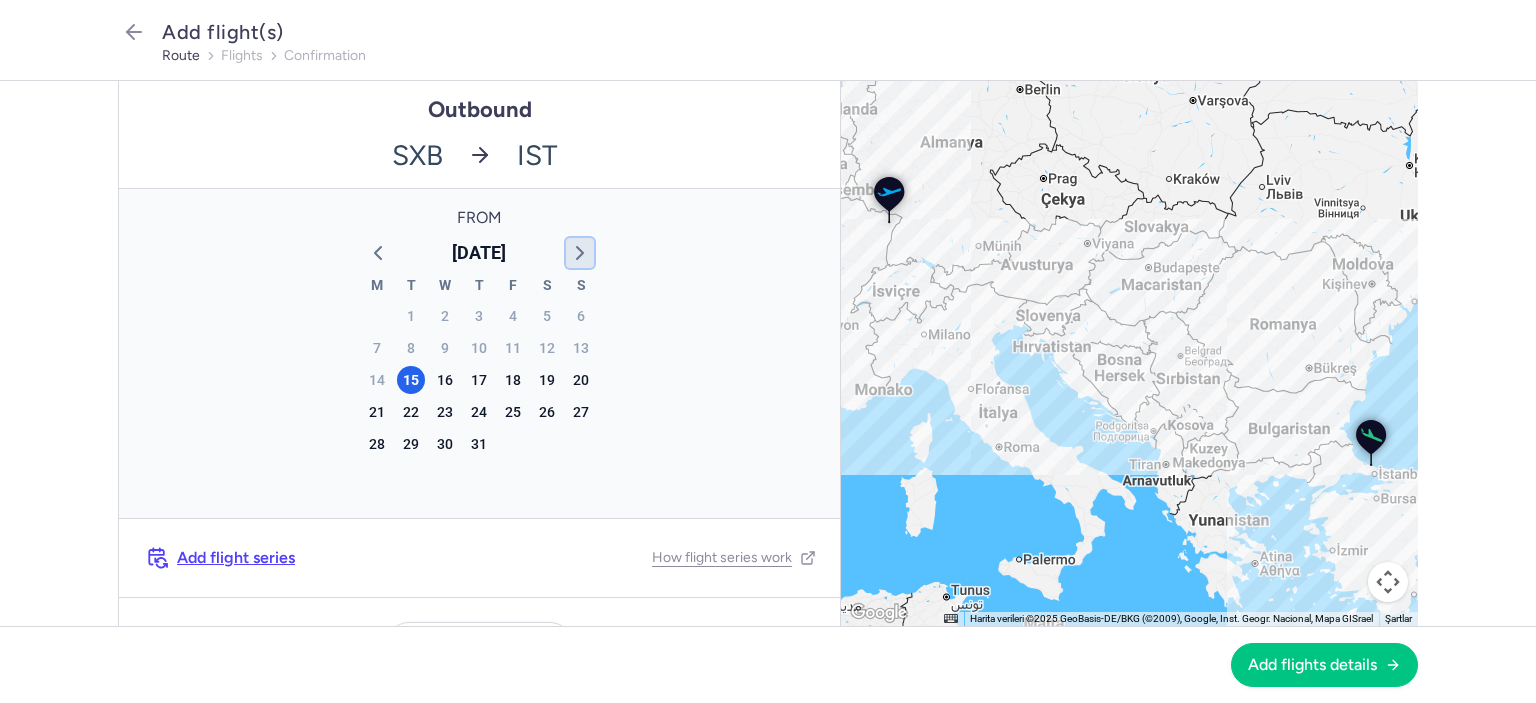 click 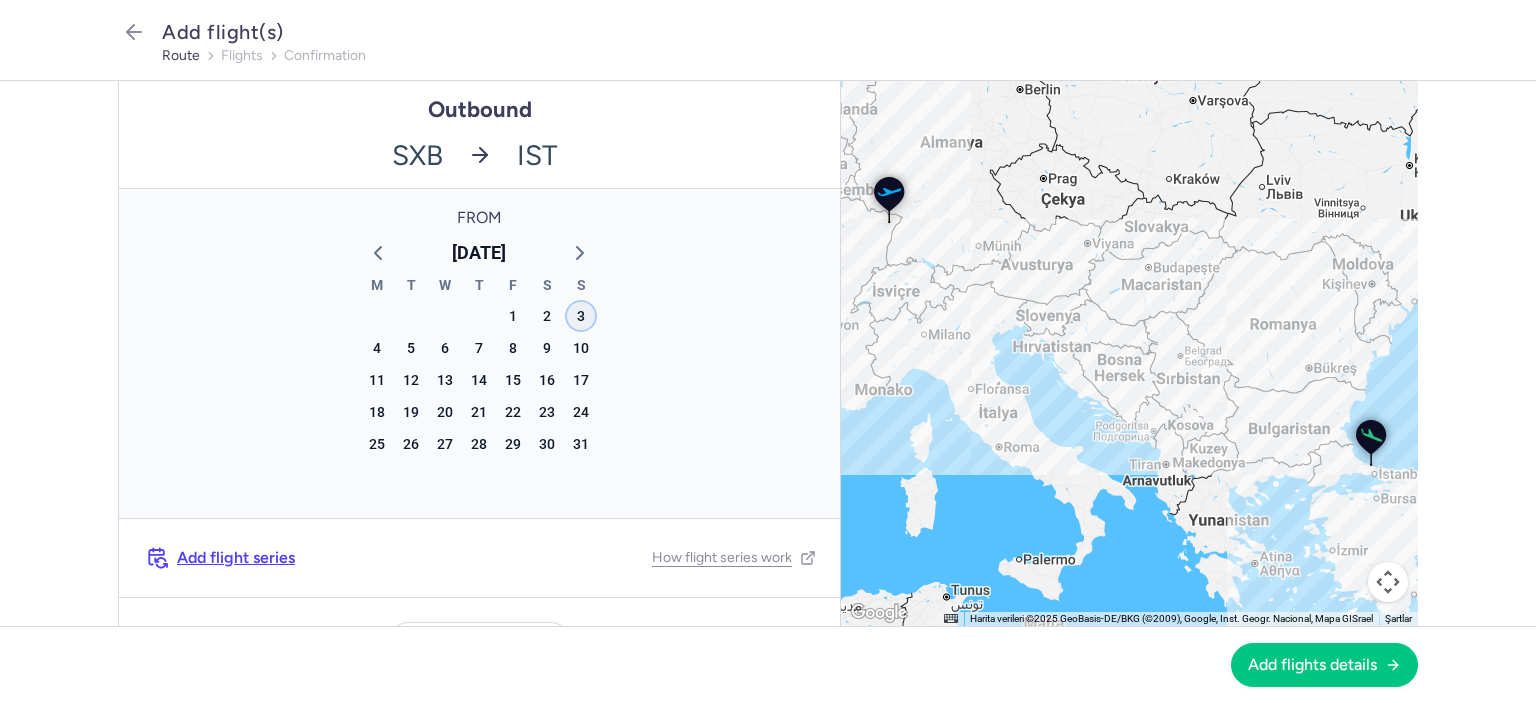 click on "3" 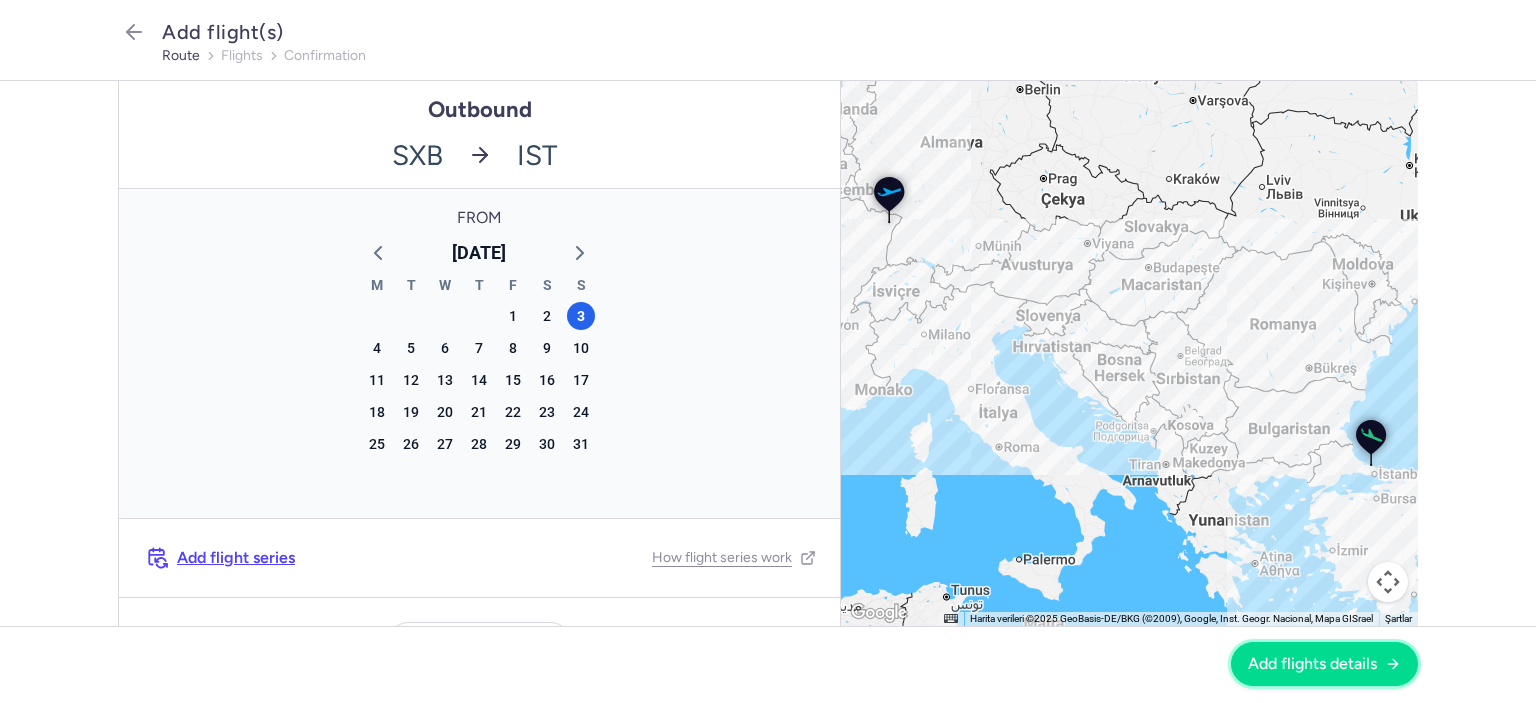 click on "Add flights details" at bounding box center (1324, 664) 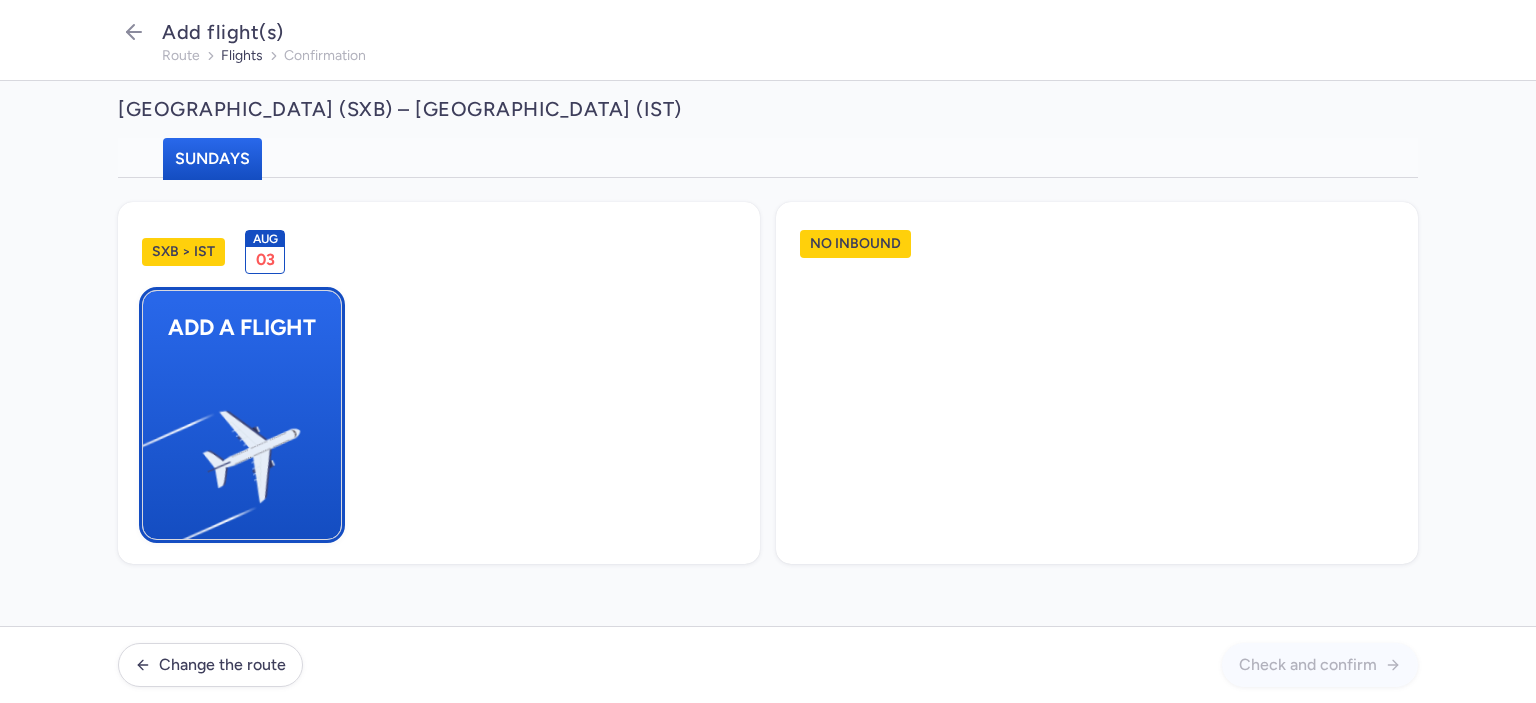 click at bounding box center [153, 448] 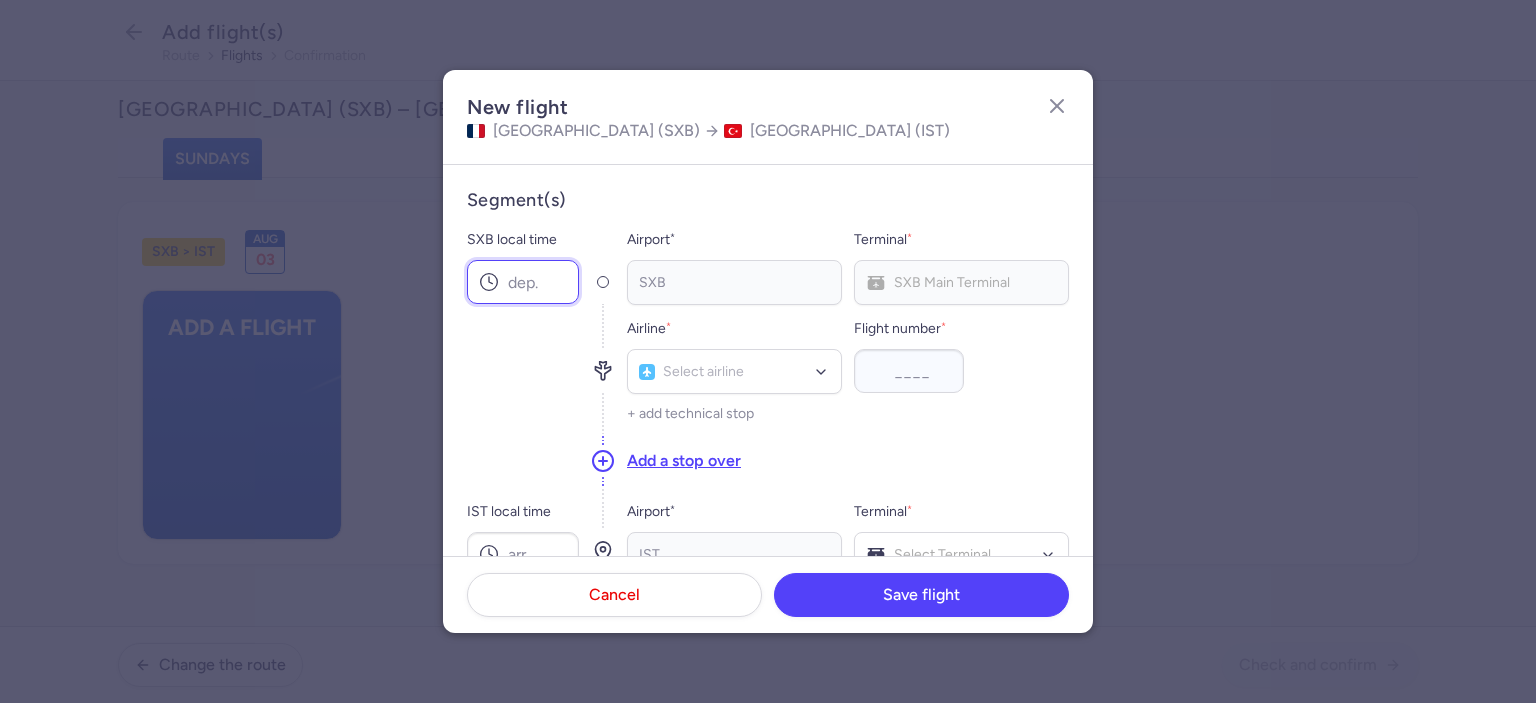 click on "SXB local time" at bounding box center (523, 282) 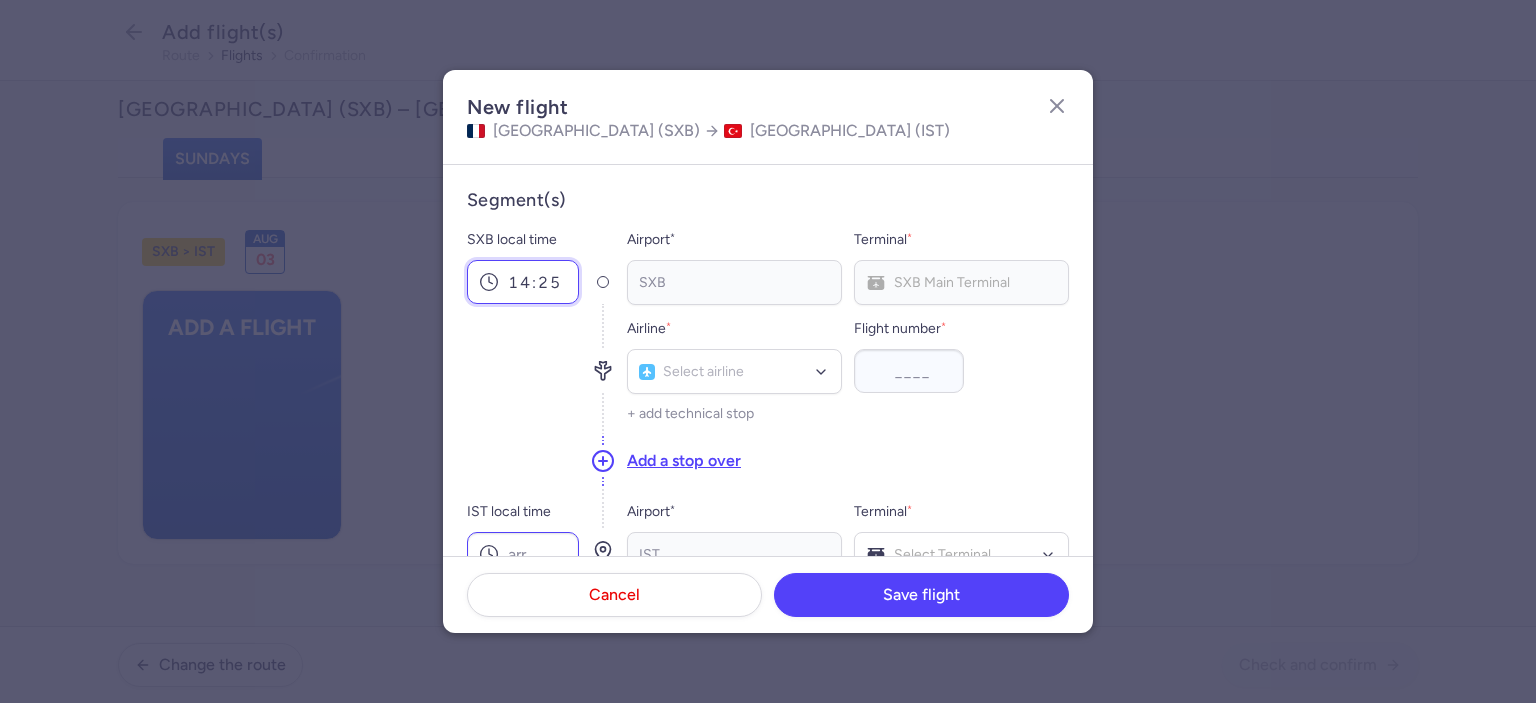 type on "14:25" 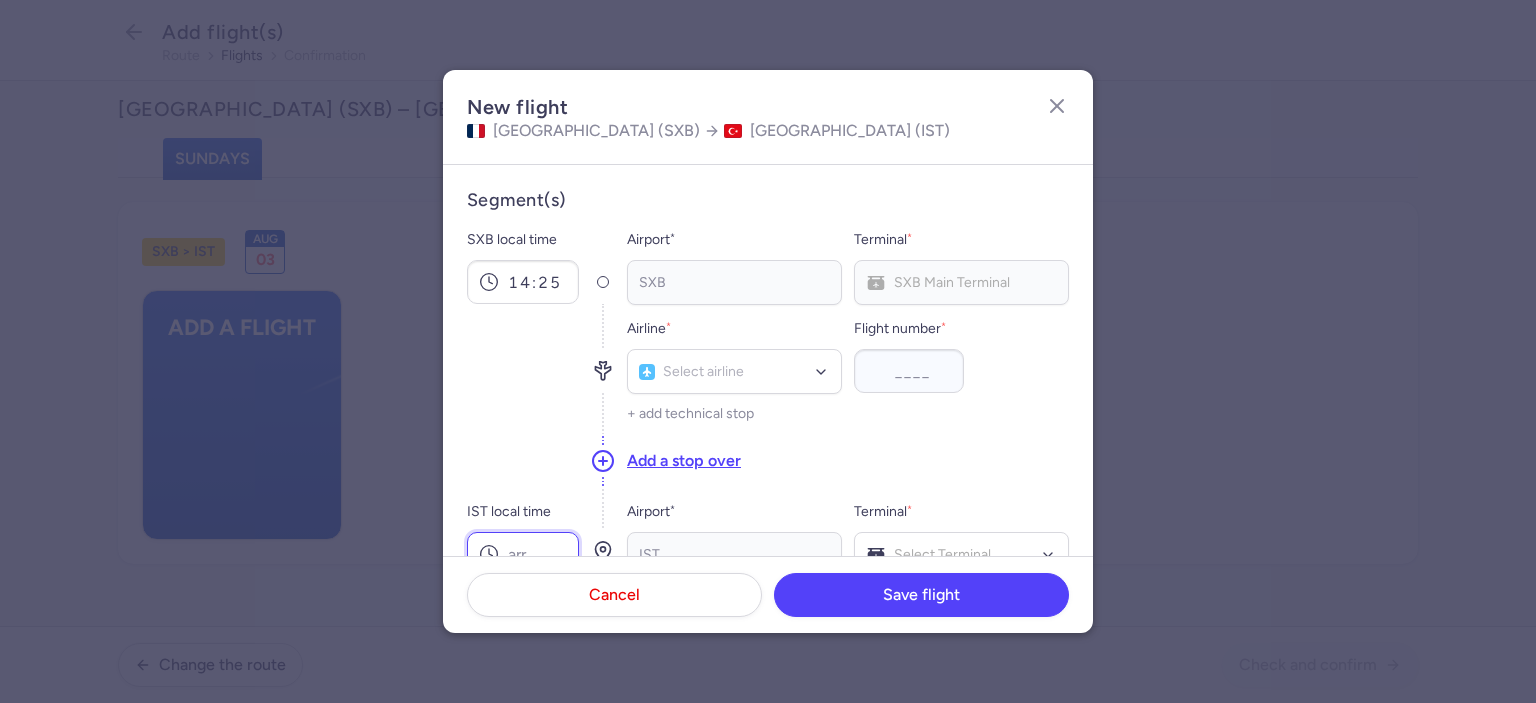 click on "IST local time" at bounding box center [523, 554] 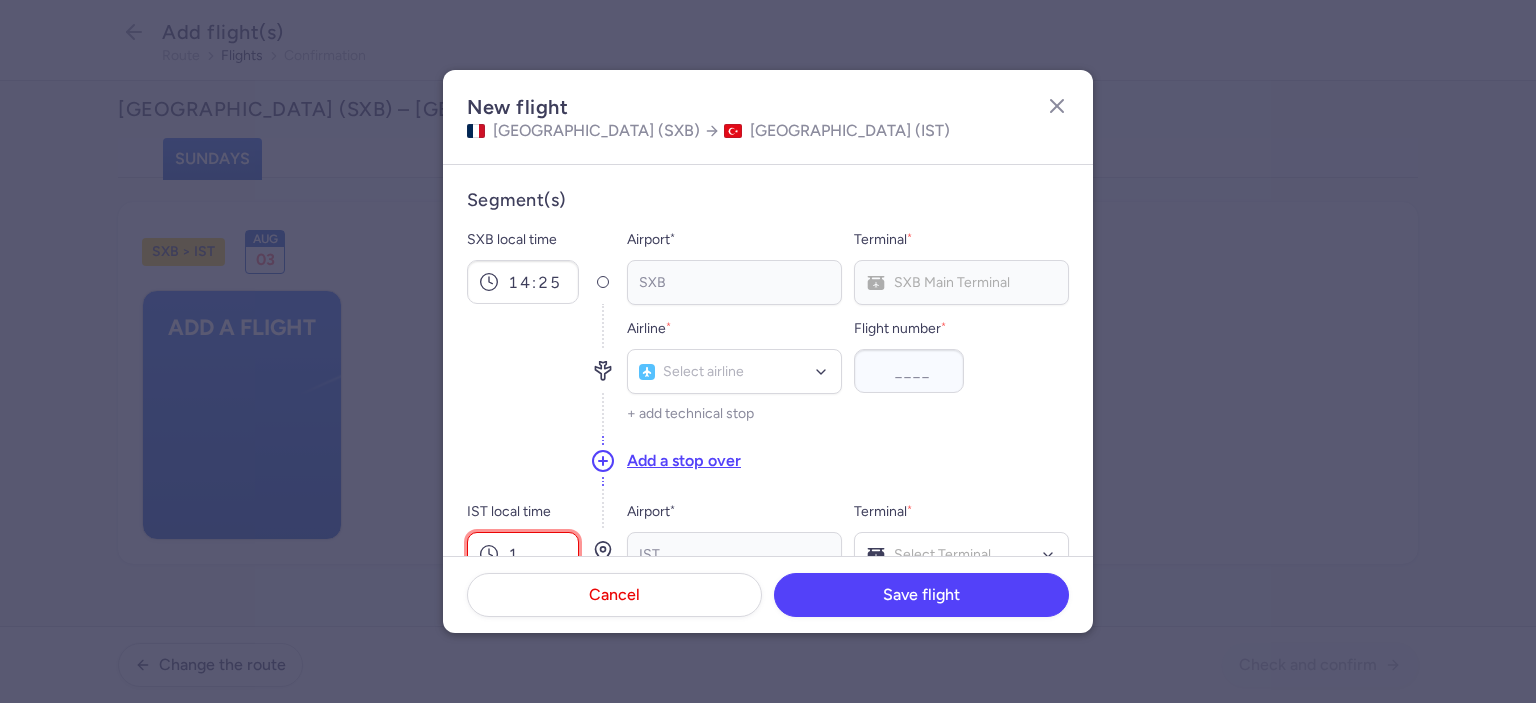 scroll, scrollTop: 7, scrollLeft: 0, axis: vertical 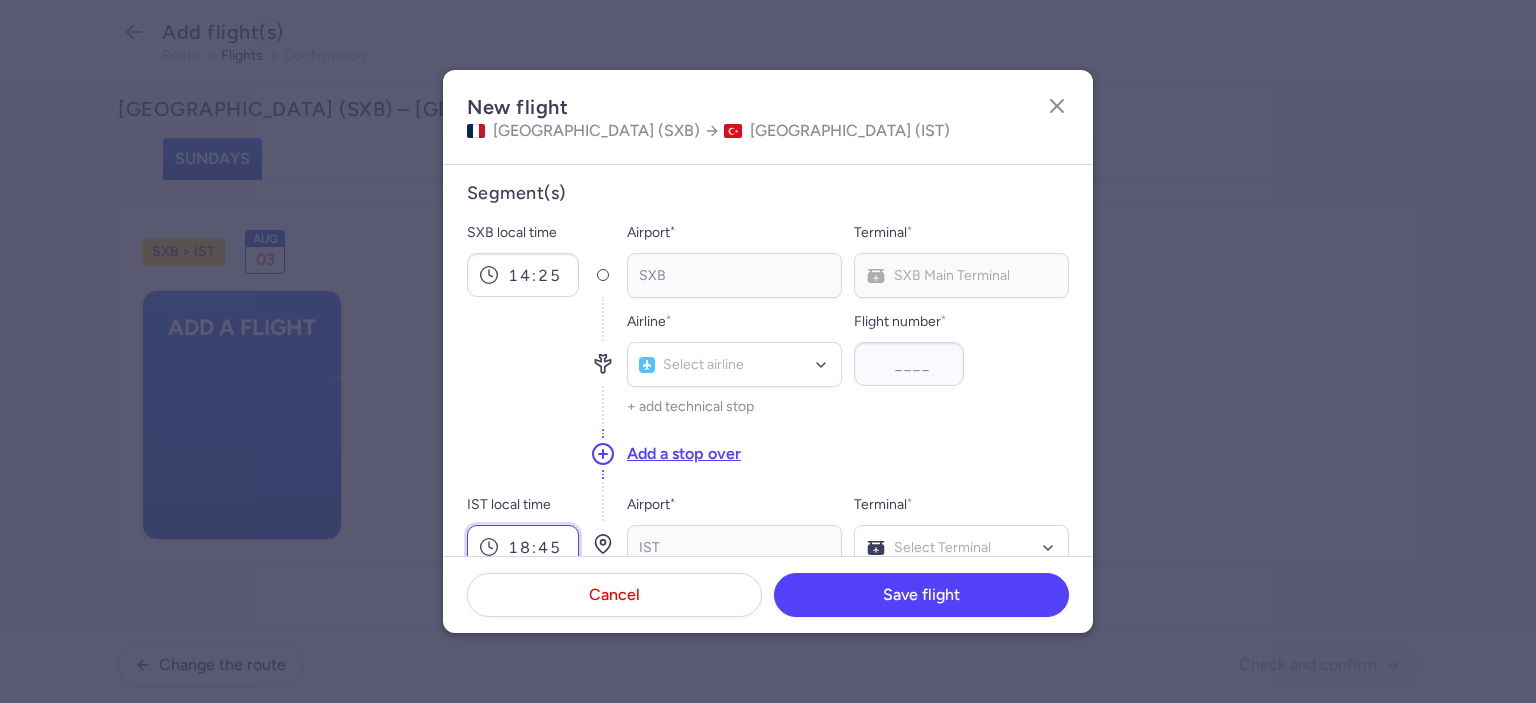 type on "18:45" 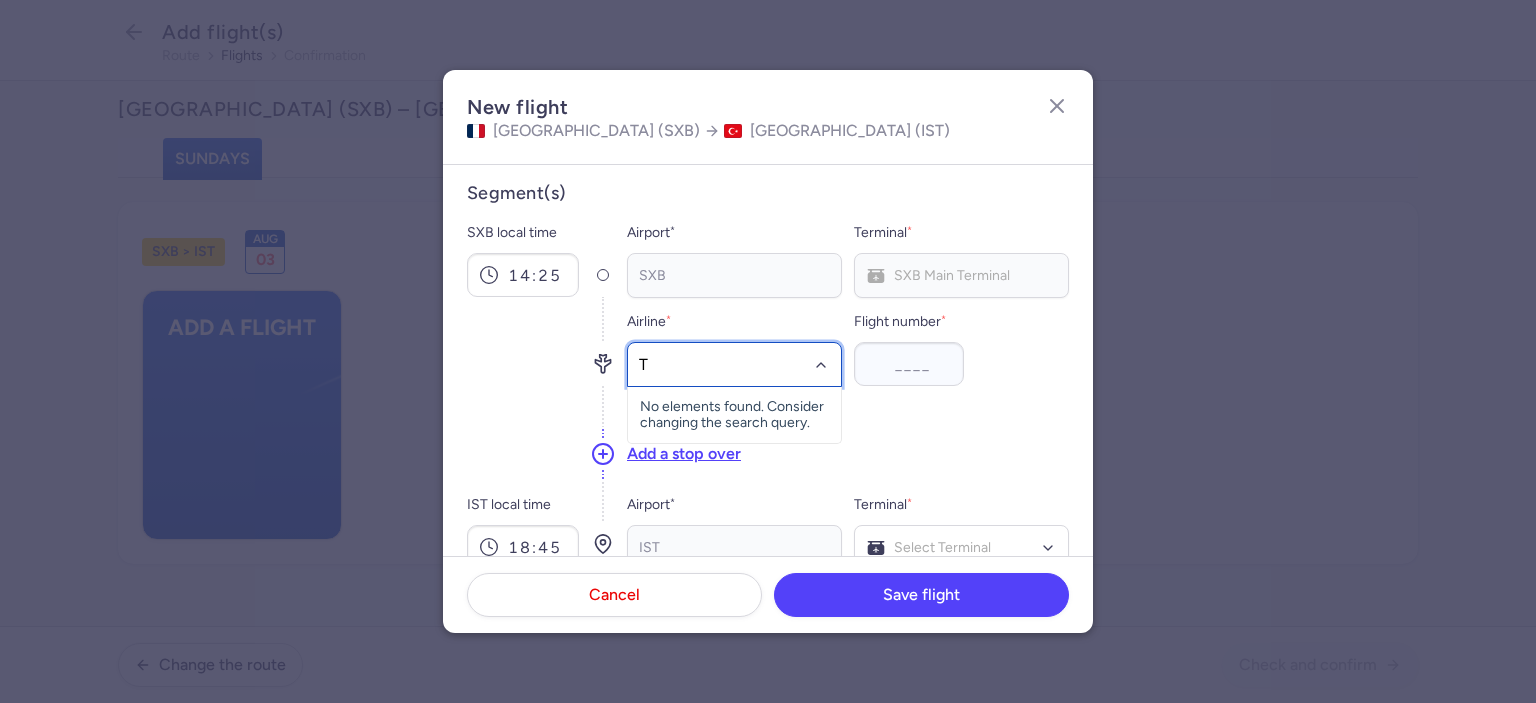 type on "TO" 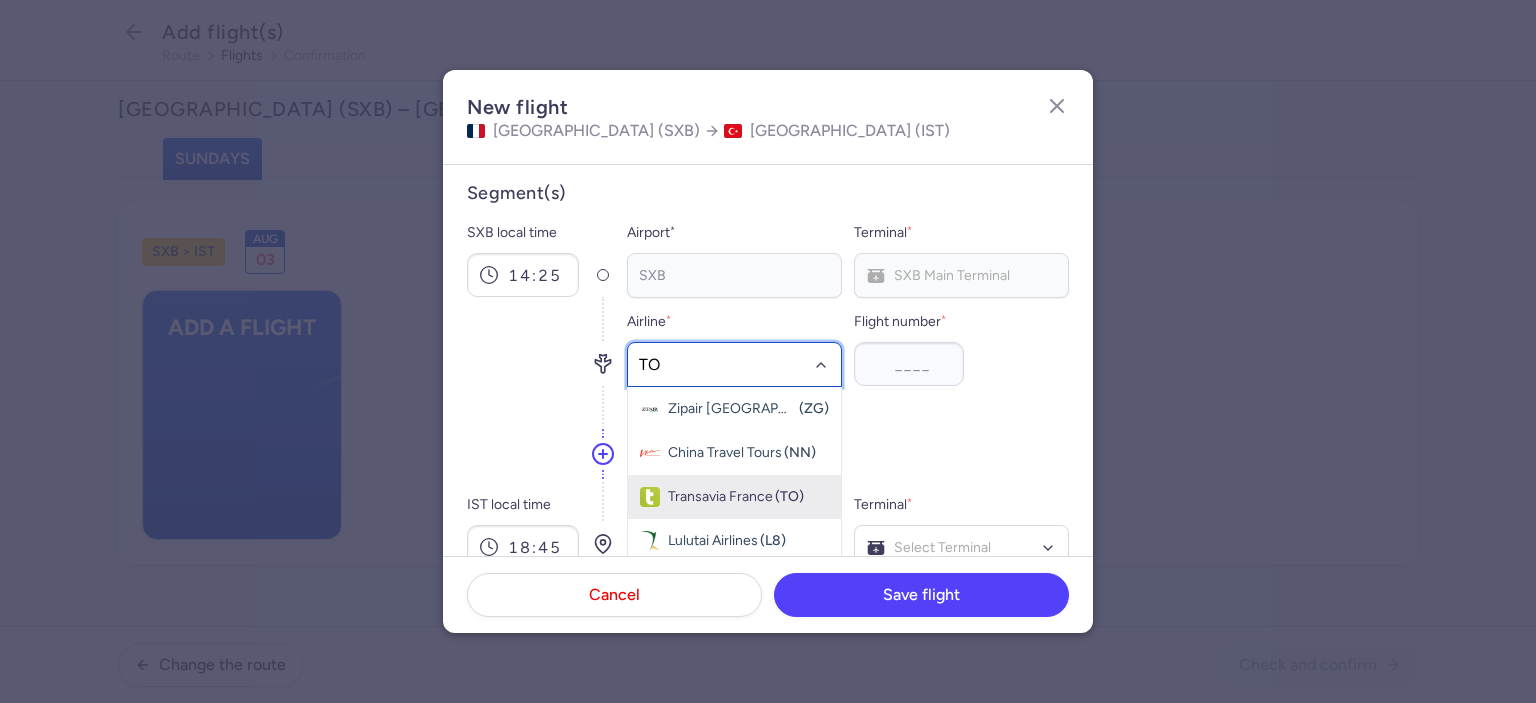 click on "Transavia France" at bounding box center (720, 497) 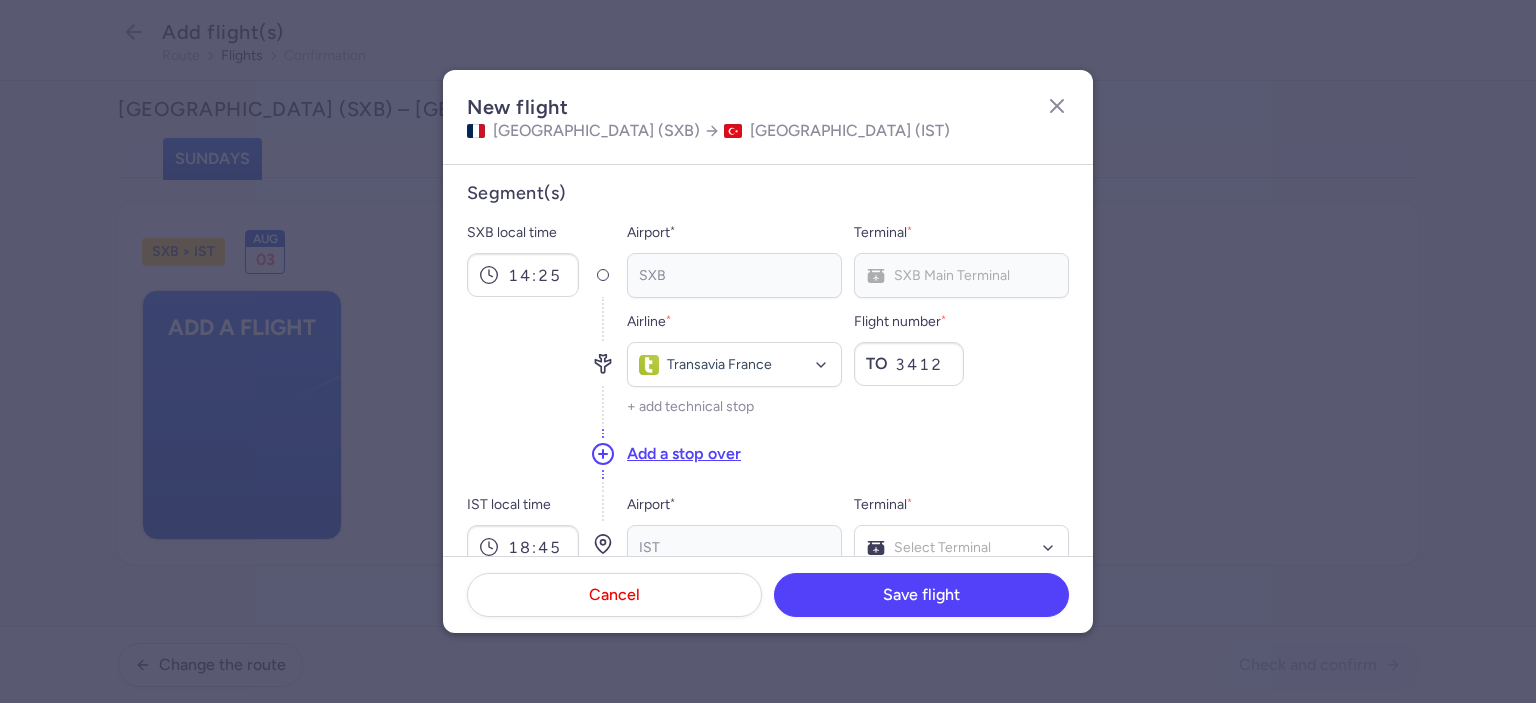 type on "3412" 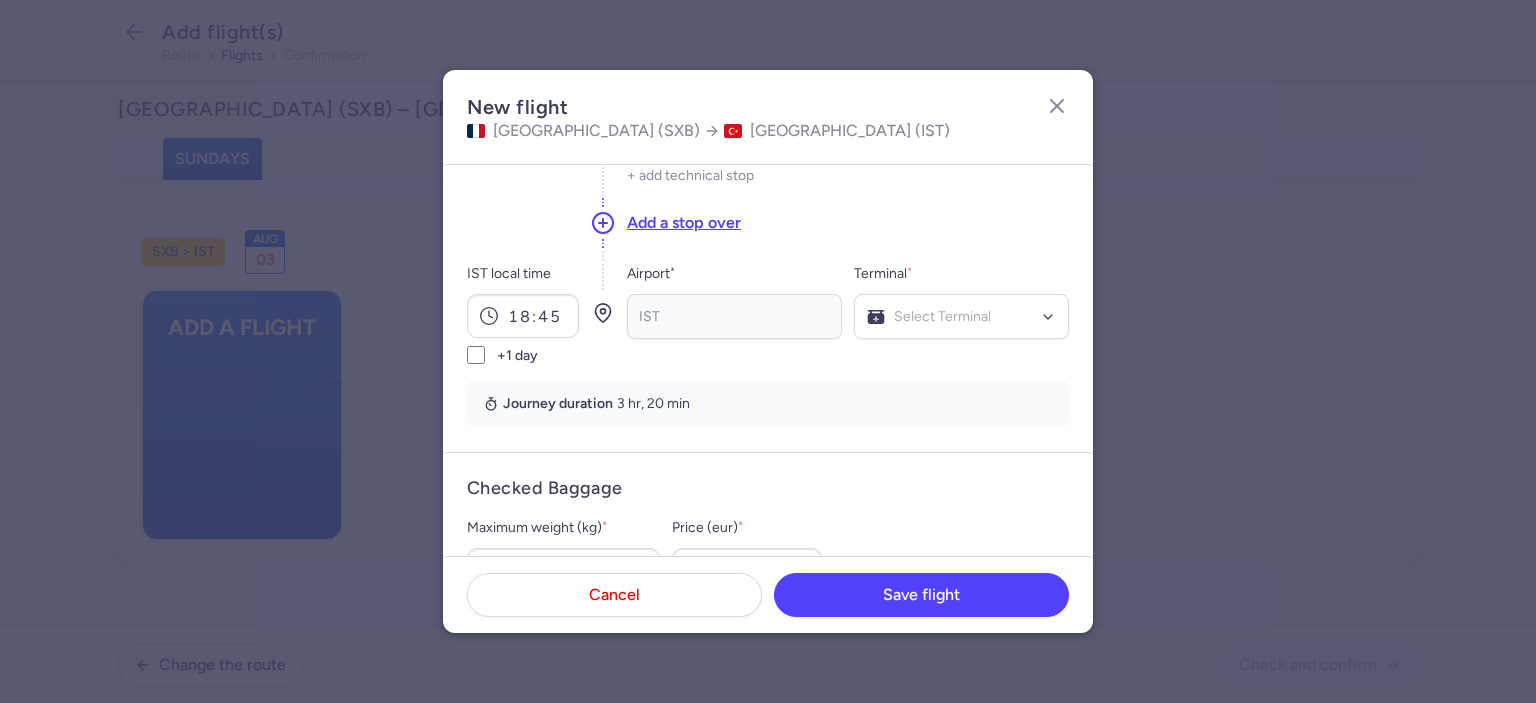 scroll, scrollTop: 240, scrollLeft: 0, axis: vertical 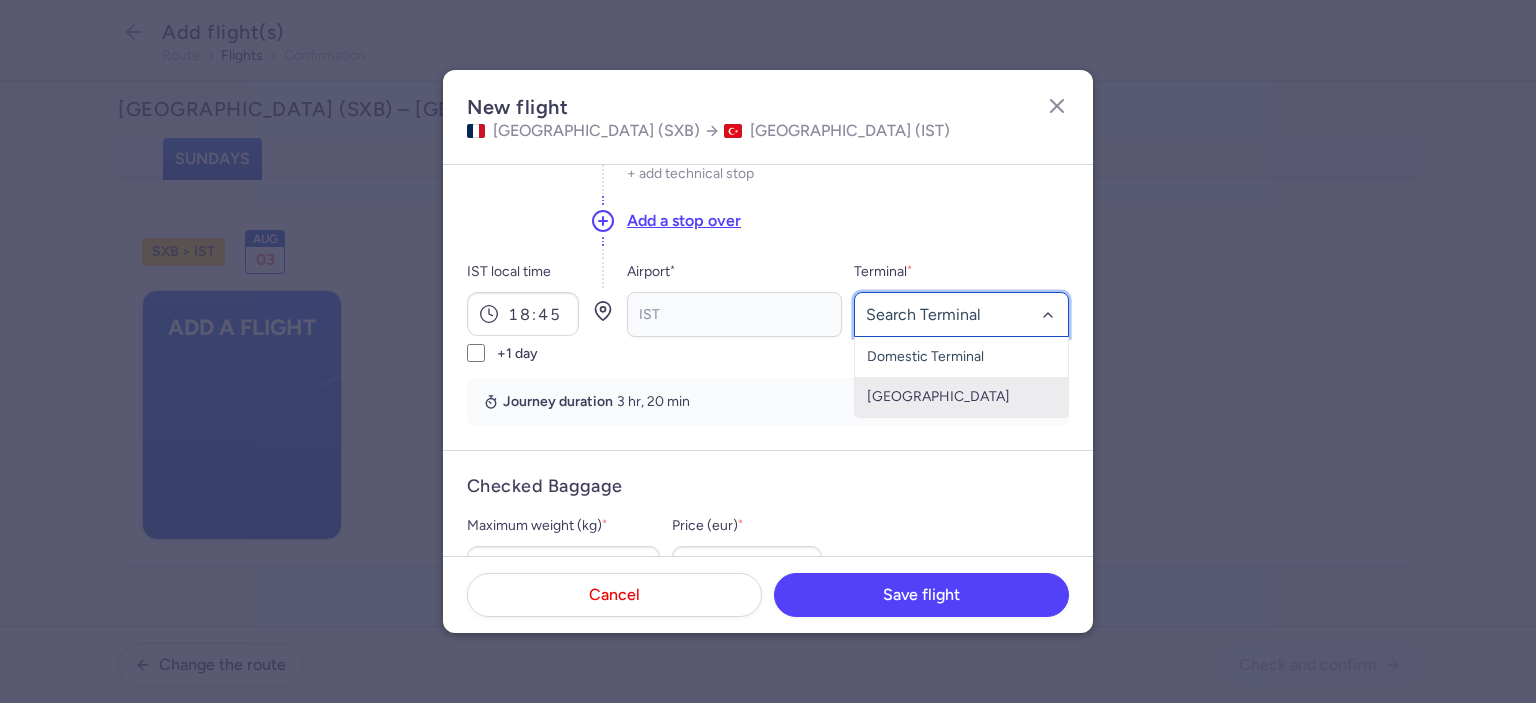 click on "[GEOGRAPHIC_DATA]" 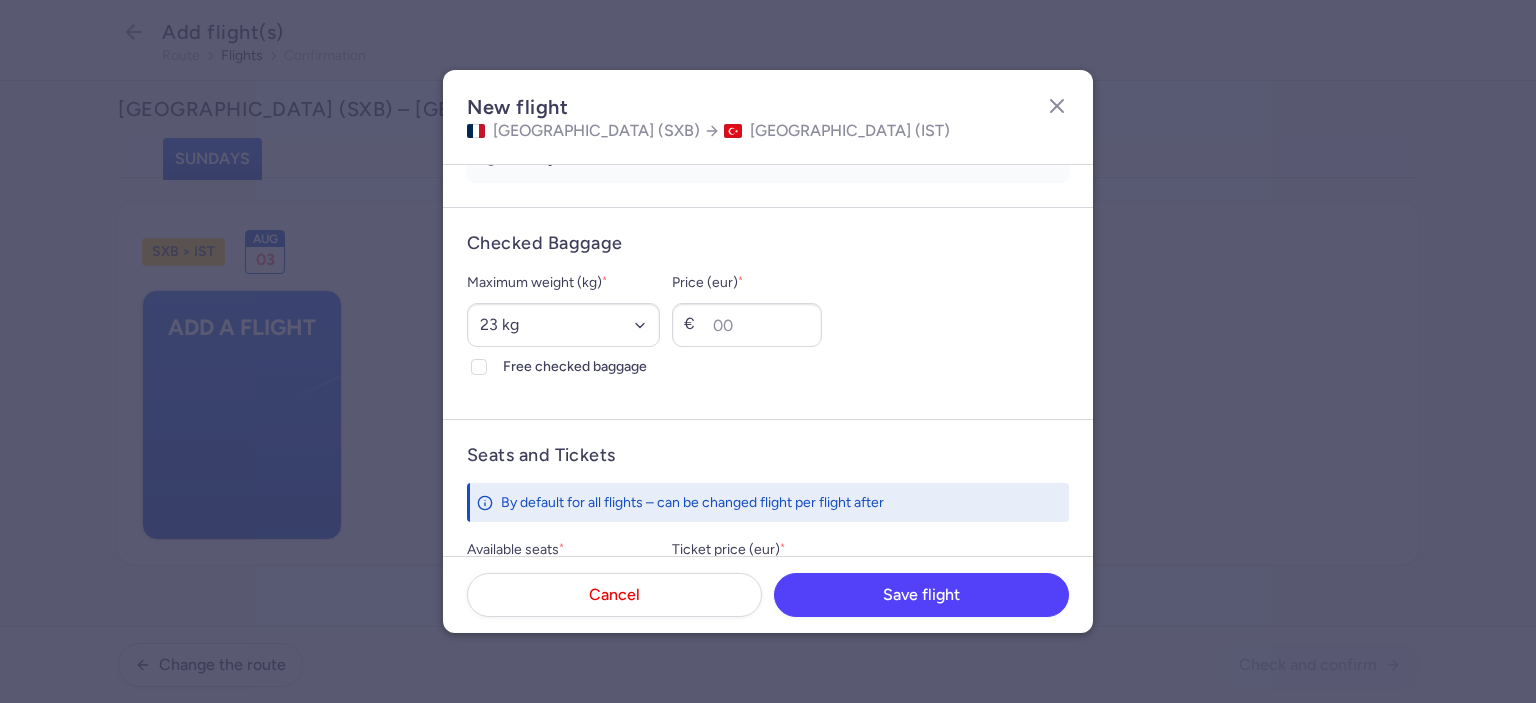 scroll, scrollTop: 499, scrollLeft: 0, axis: vertical 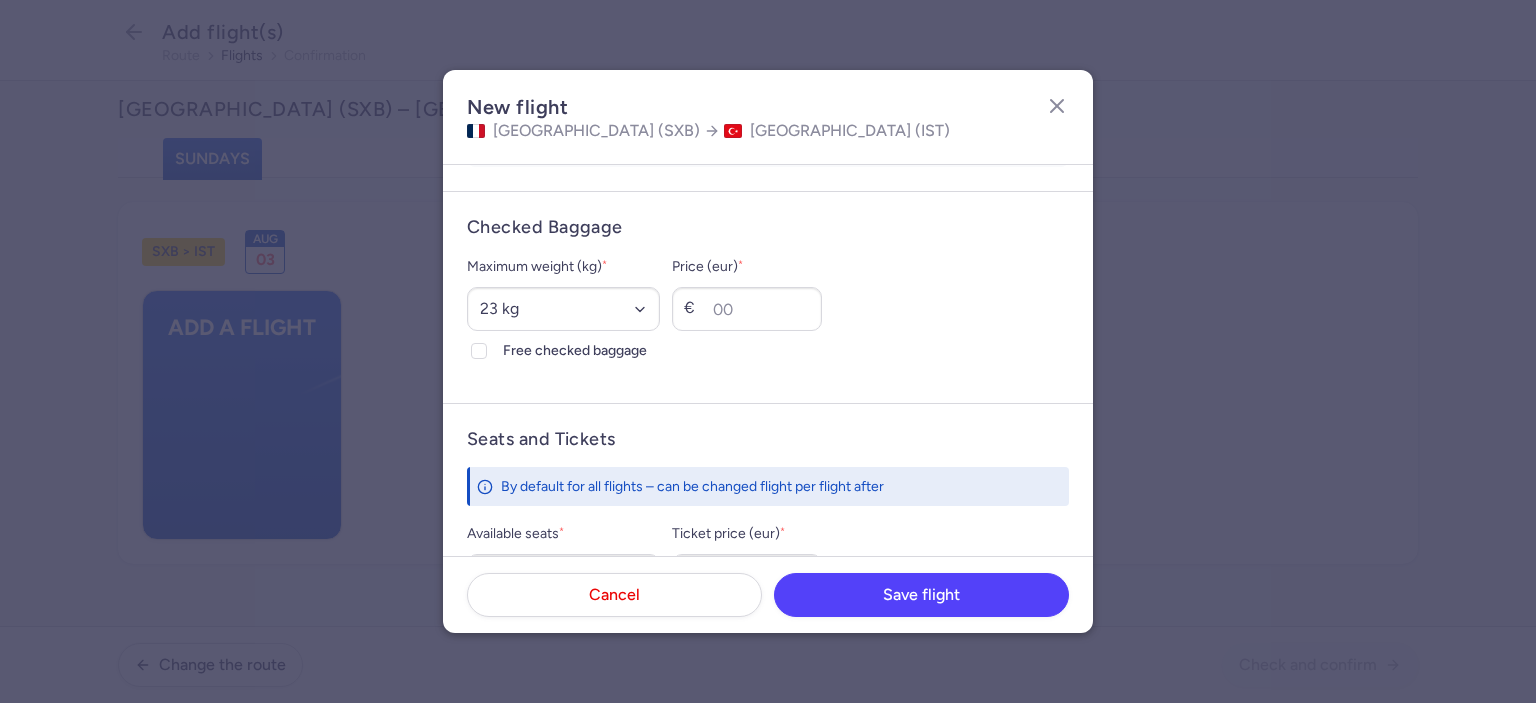 click on "Maximum weight (kg)  * Select an option 15 kg 16 kg 17 kg 18 kg 19 kg 20 kg 21 kg 22 kg 23 kg 24 kg 25 kg 26 kg 27 kg 28 kg 29 kg 30 kg 31 kg 32 kg 33 kg 34 kg 35 kg Free checked baggage Price (eur)  * €" at bounding box center (768, 309) 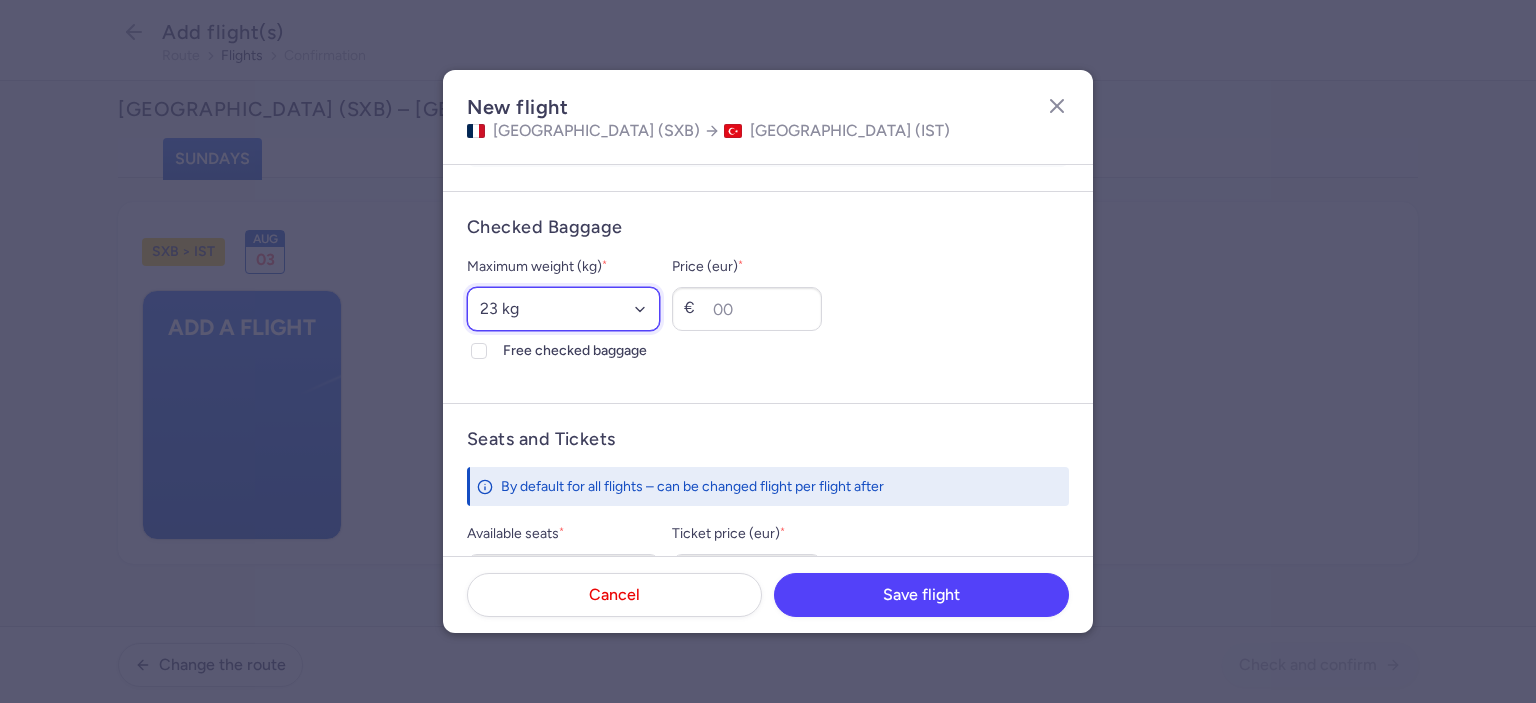 click on "Select an option 15 kg 16 kg 17 kg 18 kg 19 kg 20 kg 21 kg 22 kg 23 kg 24 kg 25 kg 26 kg 27 kg 28 kg 29 kg 30 kg 31 kg 32 kg 33 kg 34 kg 35 kg" at bounding box center [563, 309] 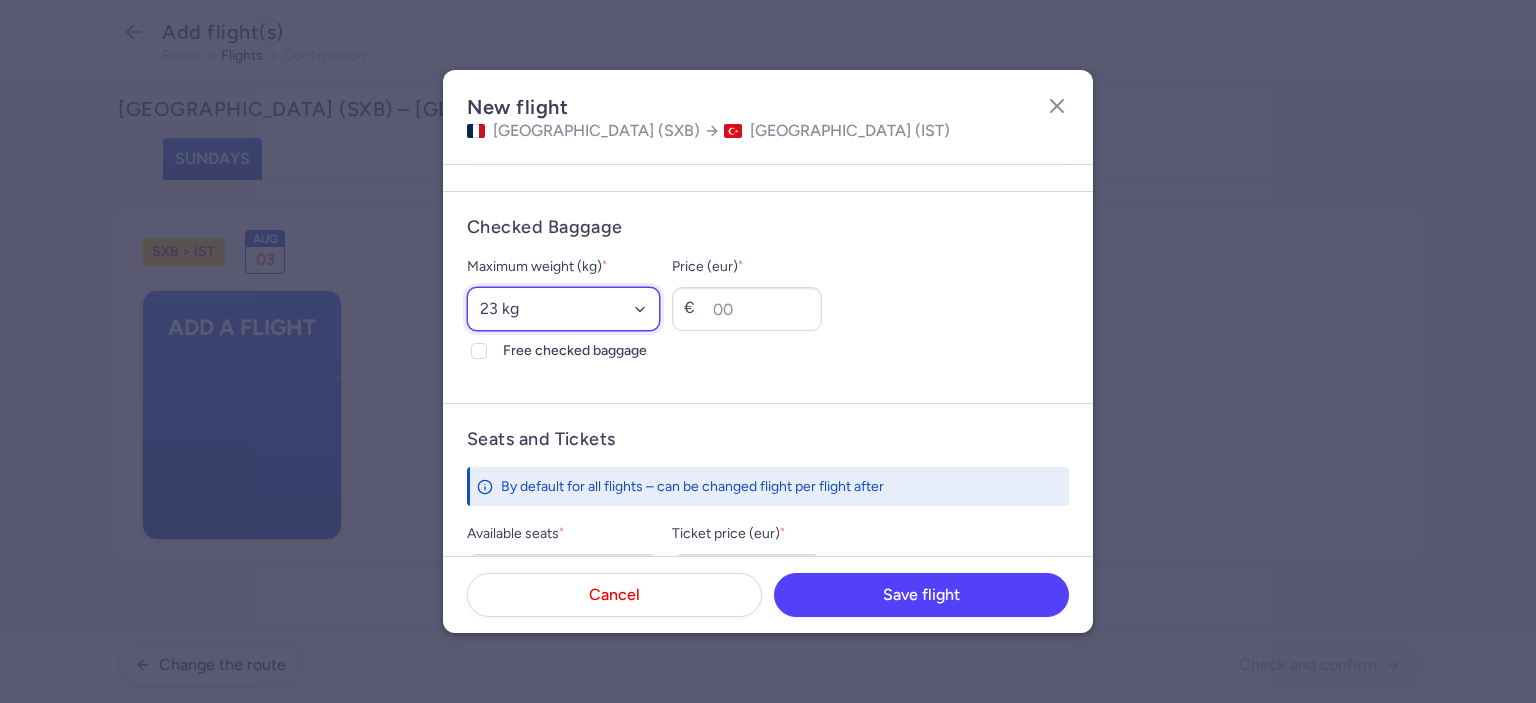 click on "Select an option 15 kg 16 kg 17 kg 18 kg 19 kg 20 kg 21 kg 22 kg 23 kg 24 kg 25 kg 26 kg 27 kg 28 kg 29 kg 30 kg 31 kg 32 kg 33 kg 34 kg 35 kg" at bounding box center [563, 309] 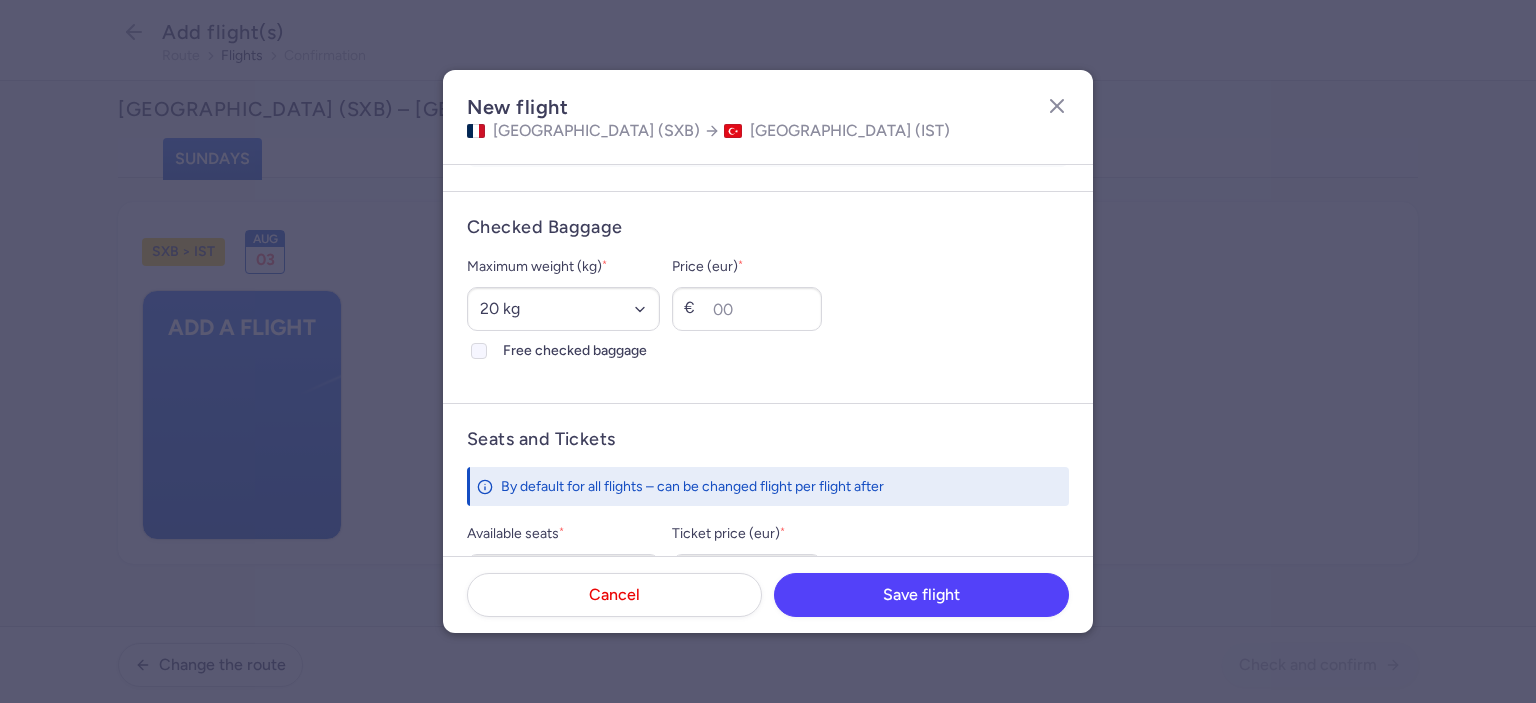 click 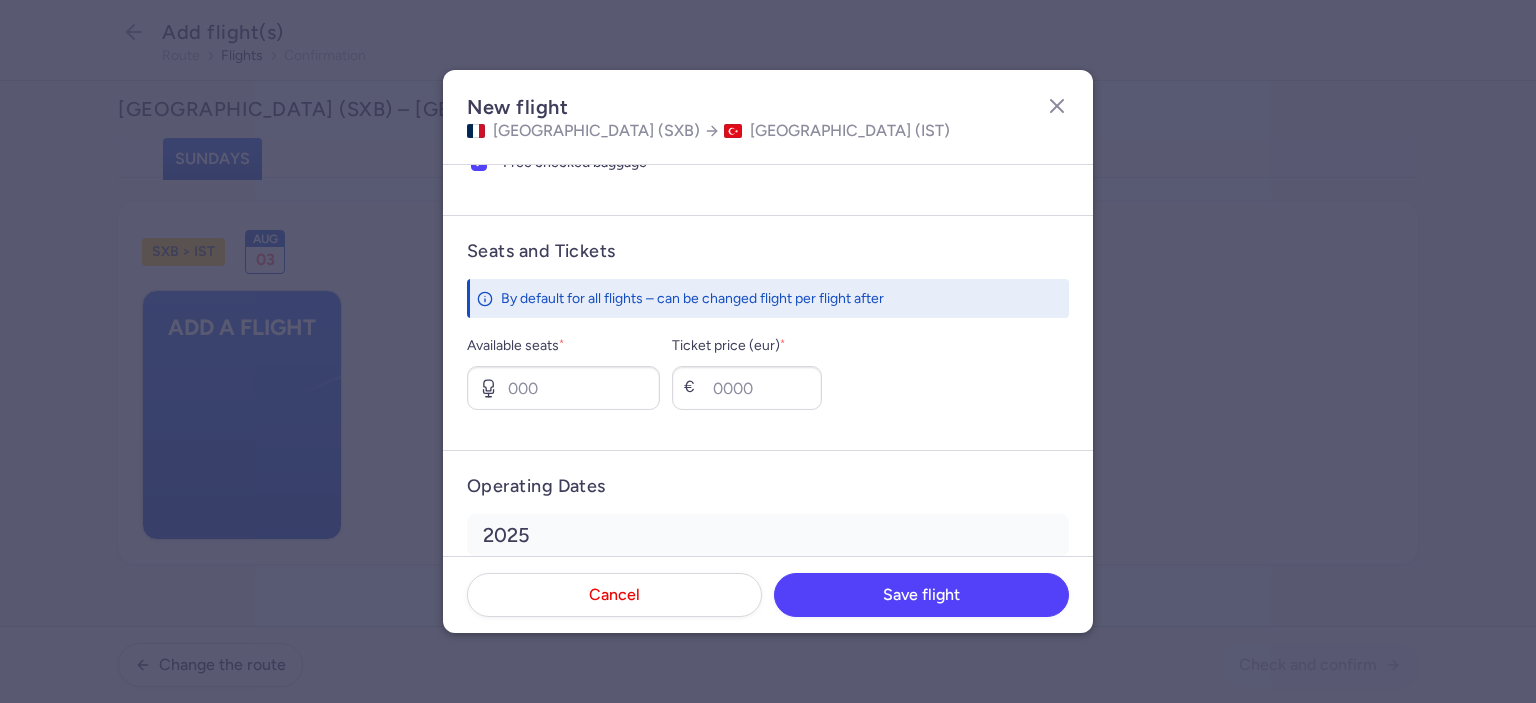 scroll, scrollTop: 703, scrollLeft: 0, axis: vertical 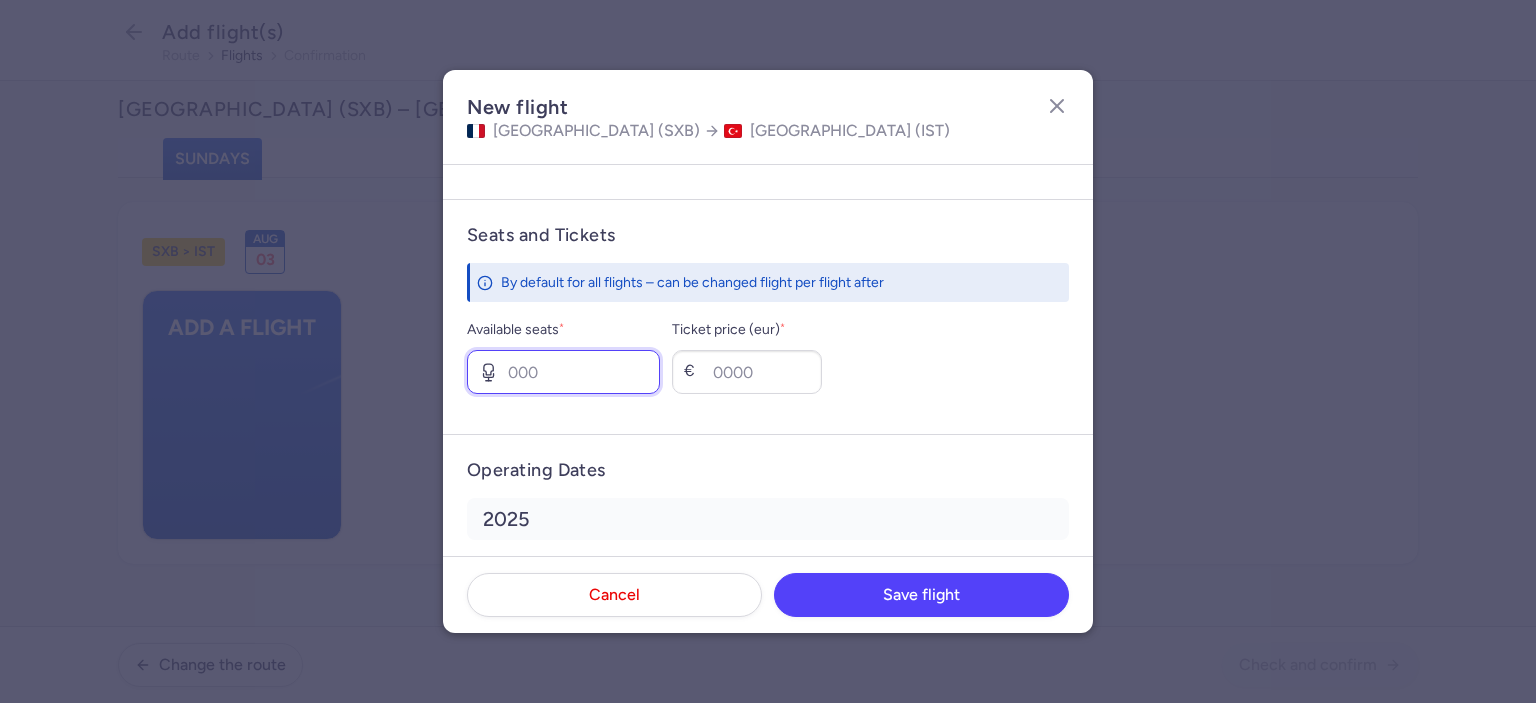 click on "Available seats  *" at bounding box center [563, 372] 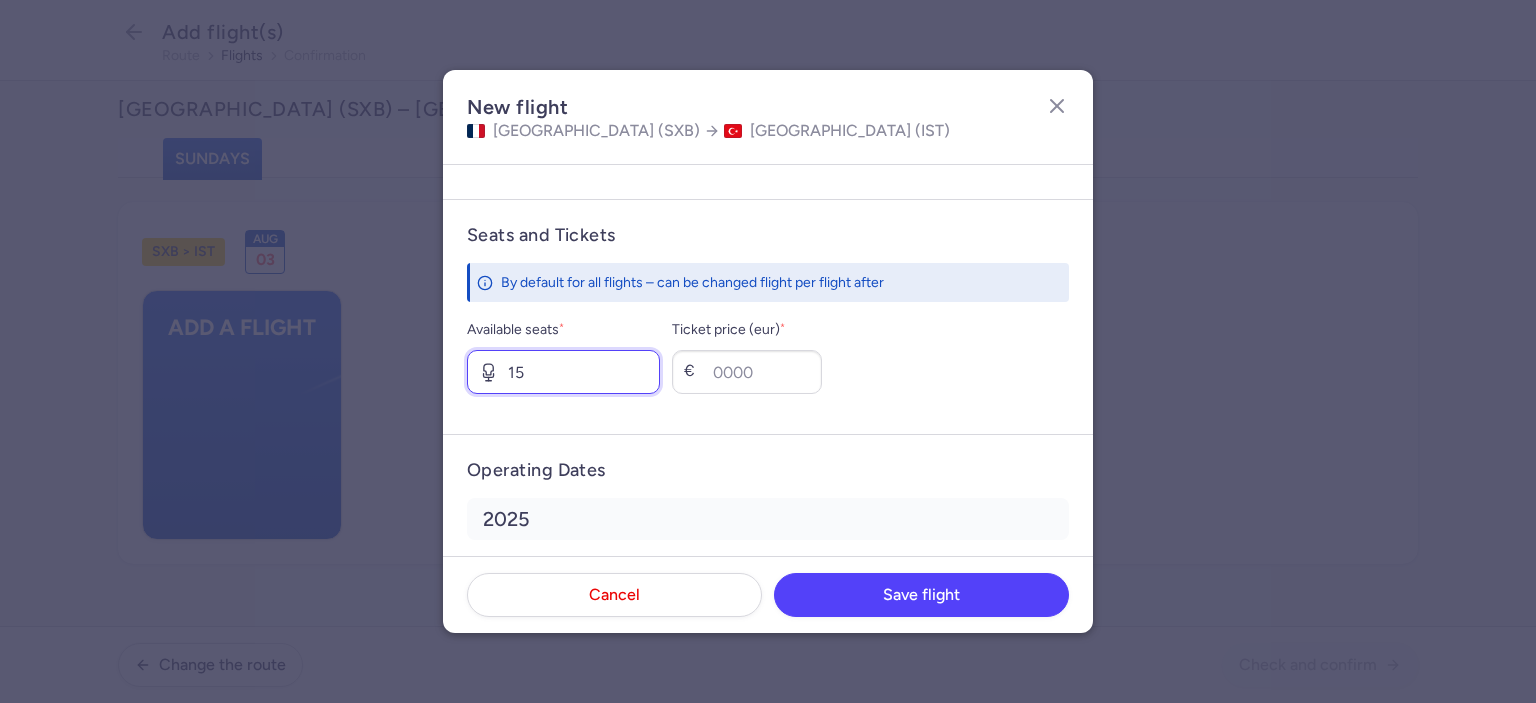 type on "15" 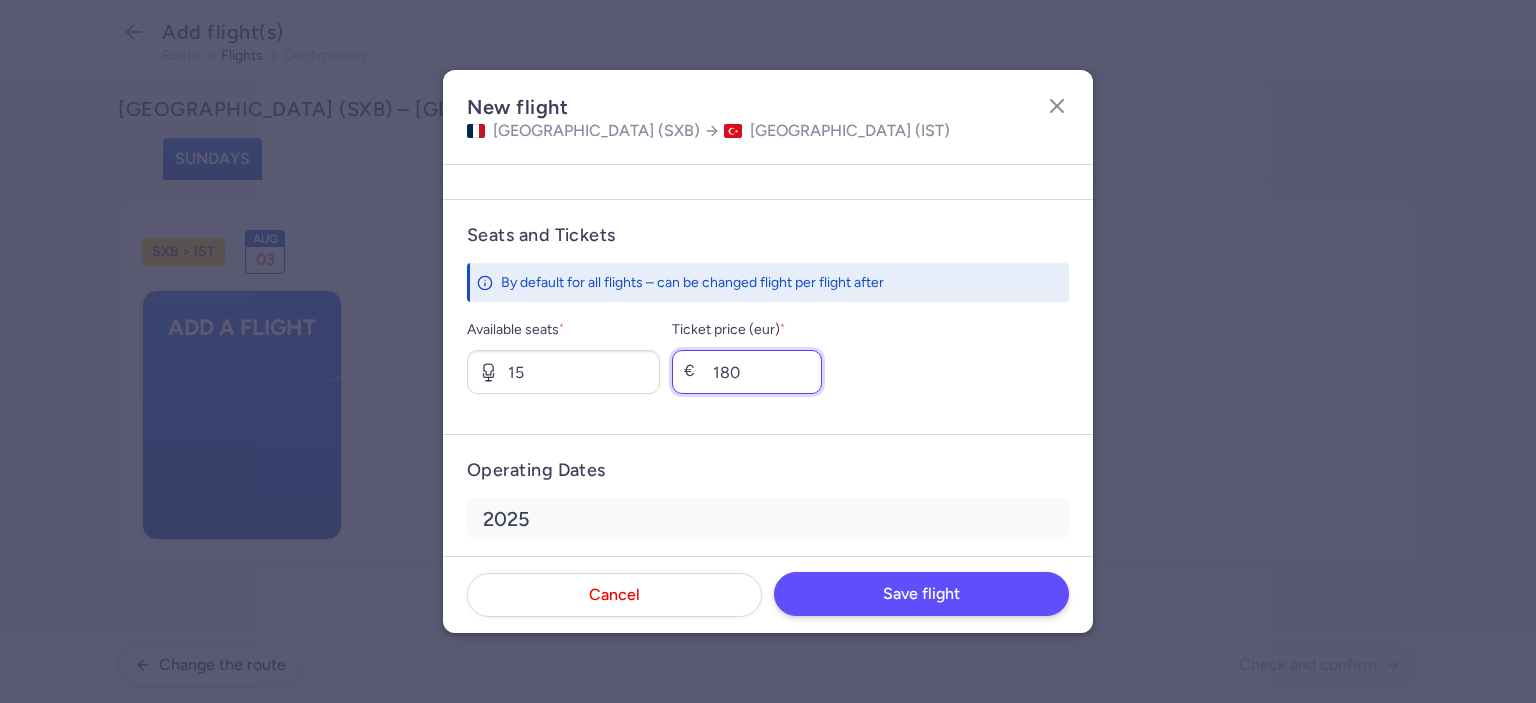 type on "180" 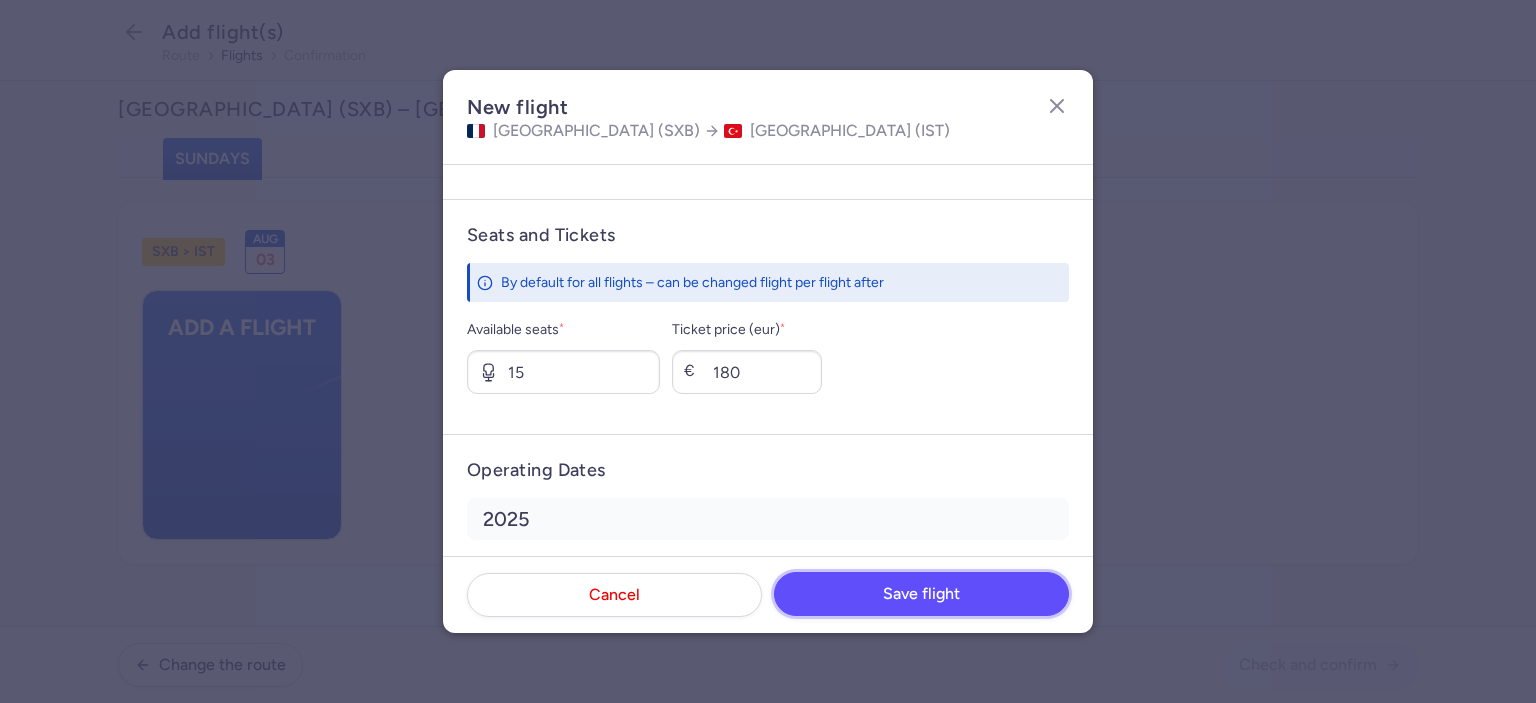 click on "Save flight" at bounding box center [921, 594] 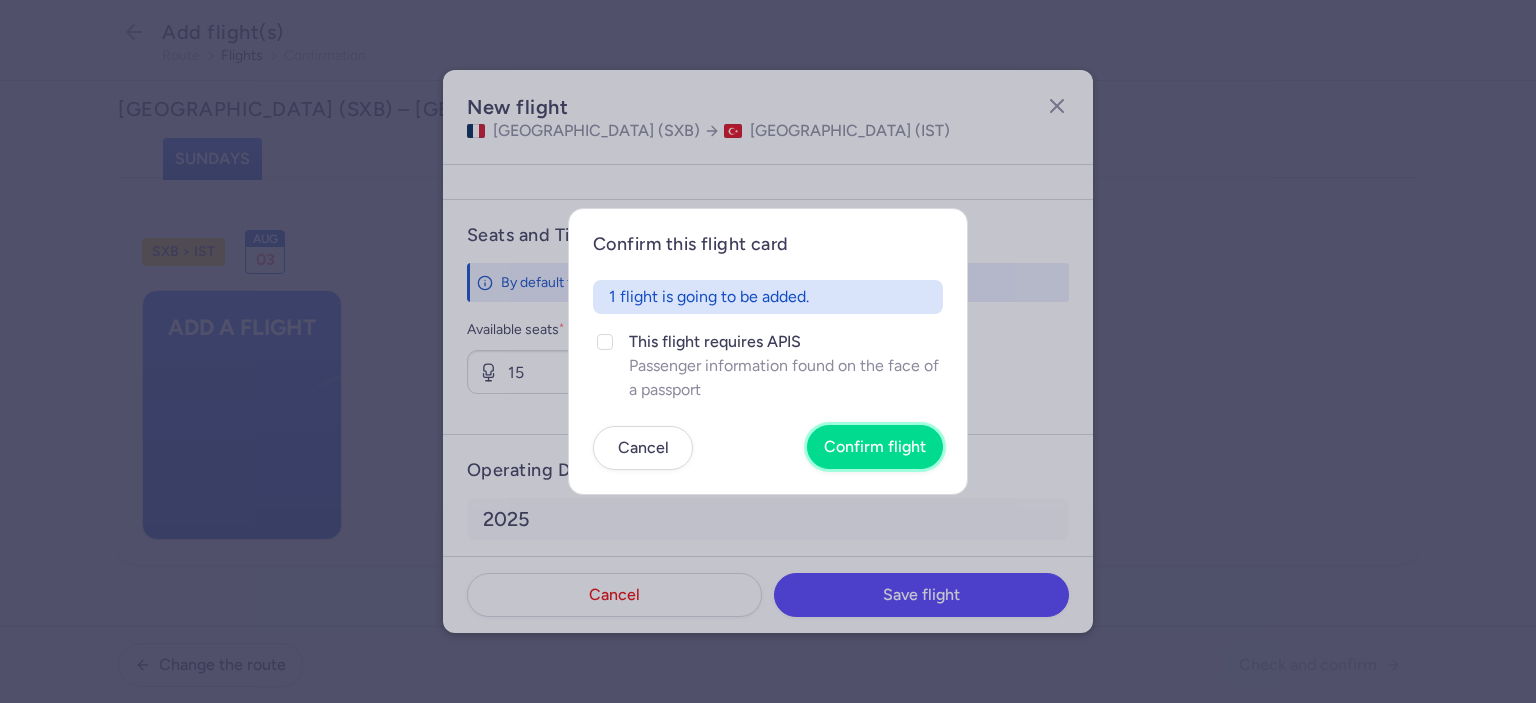 click on "Confirm flight" at bounding box center (875, 447) 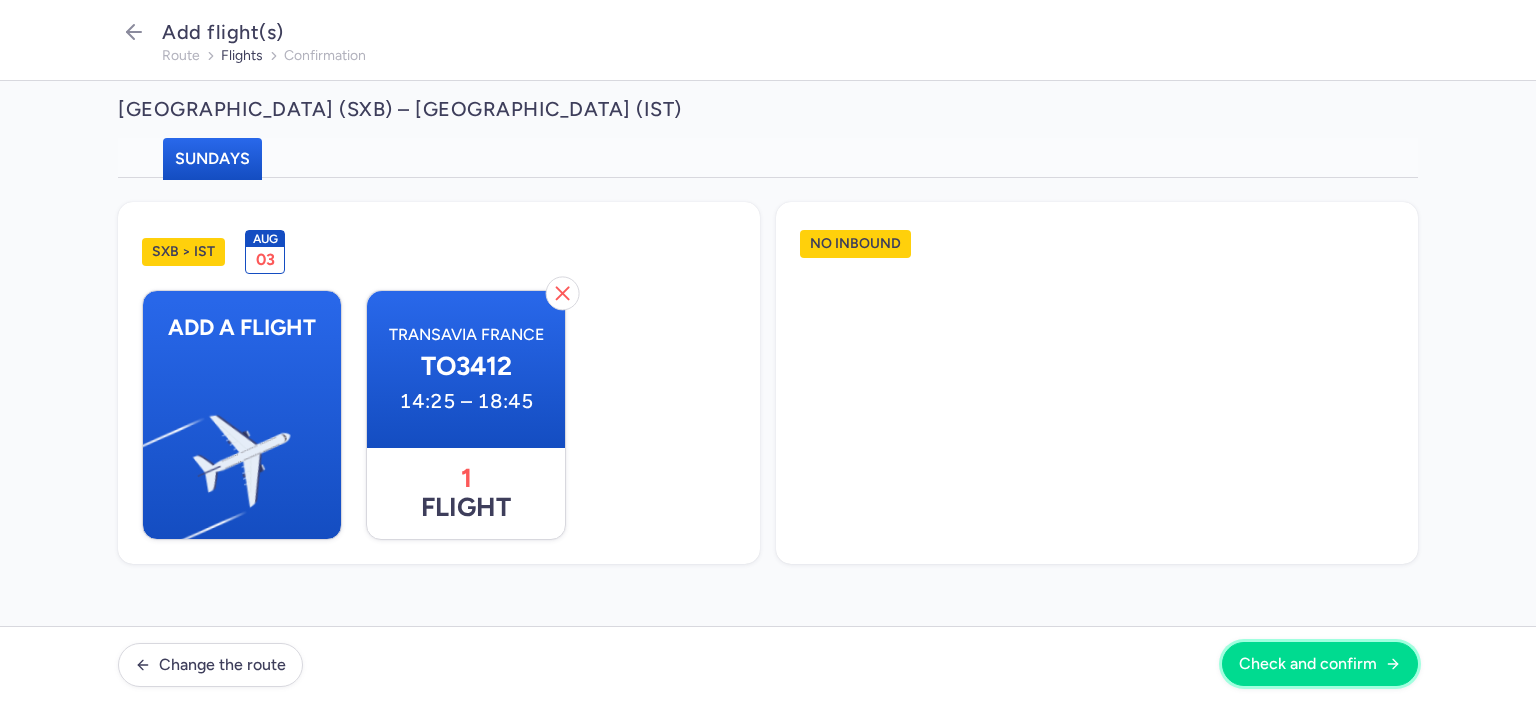 click on "Check and confirm" at bounding box center [1308, 664] 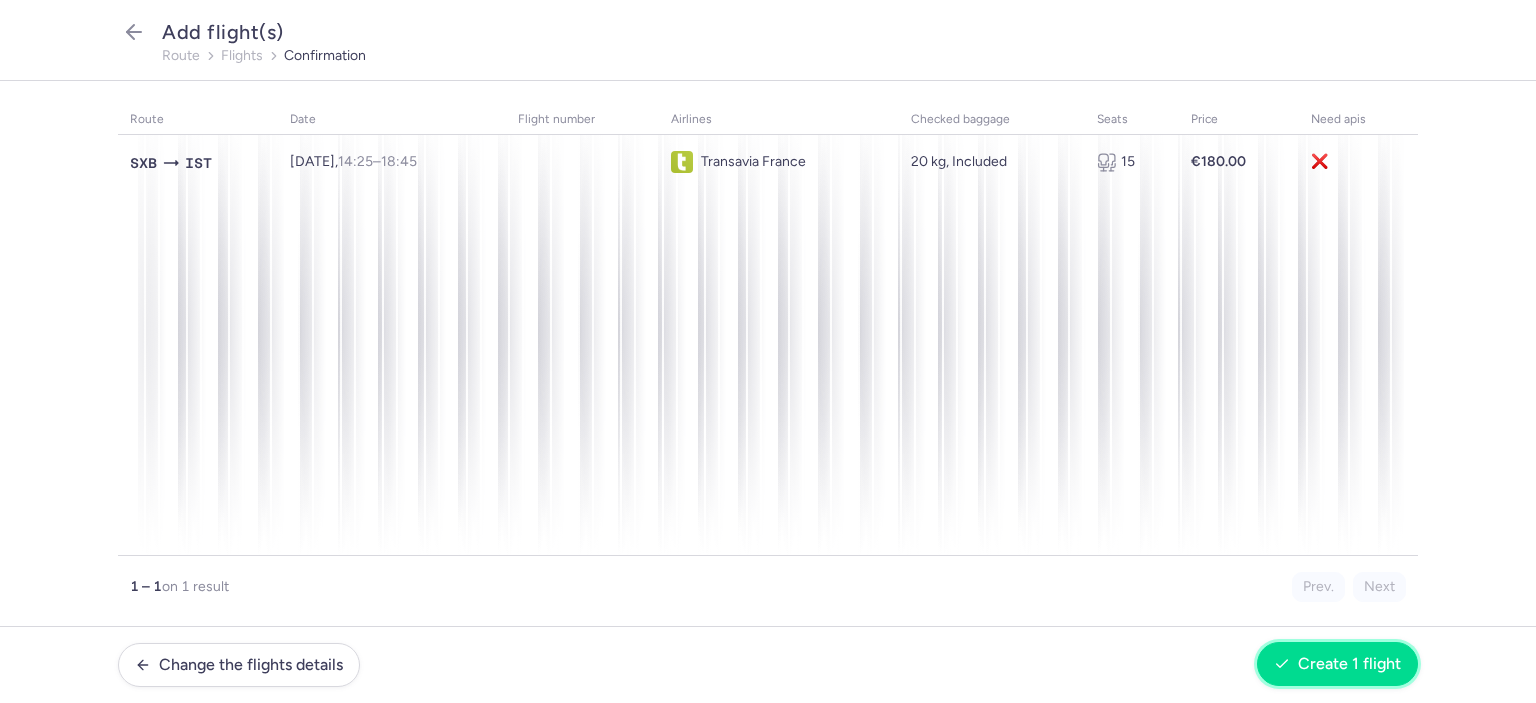click on "Create 1 flight" at bounding box center (1349, 664) 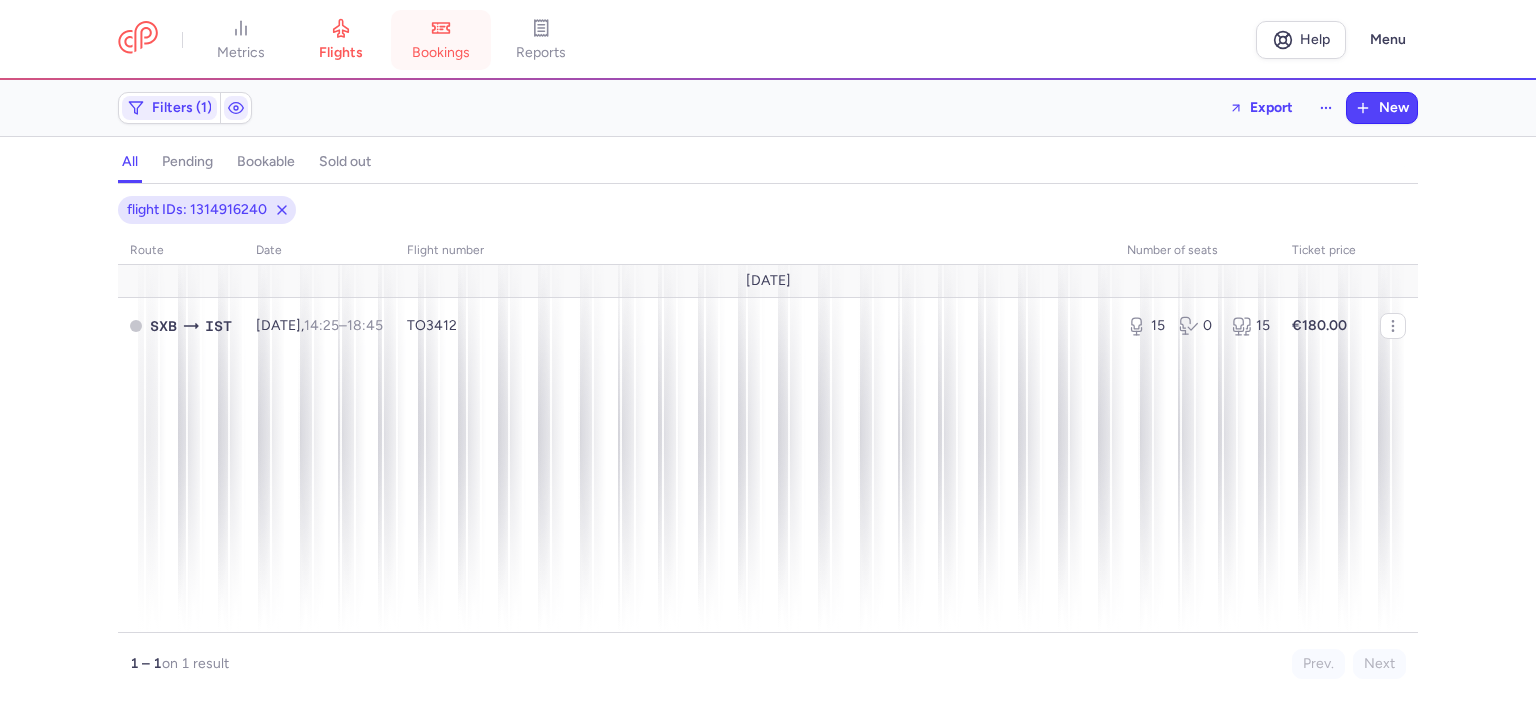 click 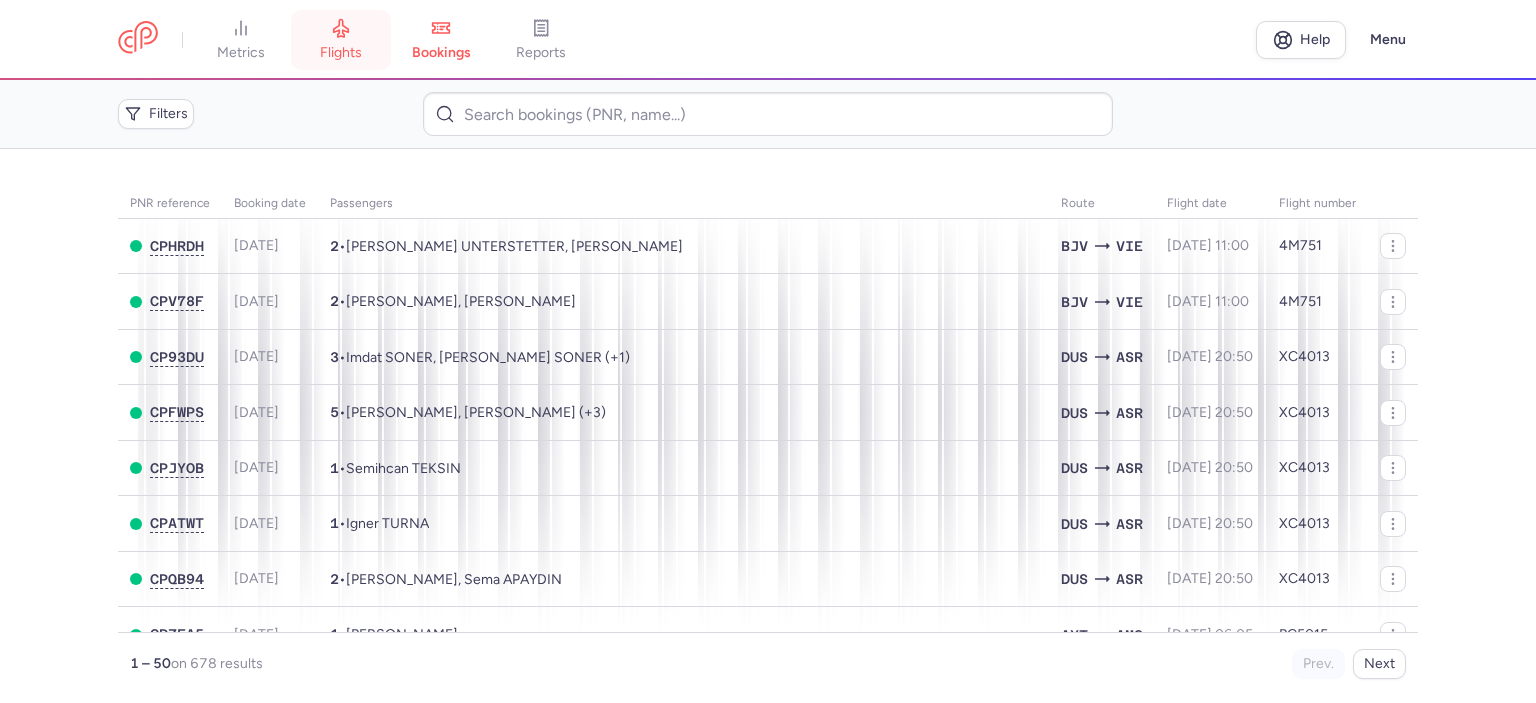 click on "flights" at bounding box center (341, 53) 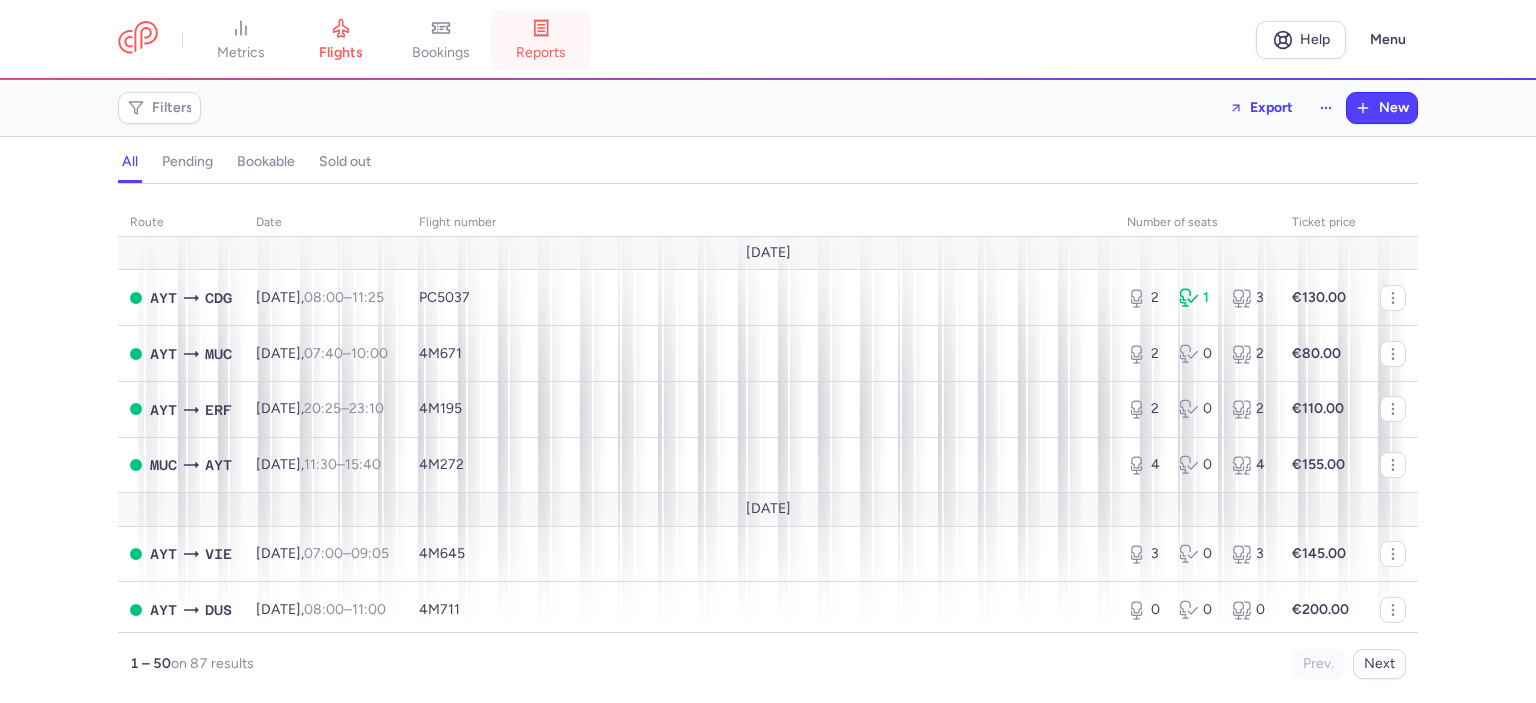 click on "reports" at bounding box center (541, 53) 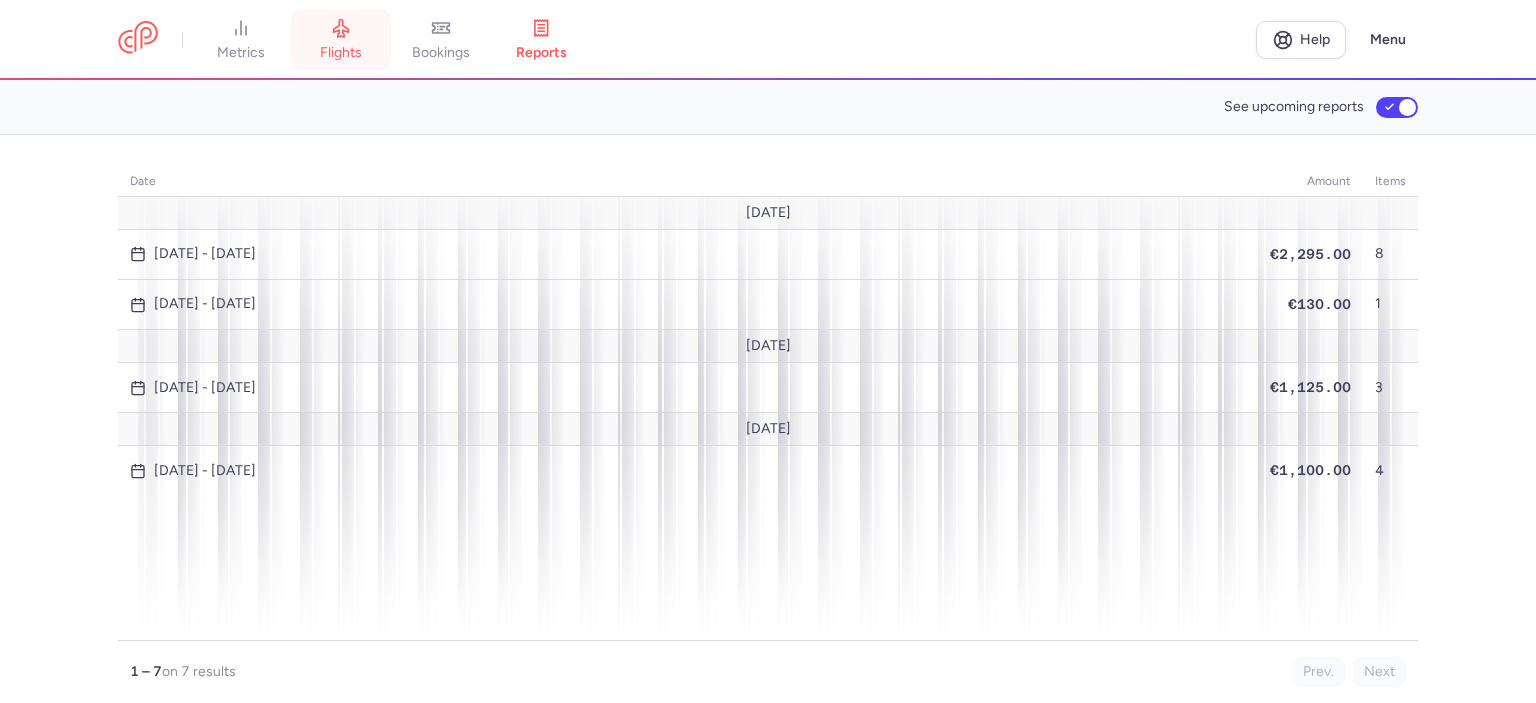 click on "flights" at bounding box center [341, 40] 